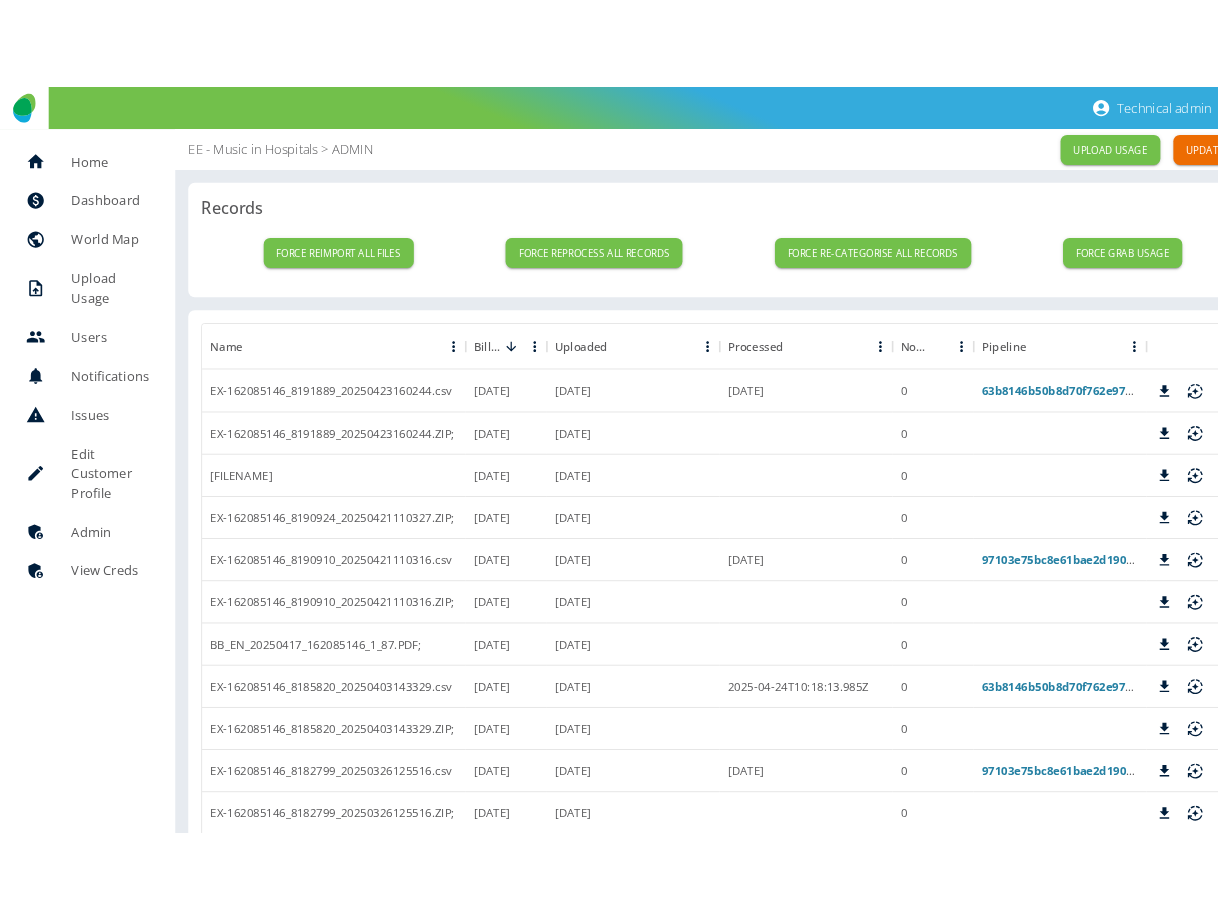 scroll, scrollTop: 0, scrollLeft: 0, axis: both 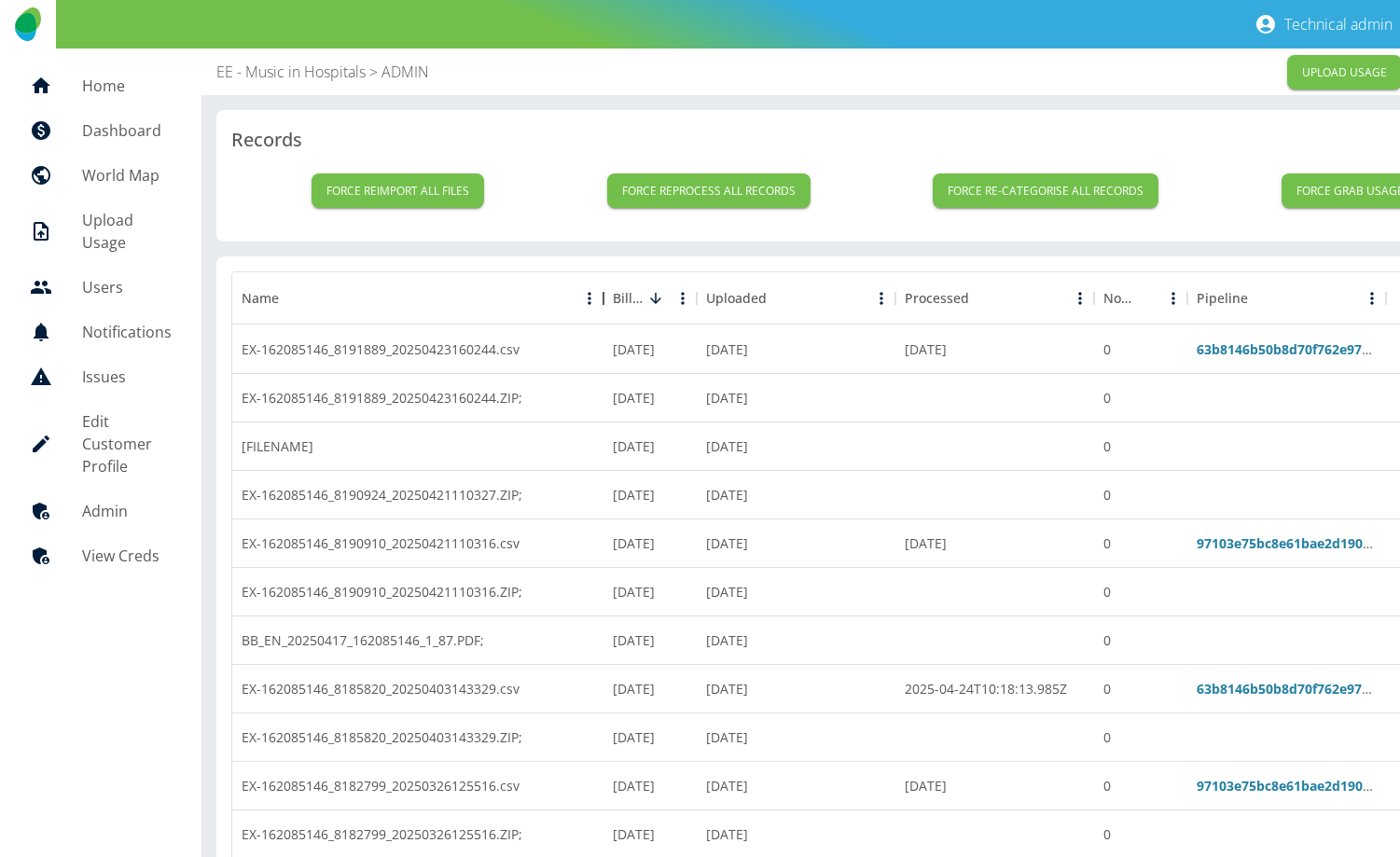 drag, startPoint x: 522, startPoint y: 294, endPoint x: 590, endPoint y: 296, distance: 68.02941 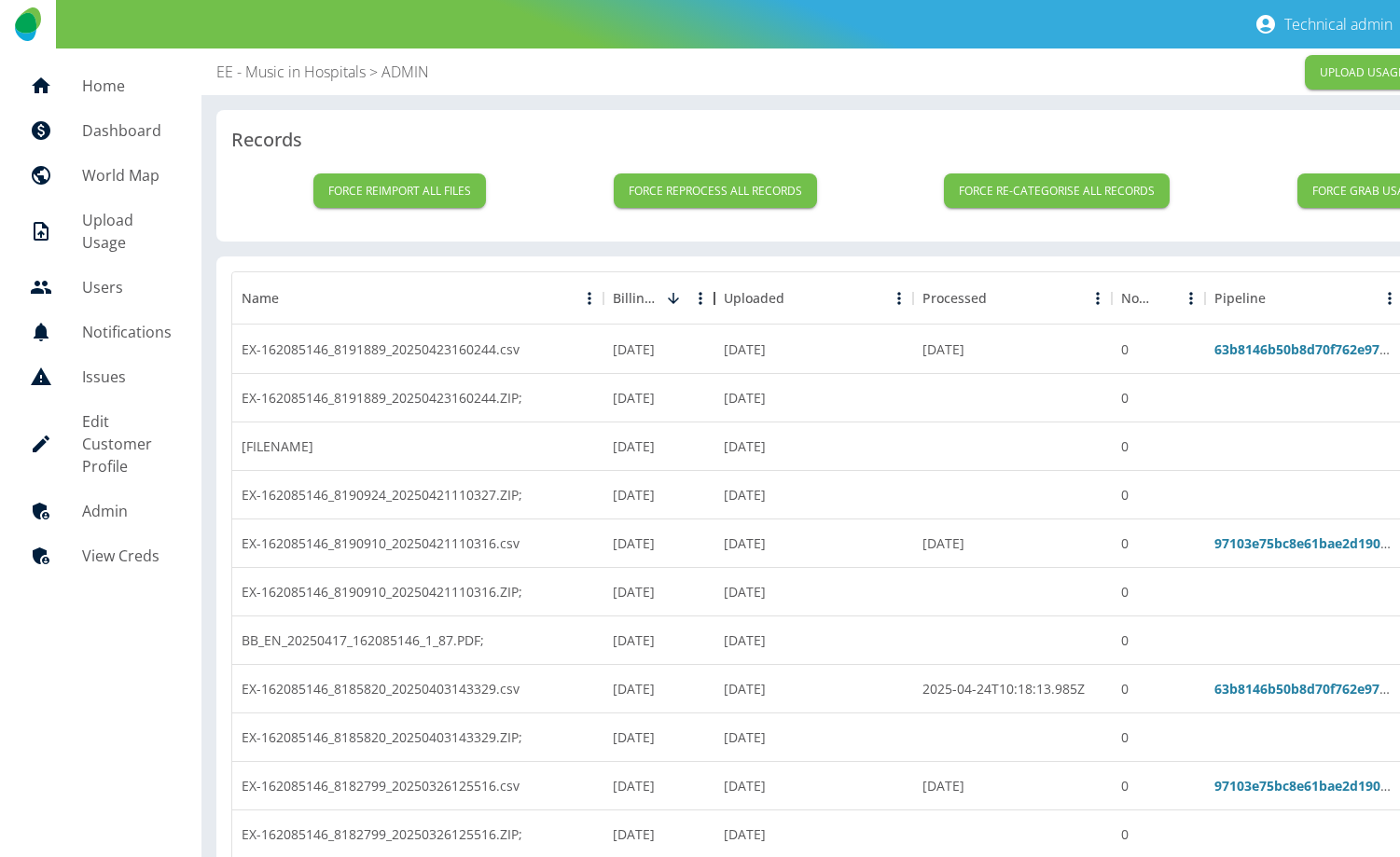 drag, startPoint x: 689, startPoint y: 291, endPoint x: 707, endPoint y: 288, distance: 18.248288 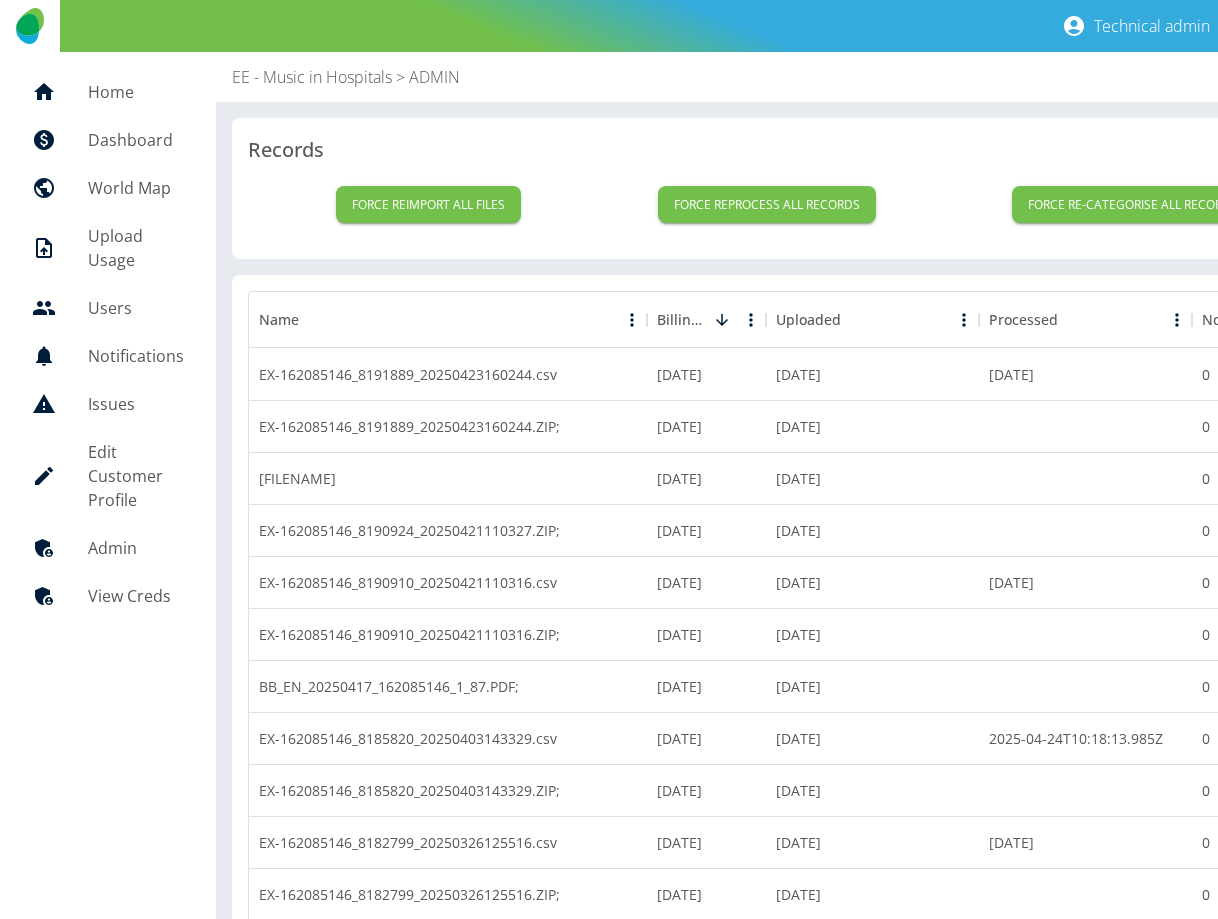 scroll, scrollTop: 4, scrollLeft: 0, axis: vertical 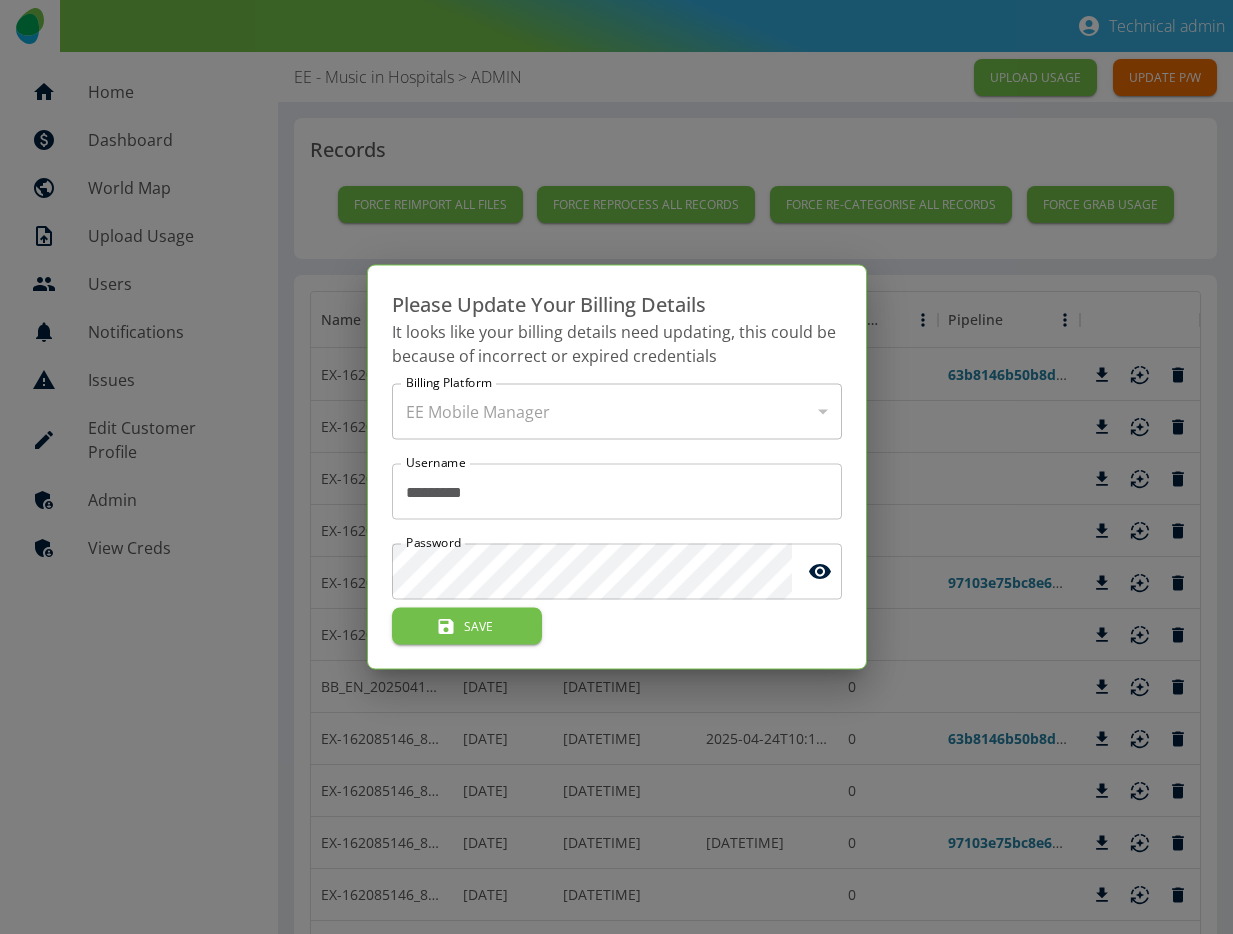 click at bounding box center [616, 467] 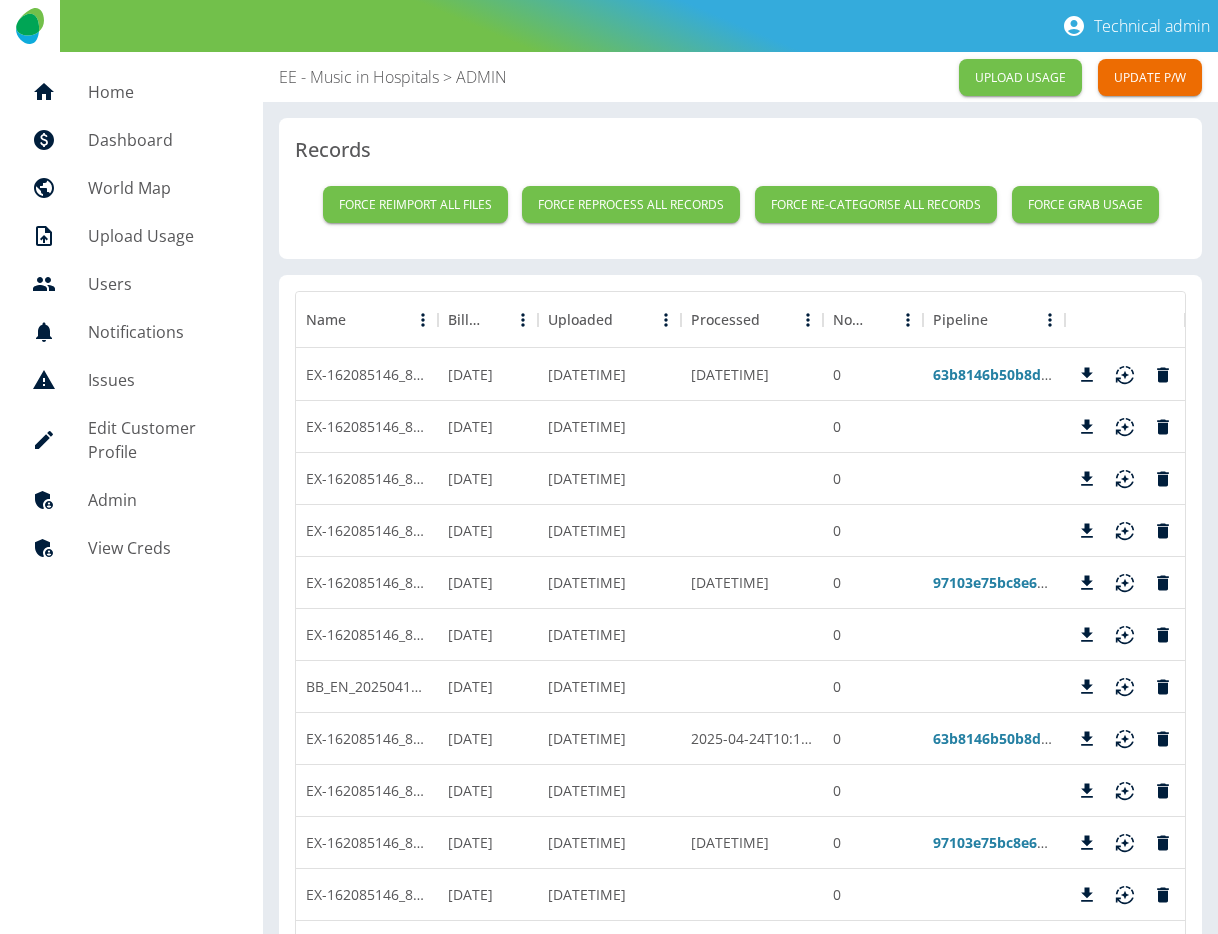 scroll, scrollTop: 817, scrollLeft: 0, axis: vertical 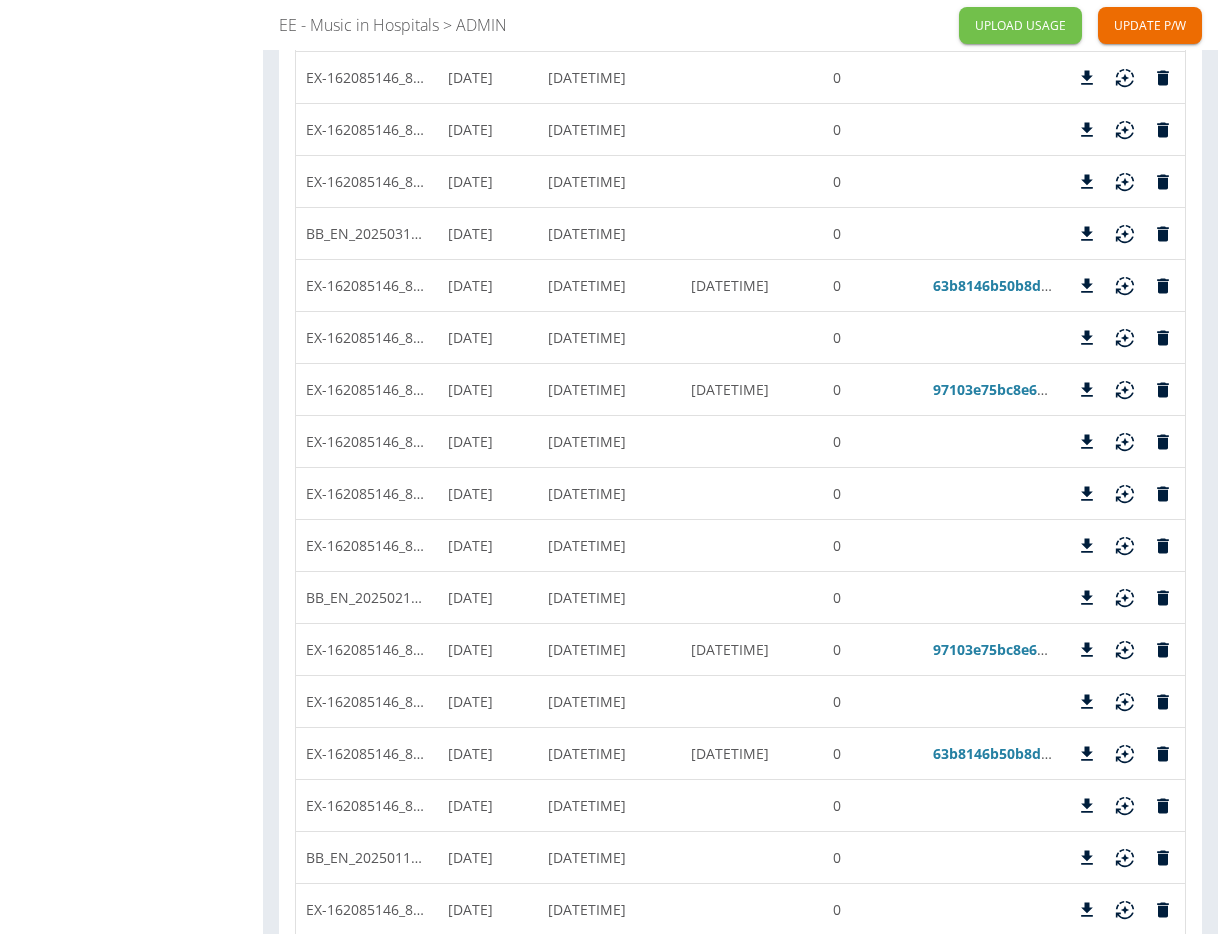 click on "EE - Music in Hospitals    >  ADMIN   UPLOAD USAGE UPDATE P/W Records Force reimport all files Force reprocess all records Force re-categorise all records Force grab usage Name Billing Date Uploaded Processed No. of rows Pipeline EX-162085146_8191889_20250423160244.csv 01/04/2025 2025-04-24T10:18:44.000Z 2025-04-24T10:18:49.187Z 0 63b8146b50b8d70f762e970cc51a22d603a5f027 EX-162085146_8191889_20250423160244.ZIP; 01/04/2025 2025-04-24T10:18:43.000Z 0 EX-162085146_8190924_20250421110327.csv 01/04/2025 2025-04-24T10:18:38.000Z 0 EX-162085146_8190924_20250421110327.ZIP; 01/04/2025 2025-04-24T10:18:36.000Z 0 EX-162085146_8190910_20250421110316.csv 01/04/2025 2025-04-24T10:18:31.000Z 2025-04-24T10:18:34.481Z 0 97103e75bc8e61bae2d1902478def2314edfd6cb EX-162085146_8190910_20250421110316.ZIP; 01/04/2025 2025-04-24T10:18:30.000Z 0 BB_EN_20250417_162085146_1_87.PDF; 01/04/2025 2025-04-24T10:18:24.000Z 0 EX-162085146_8185820_20250403143329.csv 01/03/2025 2025-04-24T10:18:10.000Z 2025-04-24T10:18:13.985Z 0 01/03/2025 0 0" at bounding box center [740, 3223] 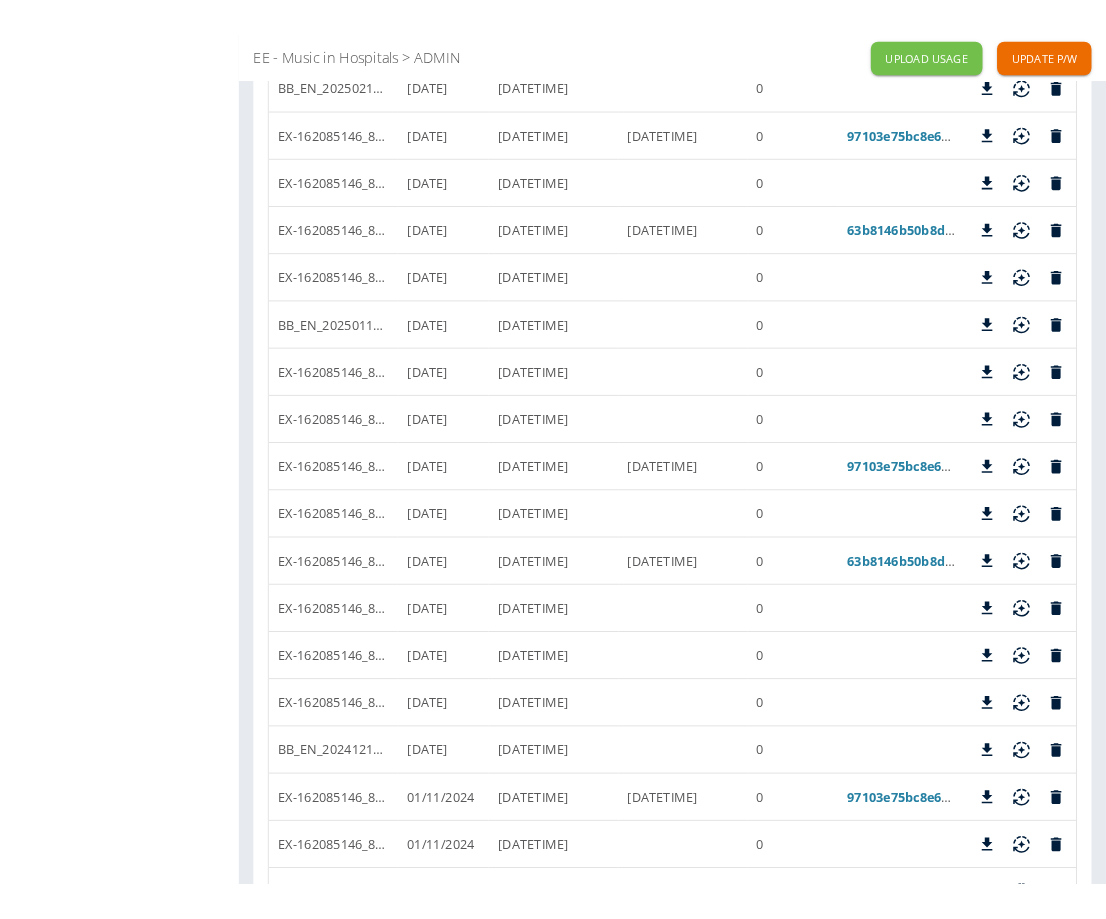 scroll, scrollTop: 1158, scrollLeft: 0, axis: vertical 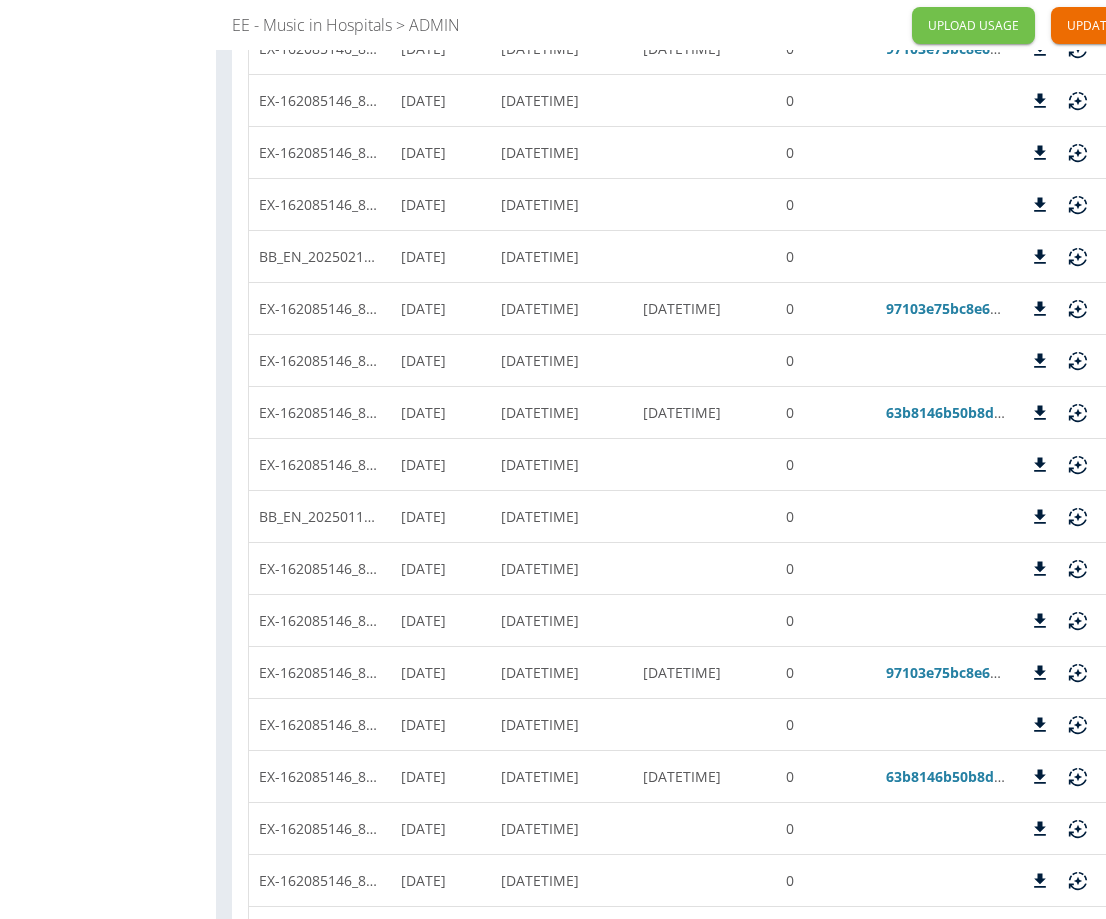 click on "Home Dashboard World Map Upload Usage Users Notifications Issues Edit Customer Profile Admin View Creds" at bounding box center (108, 2882) 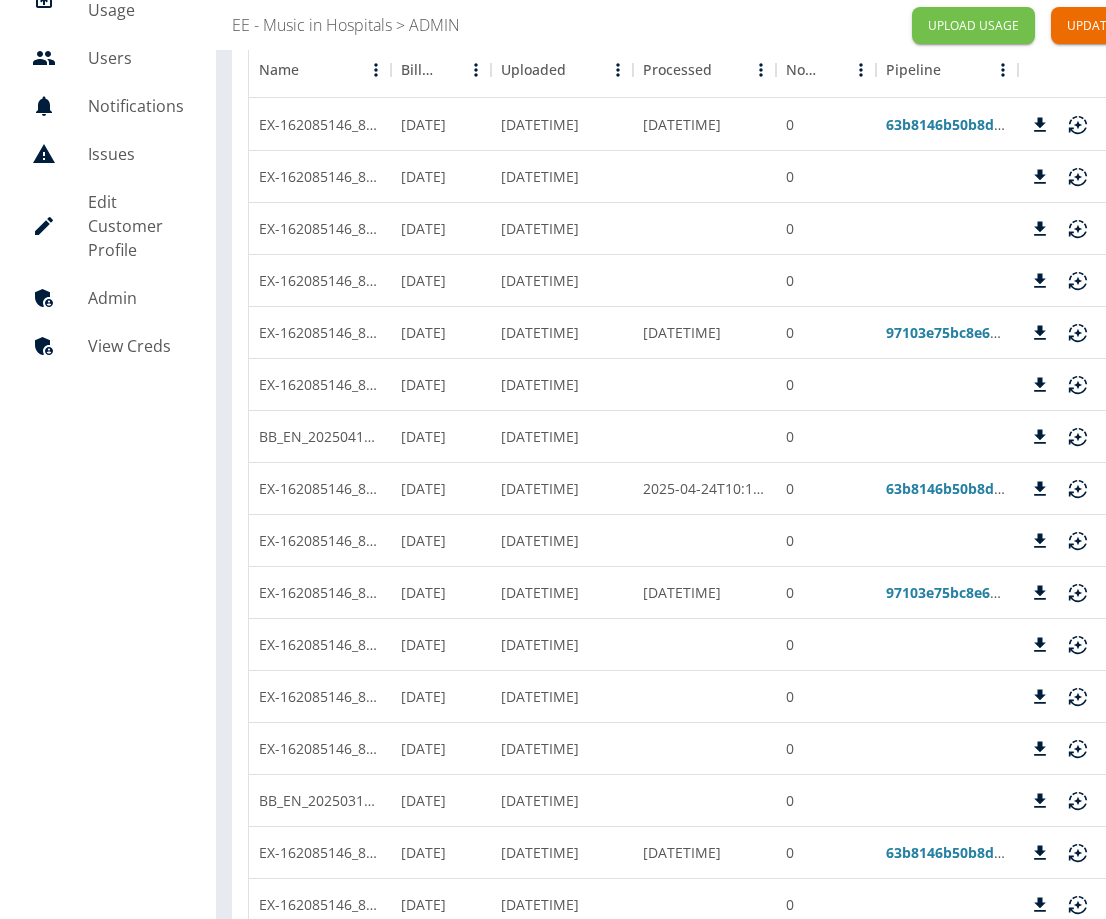 scroll, scrollTop: 230, scrollLeft: 0, axis: vertical 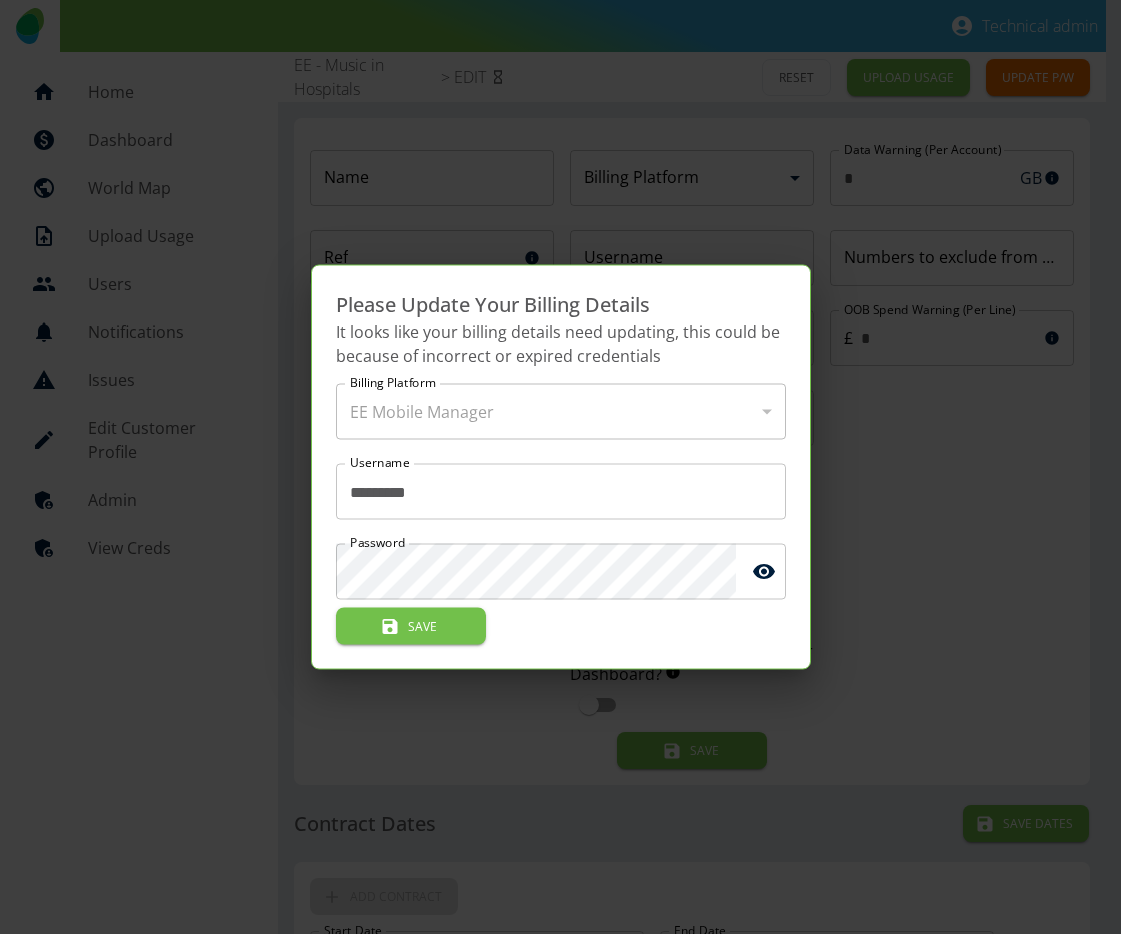 type on "*" 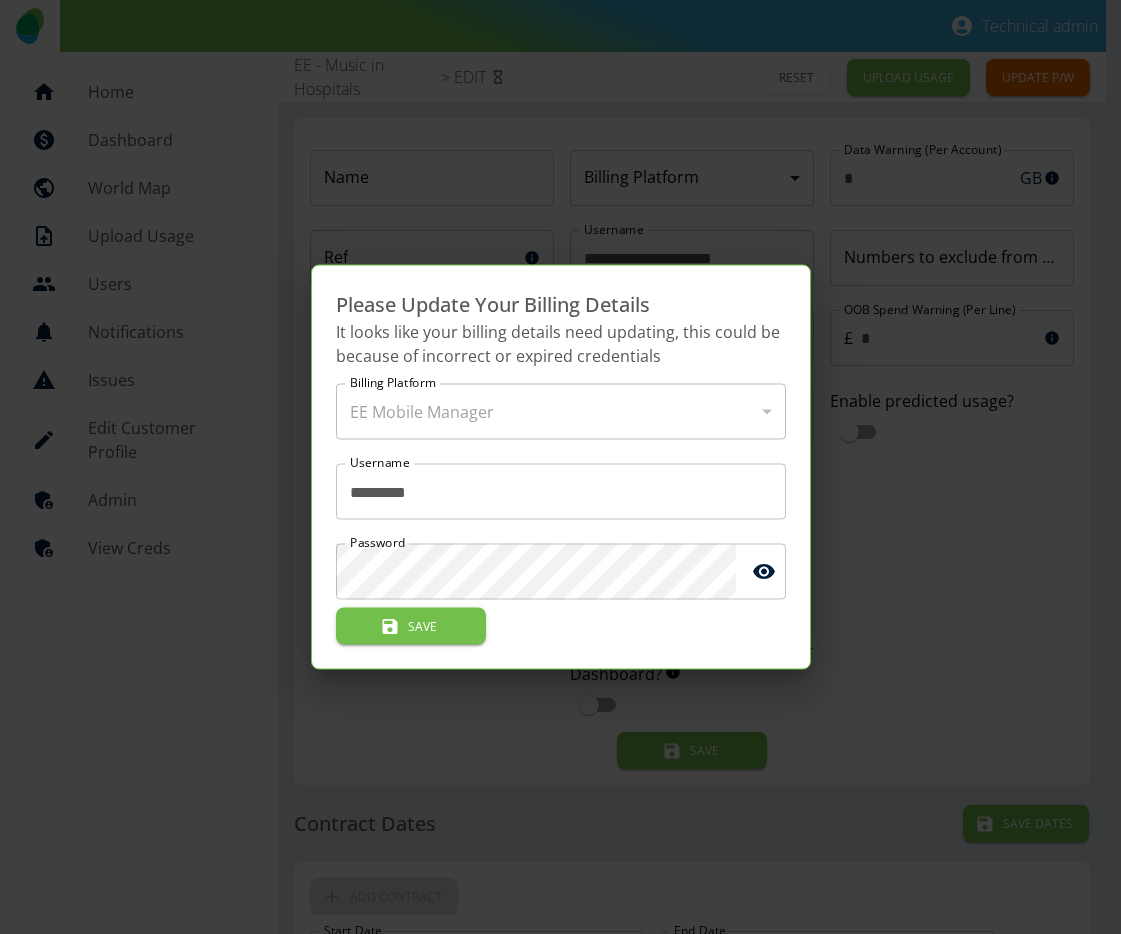 type on "**********" 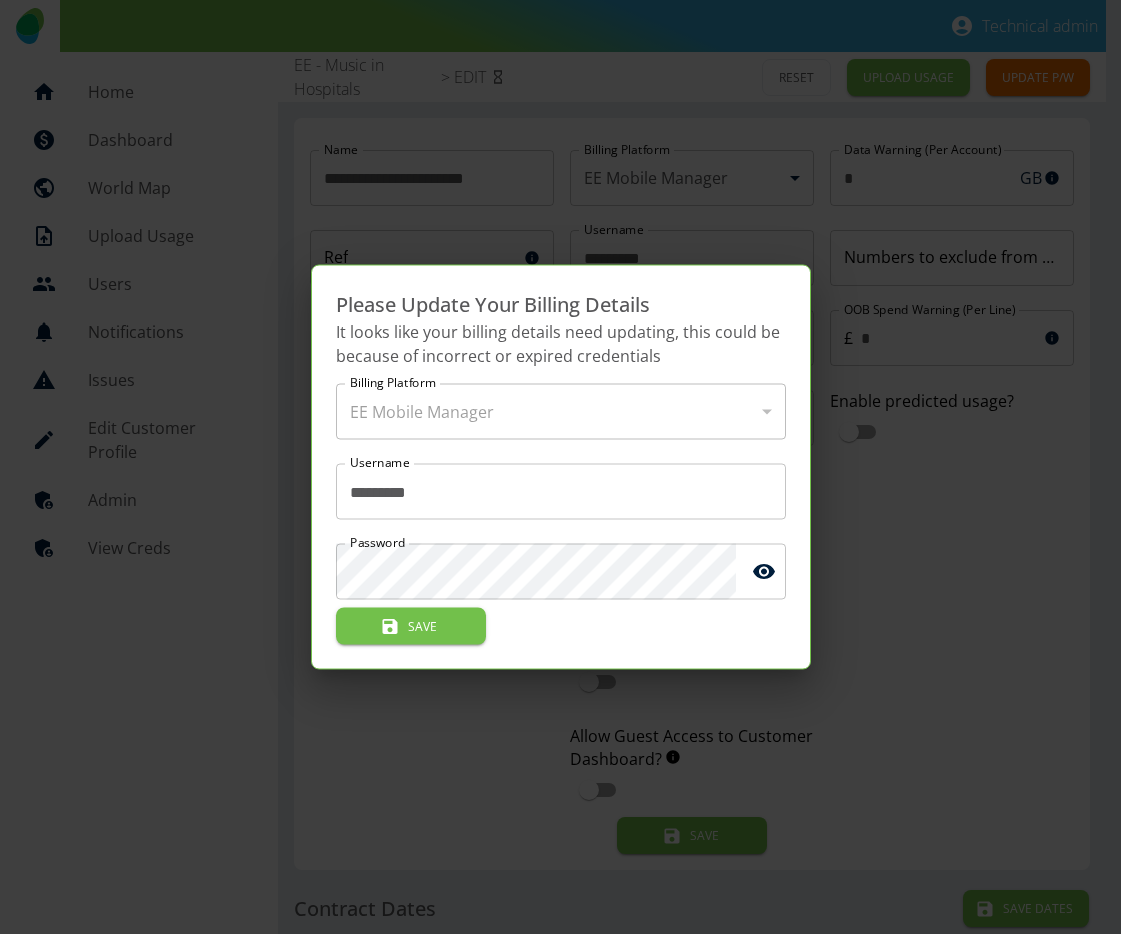 click at bounding box center (560, 467) 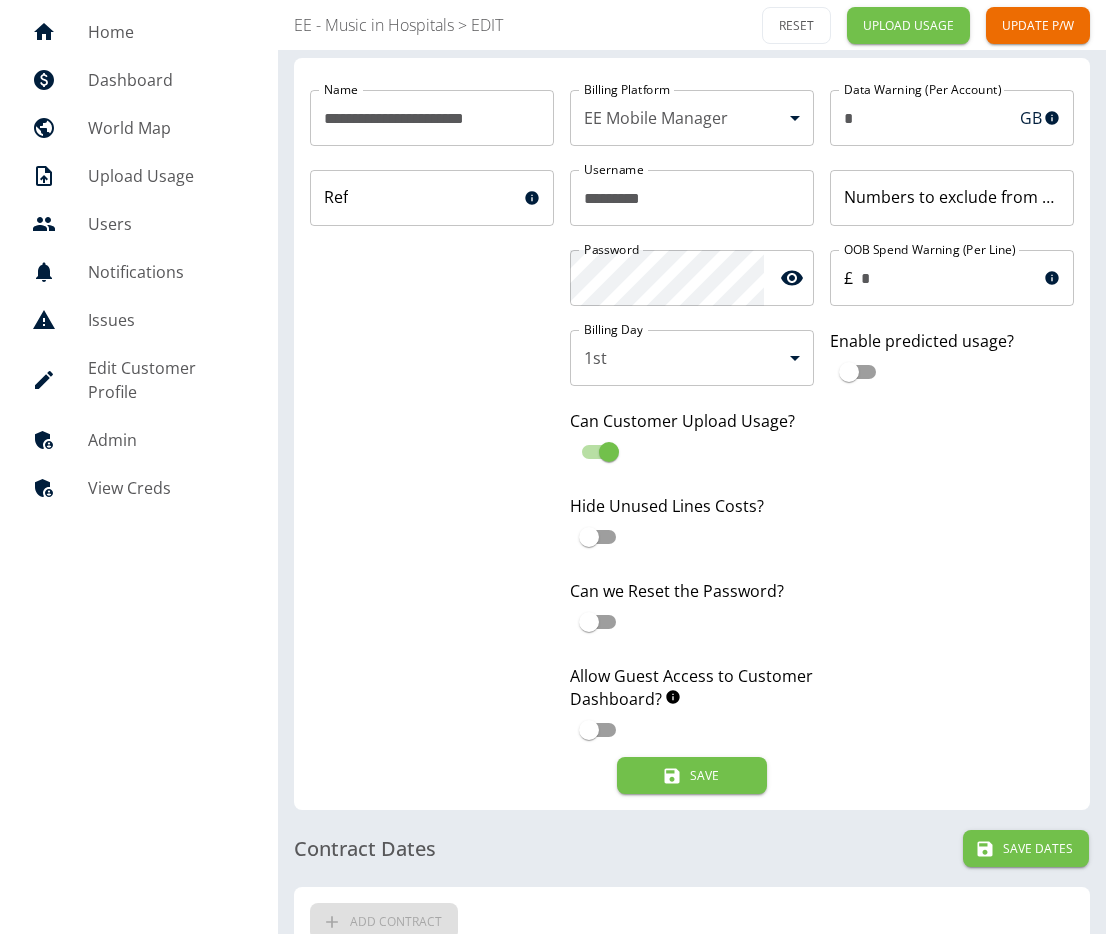 scroll, scrollTop: 78, scrollLeft: 0, axis: vertical 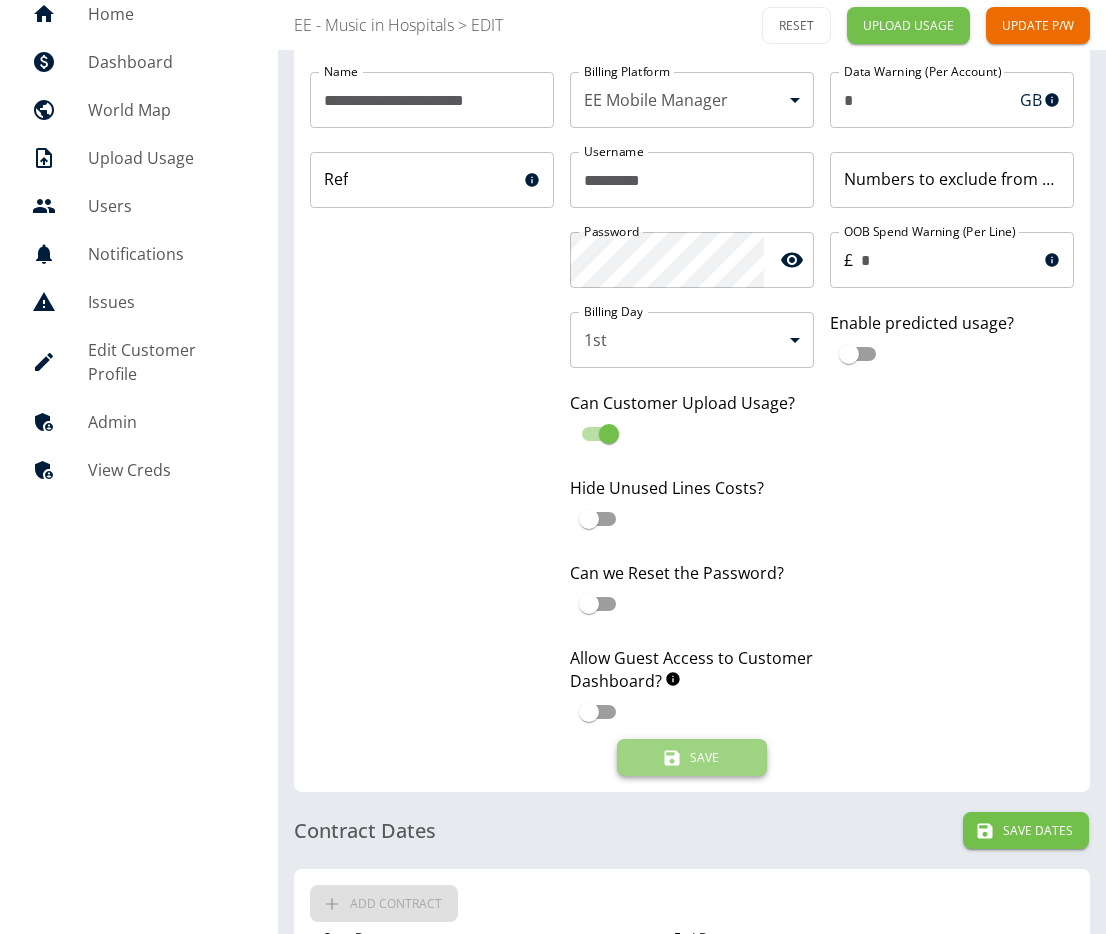 click on "Save" at bounding box center (692, 757) 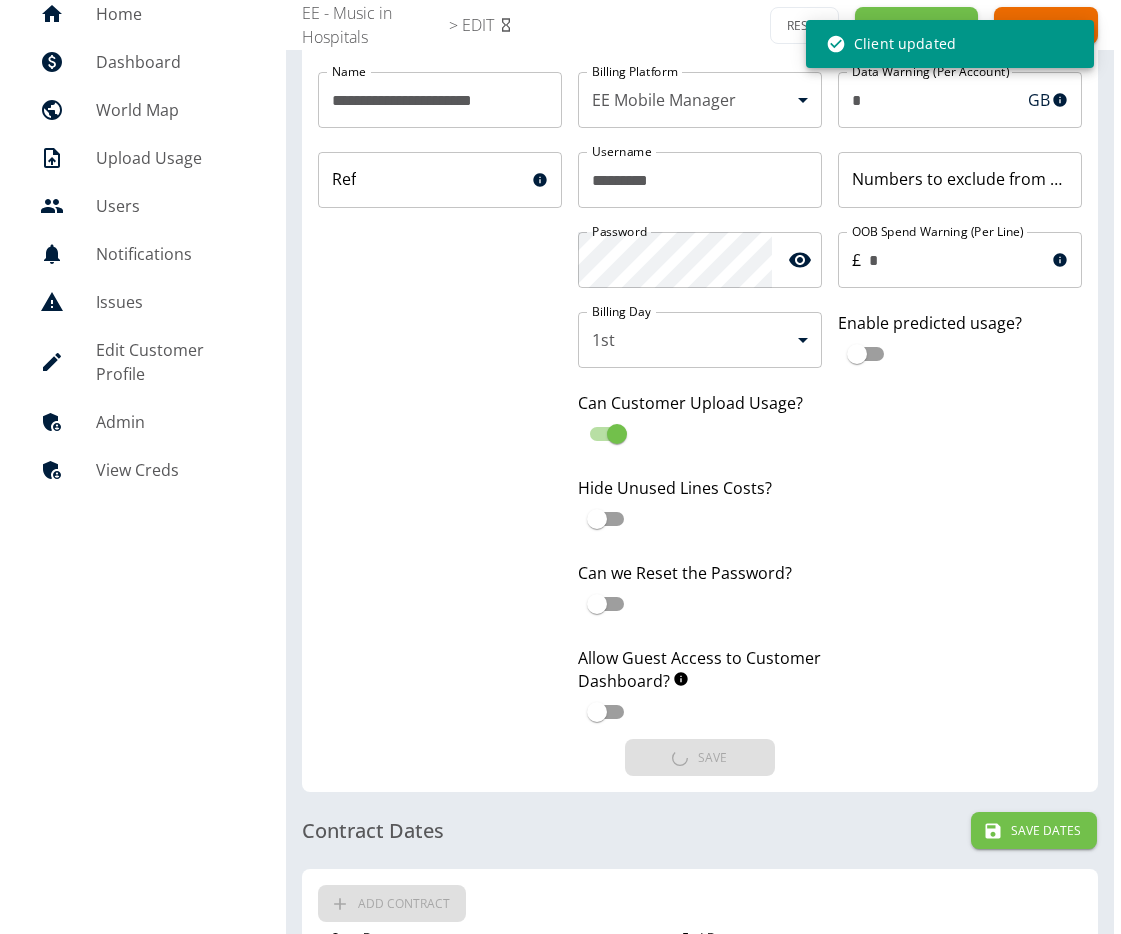 scroll, scrollTop: 0, scrollLeft: 0, axis: both 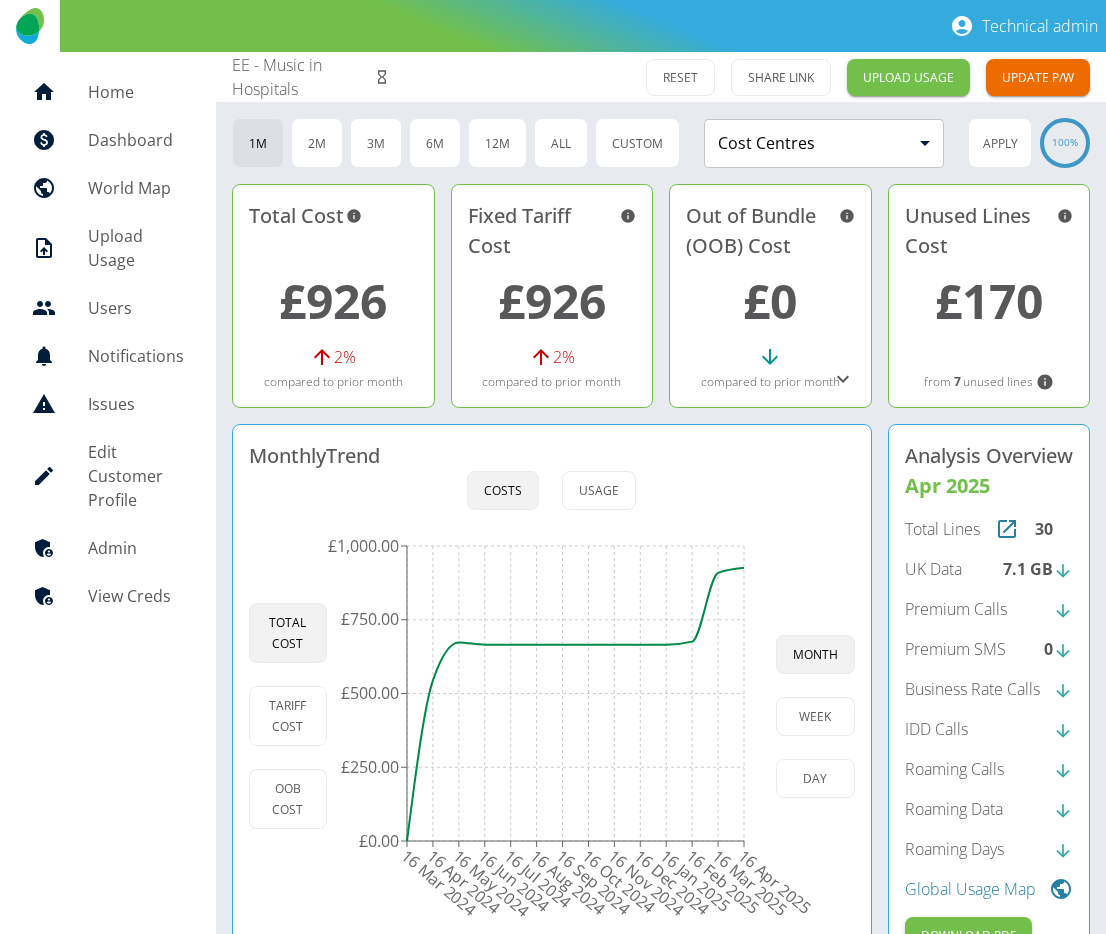 click on "Edit Customer Profile" at bounding box center (136, 476) 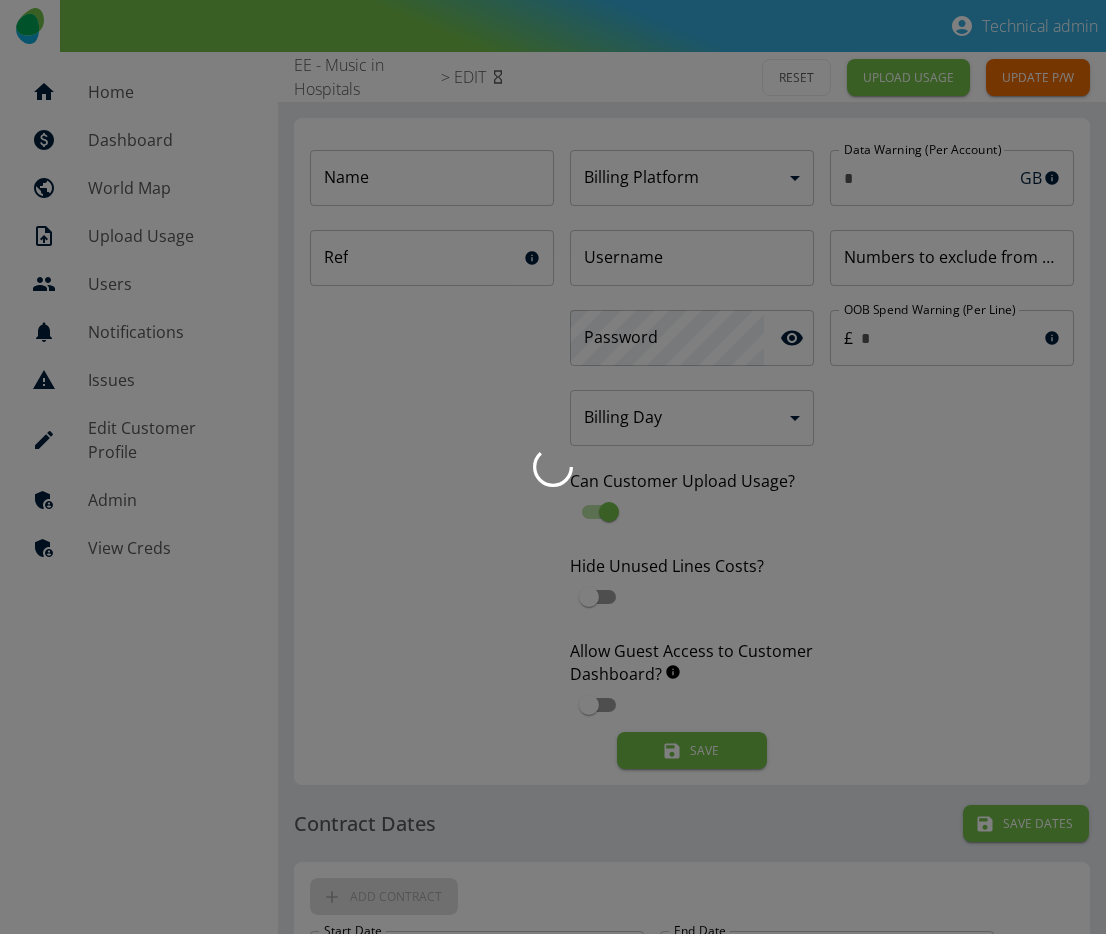 type on "**********" 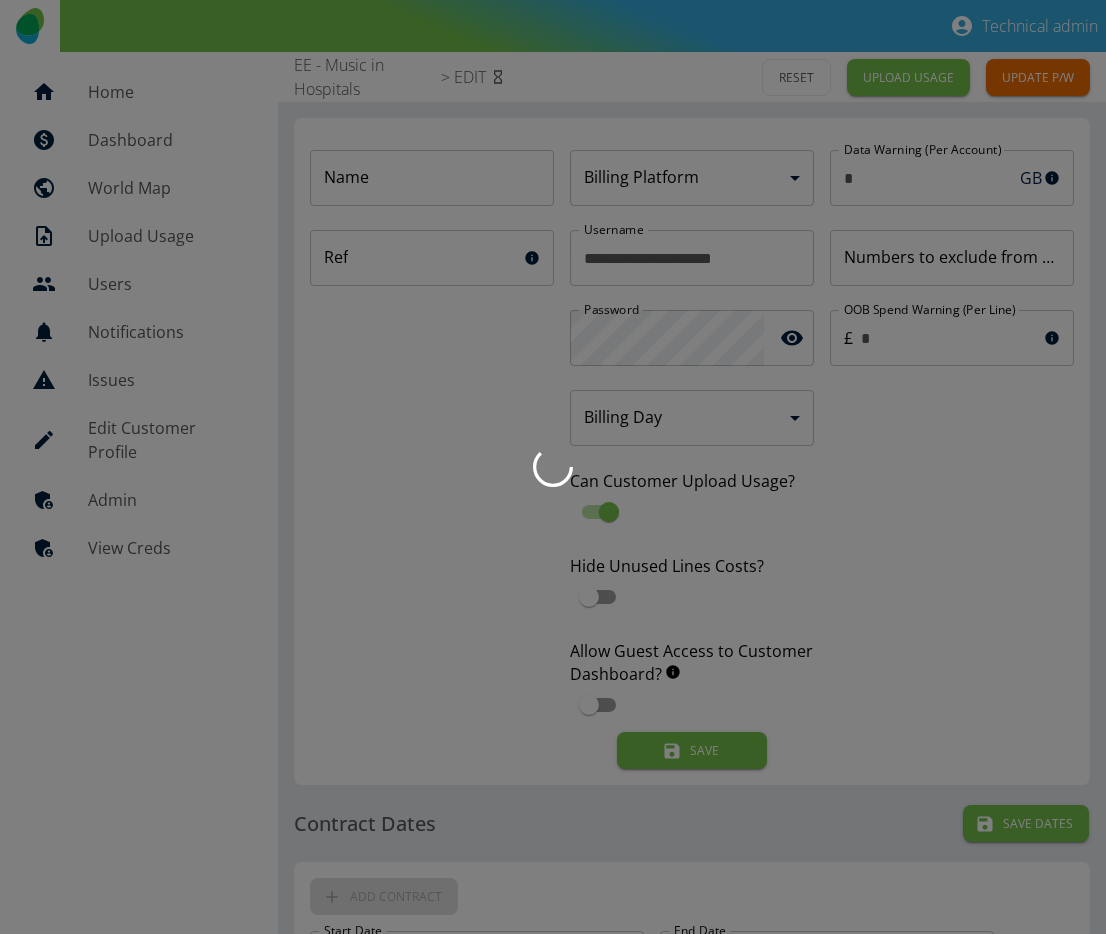 type 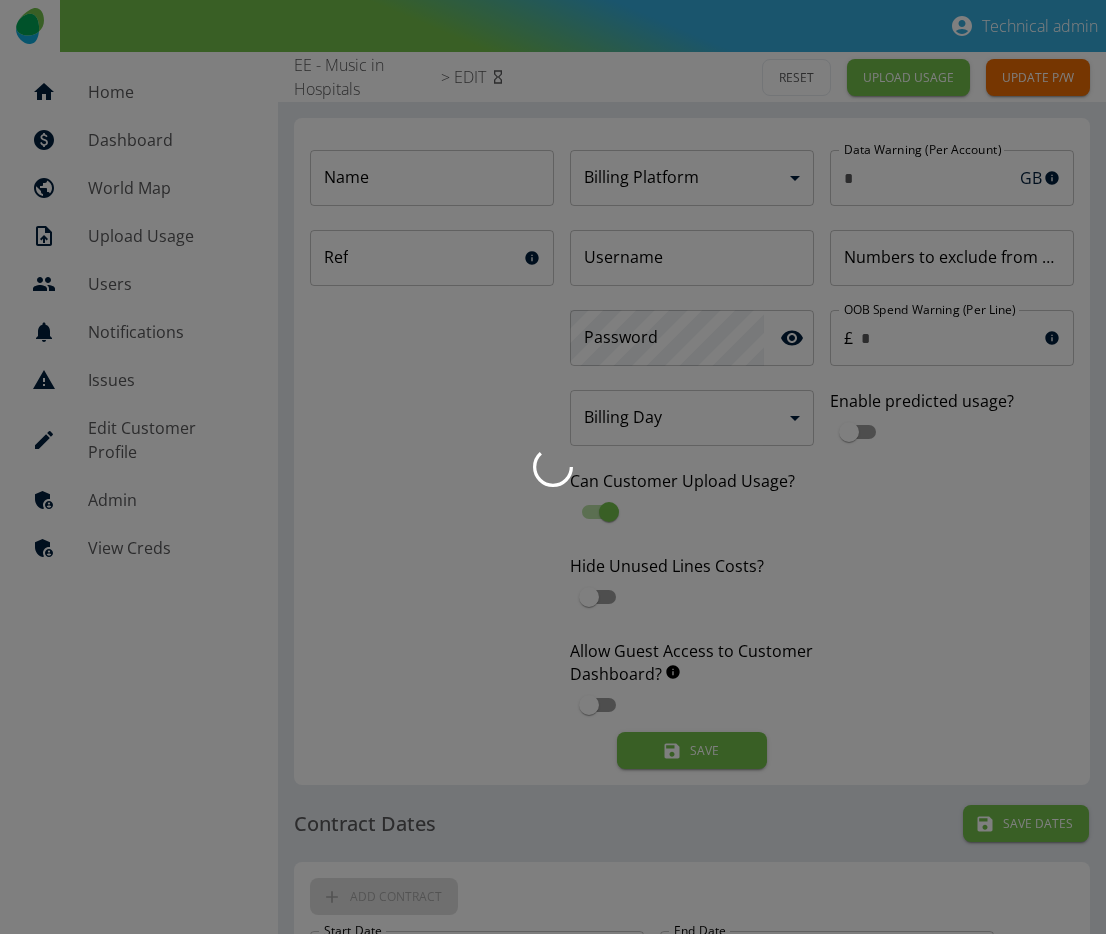 type on "**********" 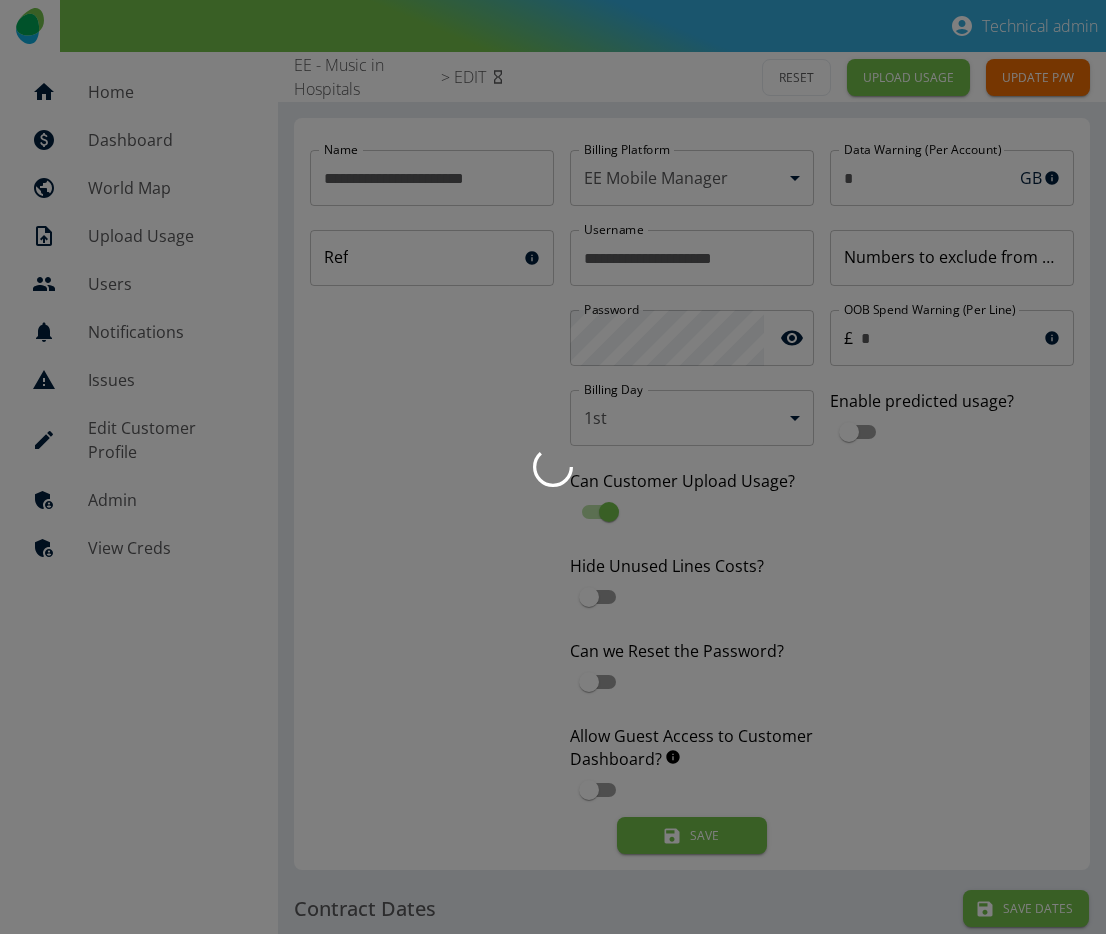 type on "**********" 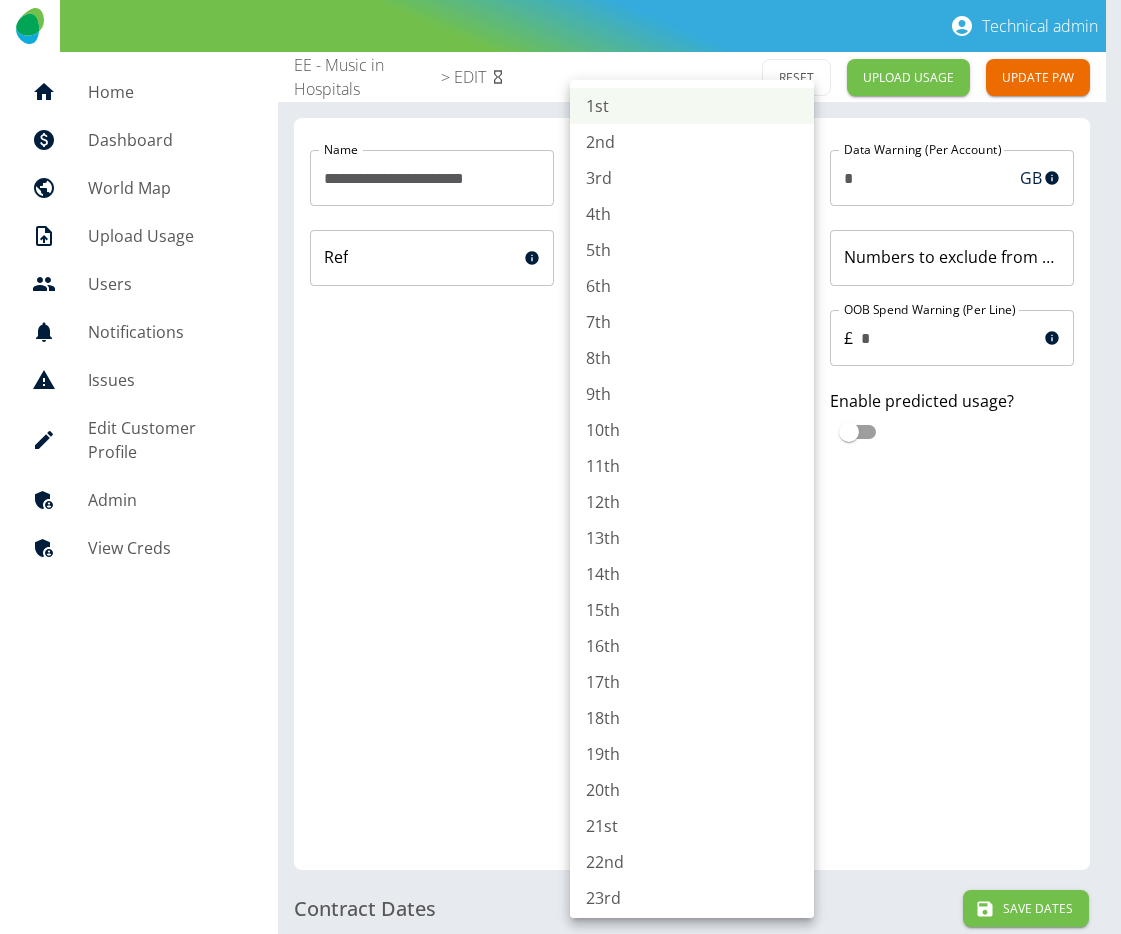 click on "**********" at bounding box center (560, 467) 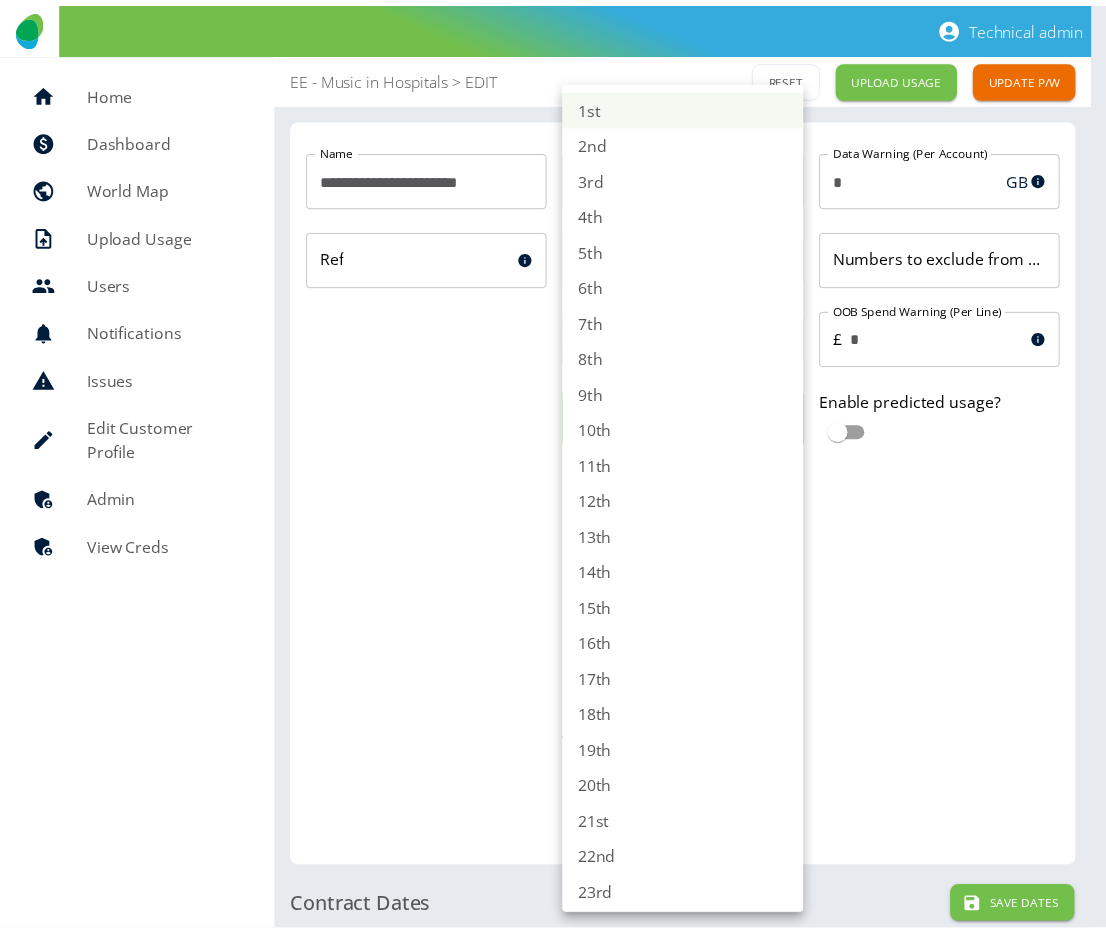 scroll, scrollTop: 294, scrollLeft: 0, axis: vertical 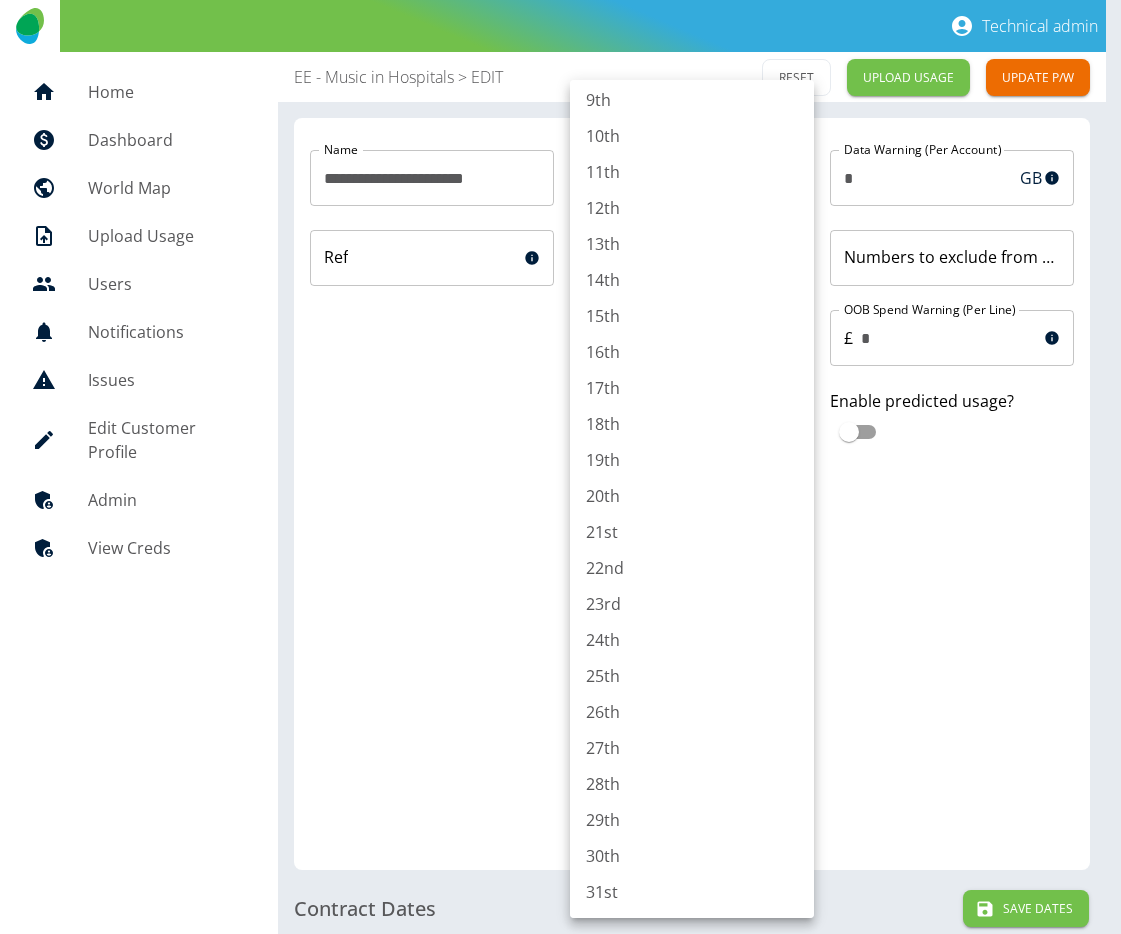 click at bounding box center [560, 467] 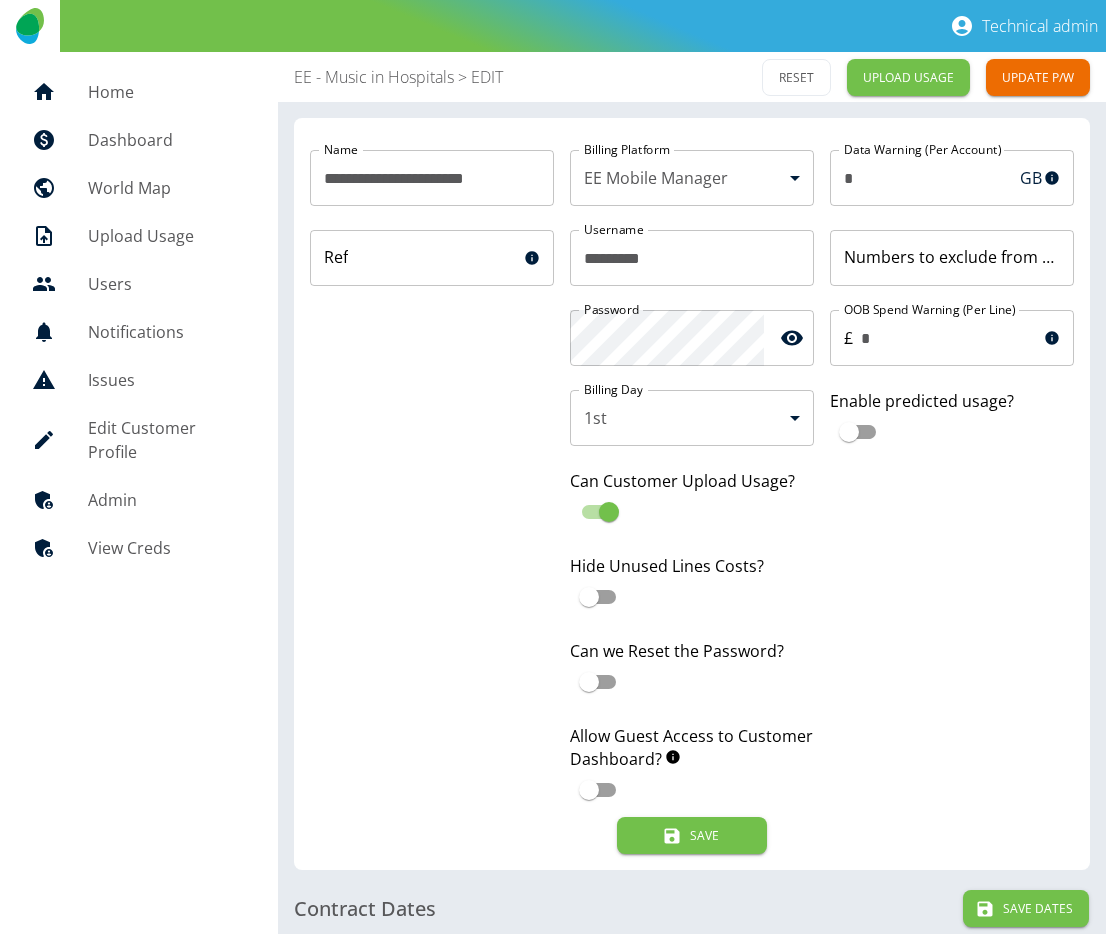 click on "**********" at bounding box center [432, 475] 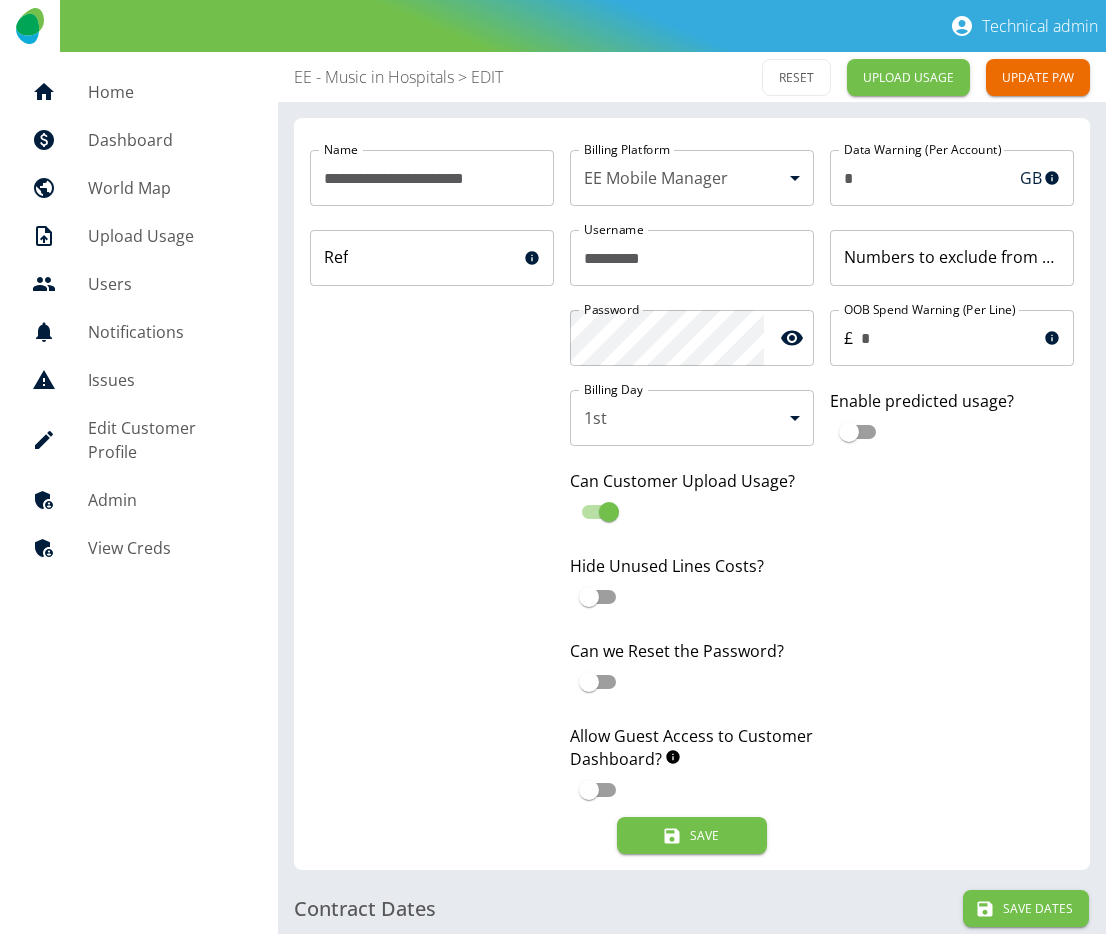 click on "**********" at bounding box center (432, 475) 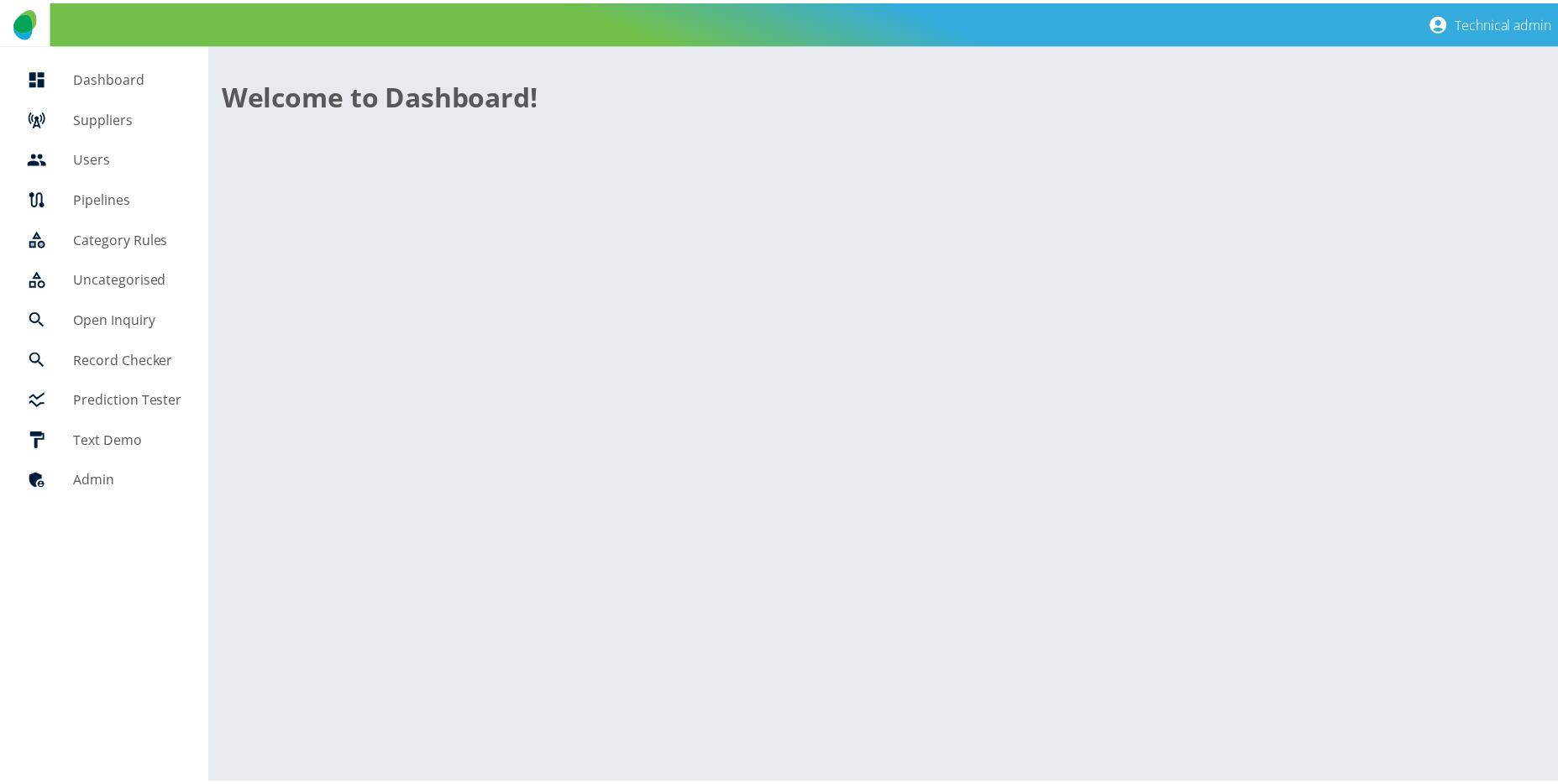 scroll, scrollTop: 0, scrollLeft: 0, axis: both 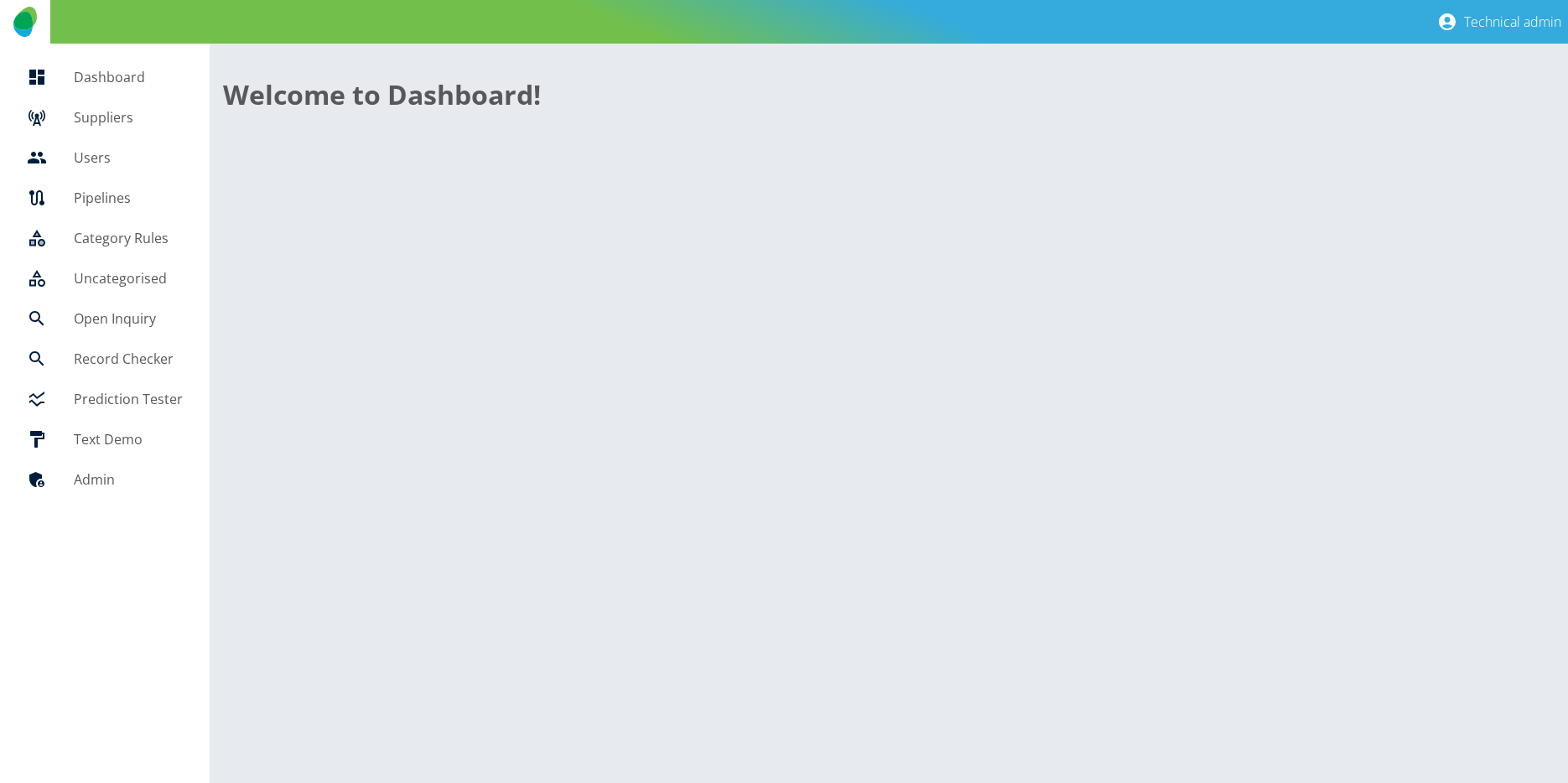 click on "Suppliers" at bounding box center (105, 117) 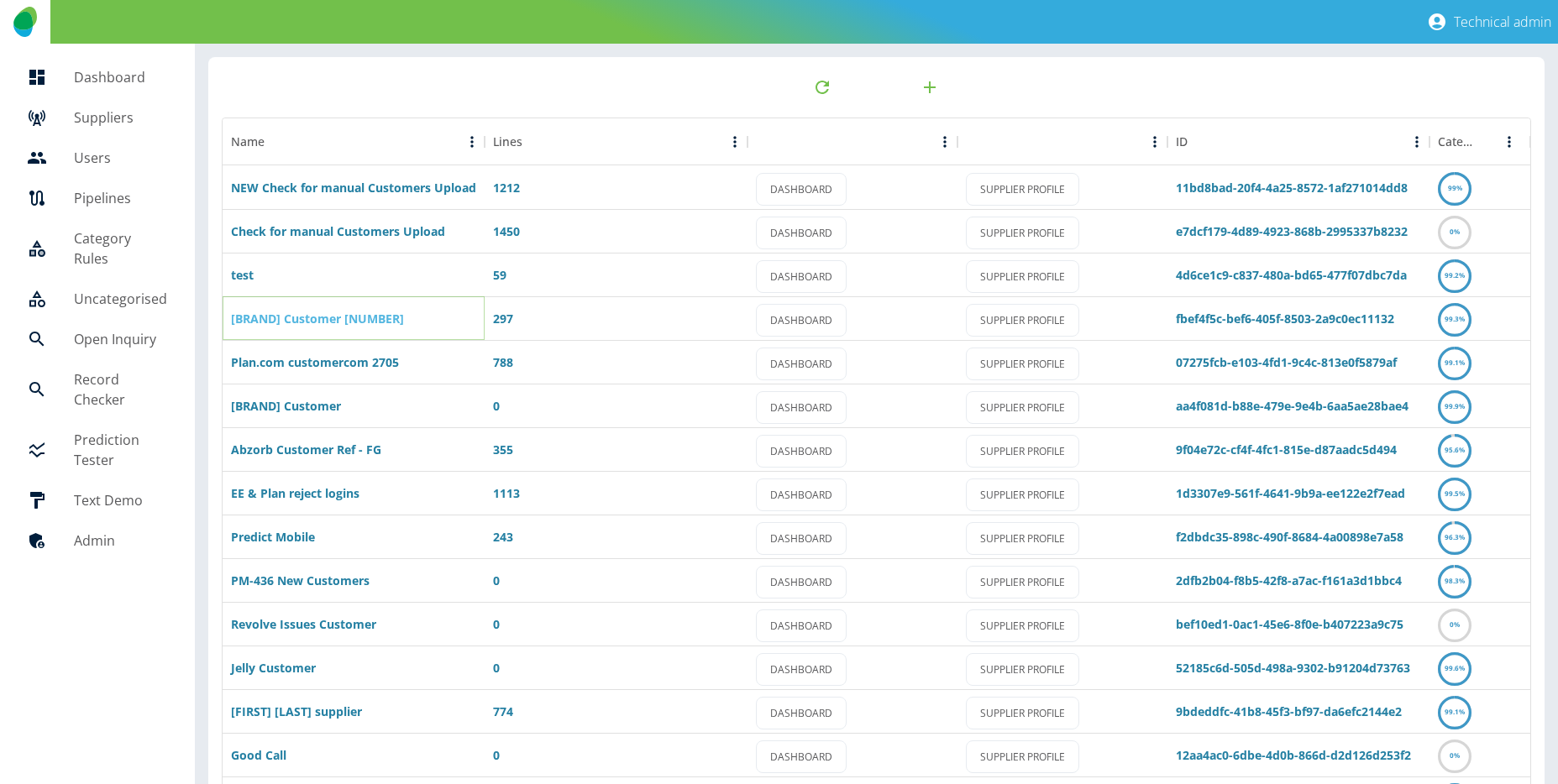 click on "[BRAND] Customer [NUMBER]" at bounding box center (317, 318) 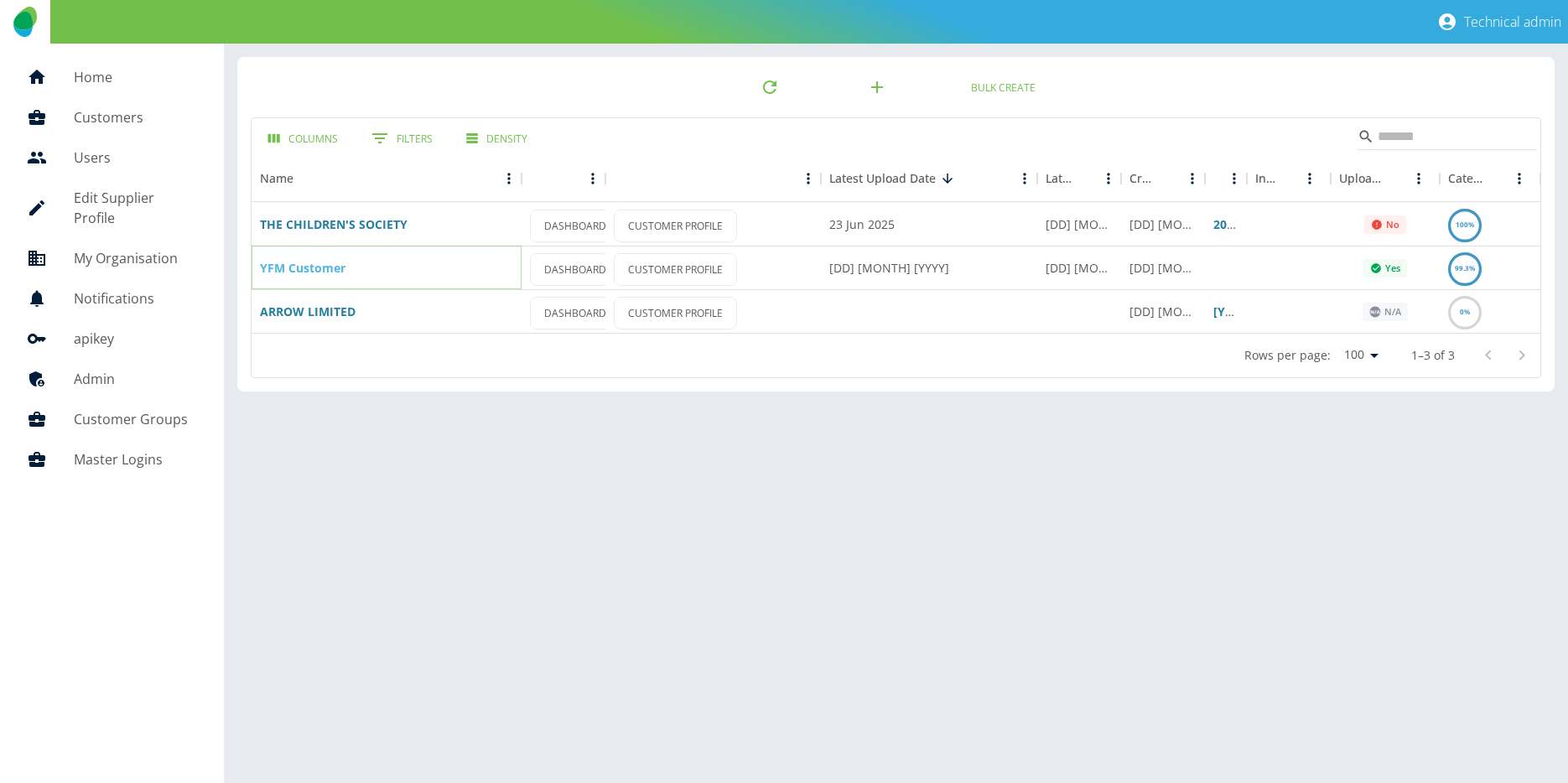 click on "YFM Customer" at bounding box center (303, 267) 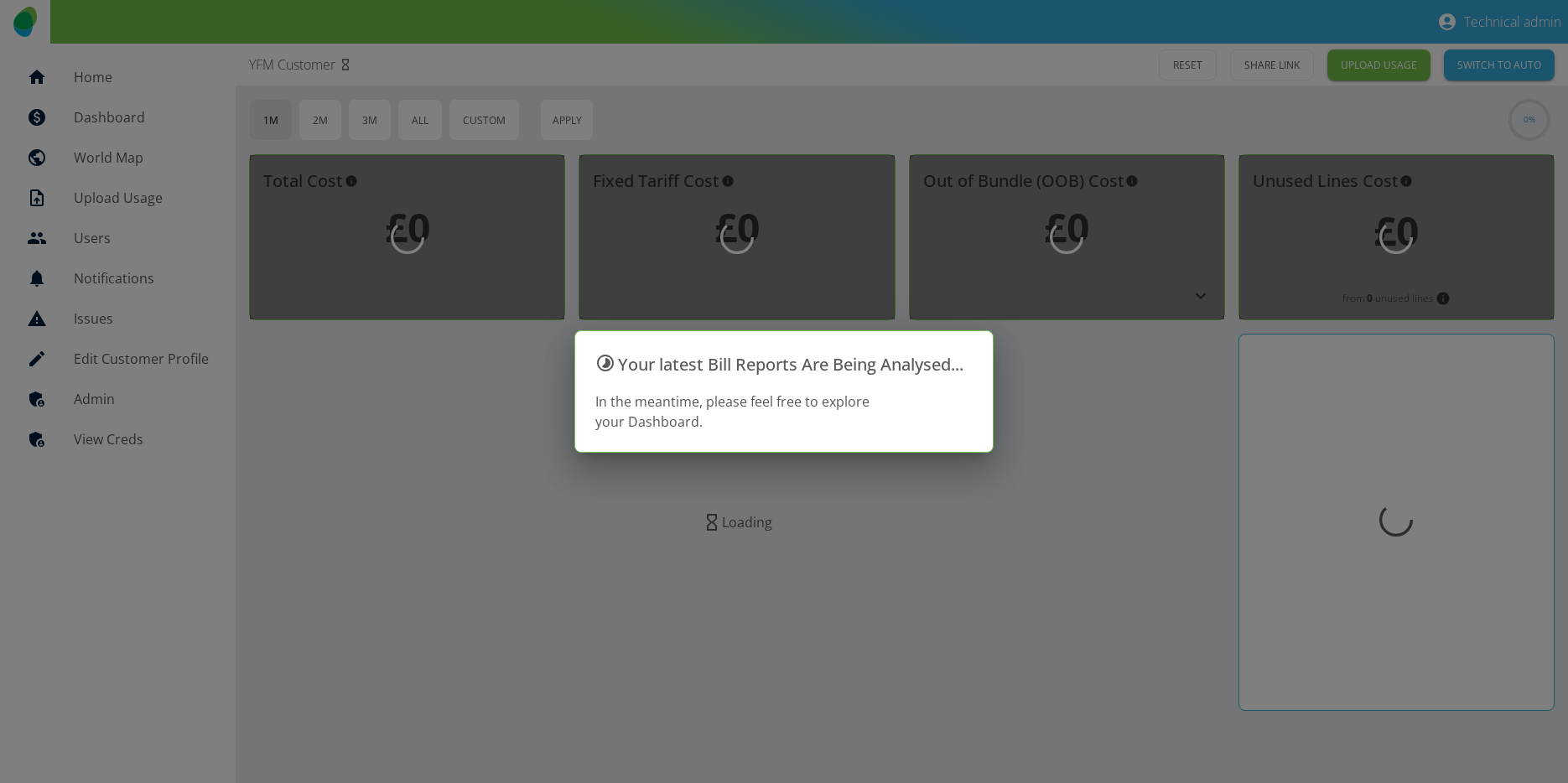click at bounding box center [784, 392] 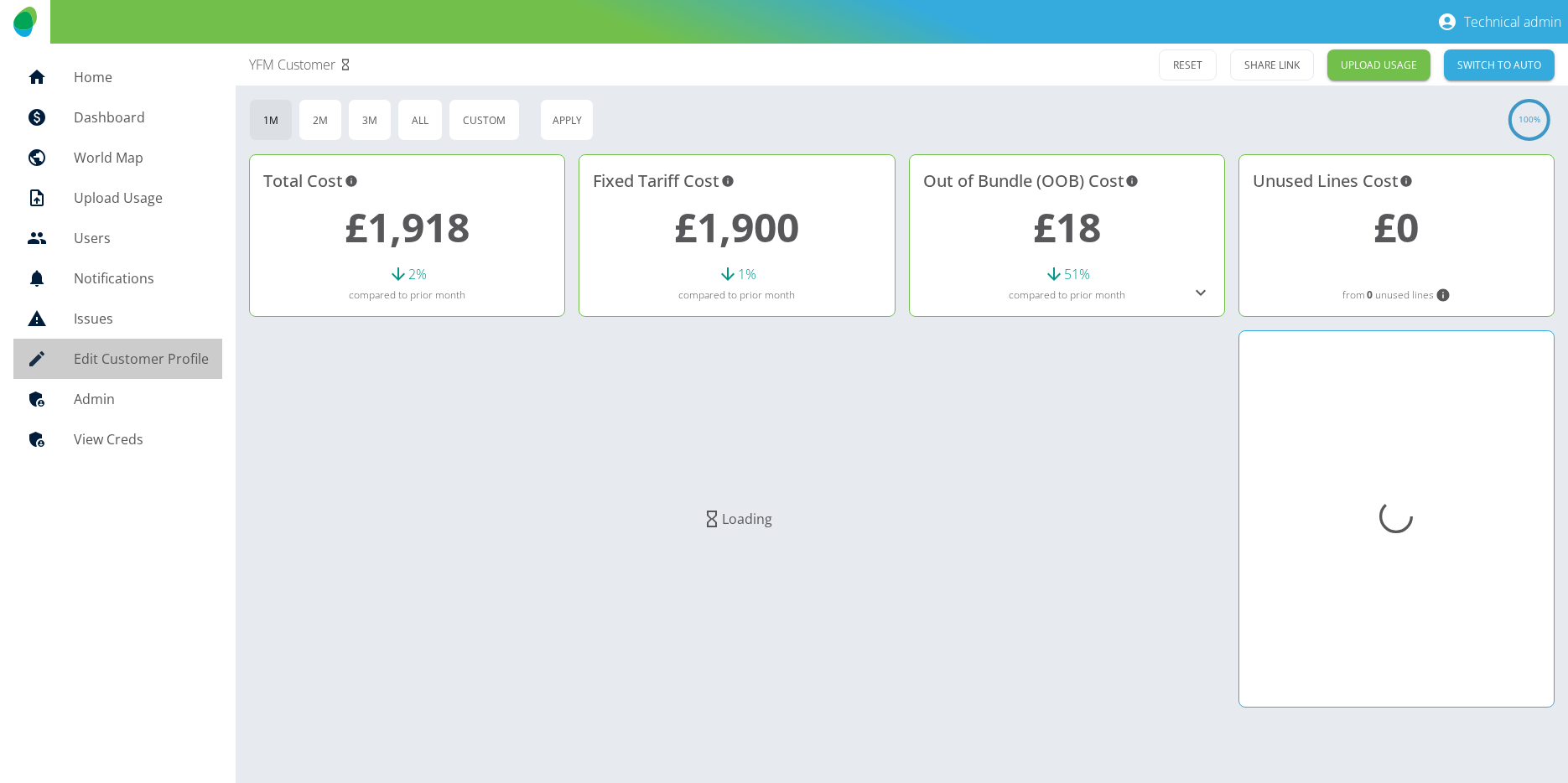 click on "Edit Customer Profile" at bounding box center (141, 359) 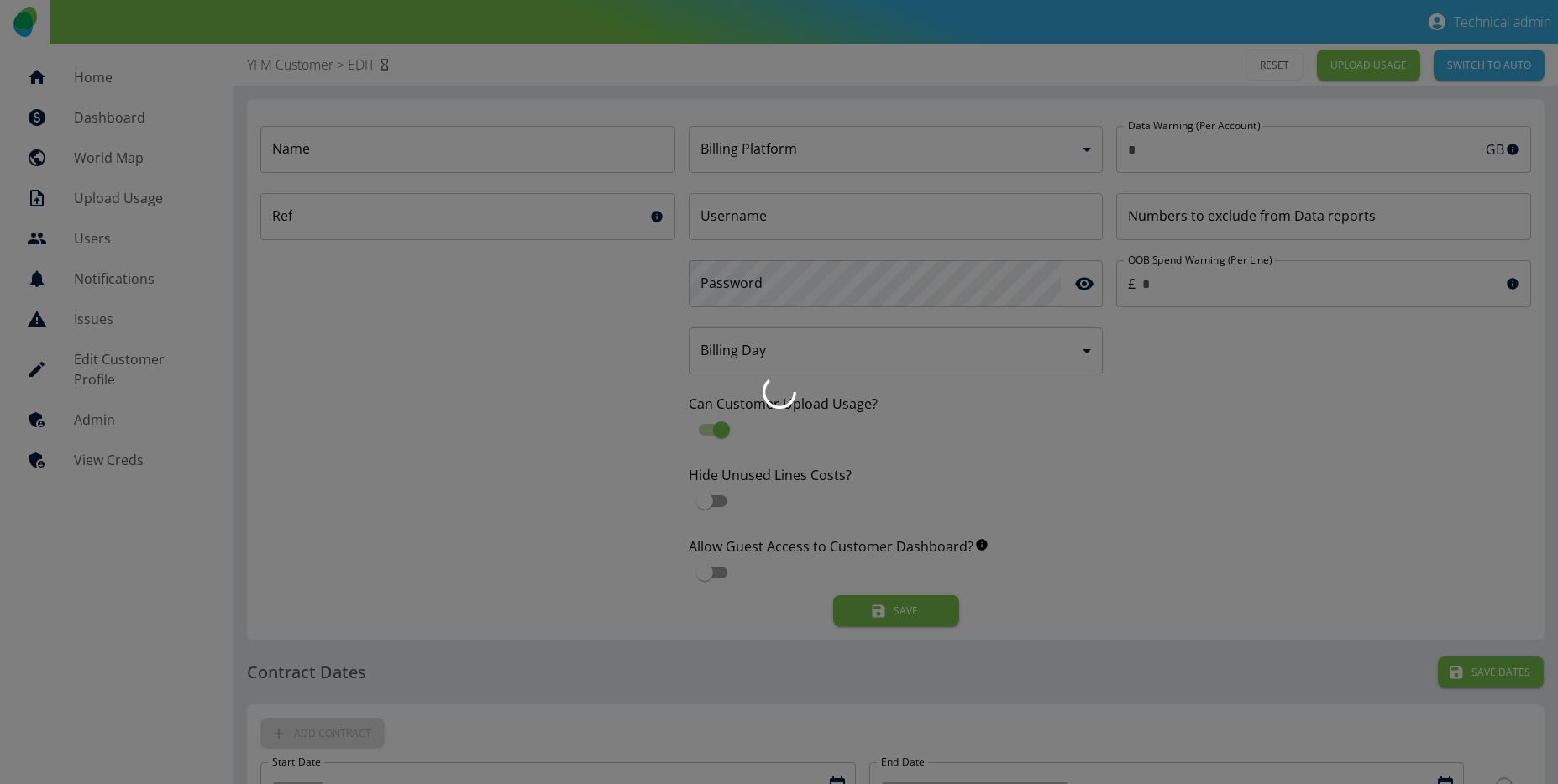 type on "*" 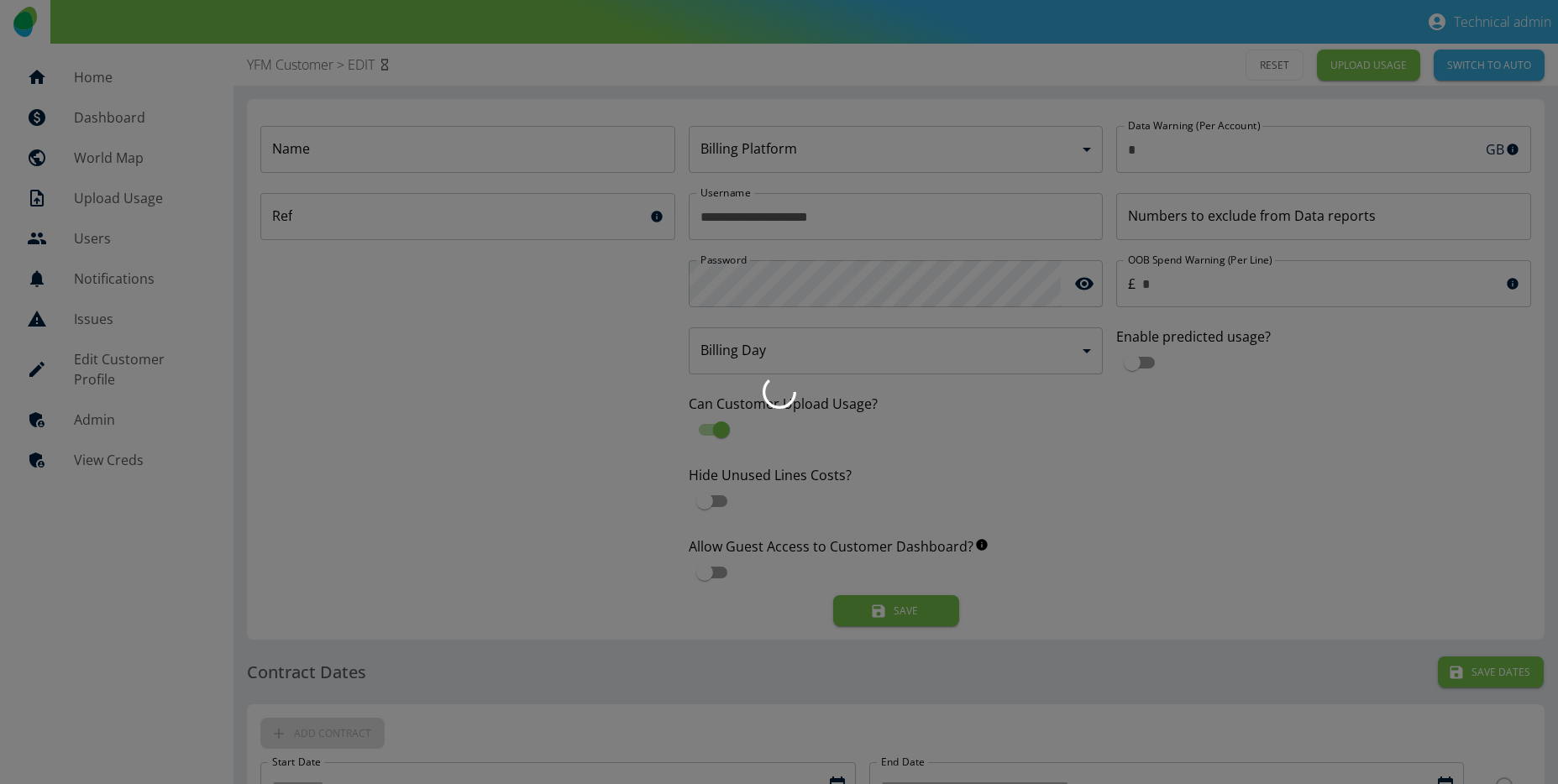 type on "**********" 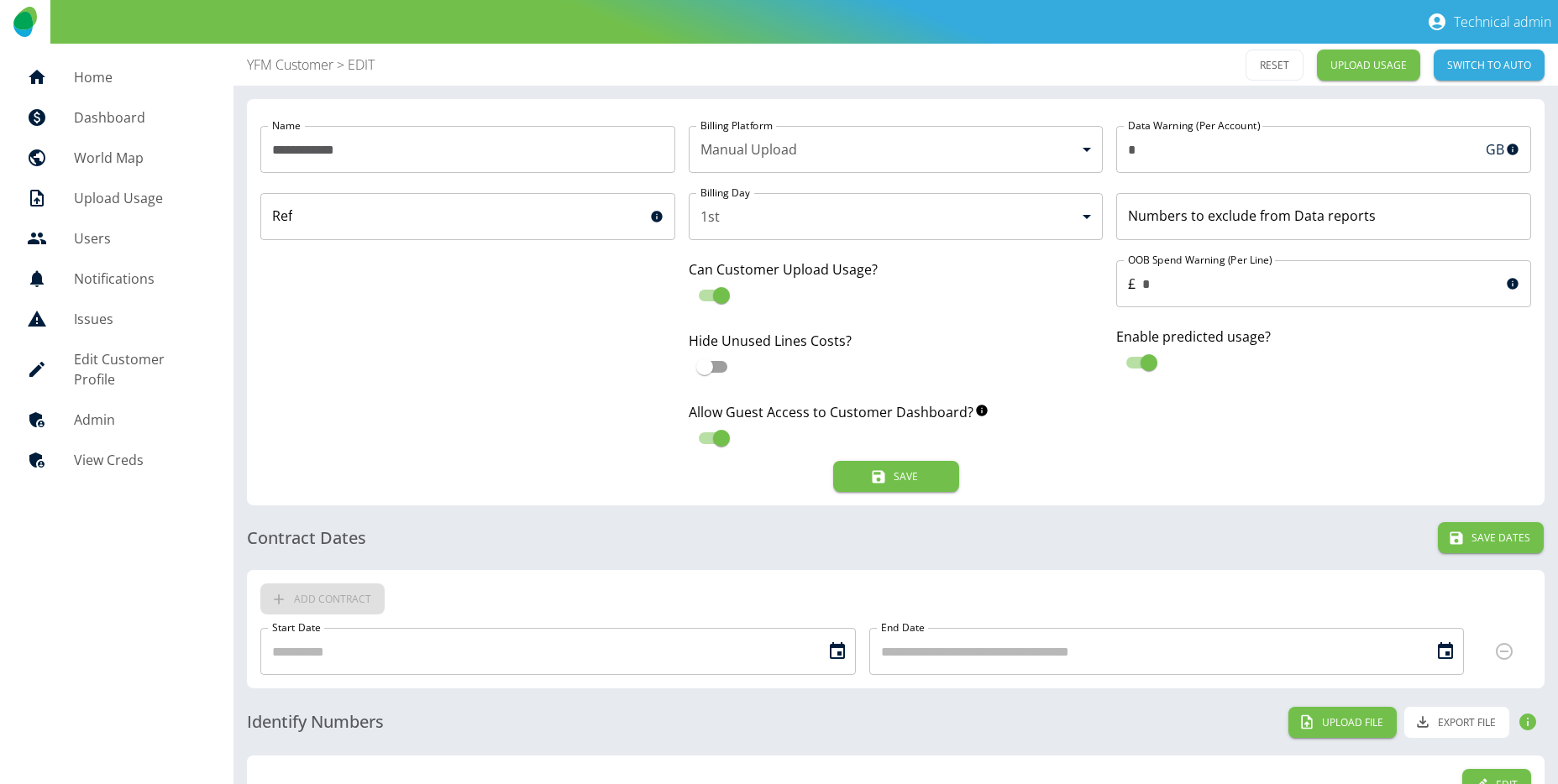 click on "**********" at bounding box center (468, 286) 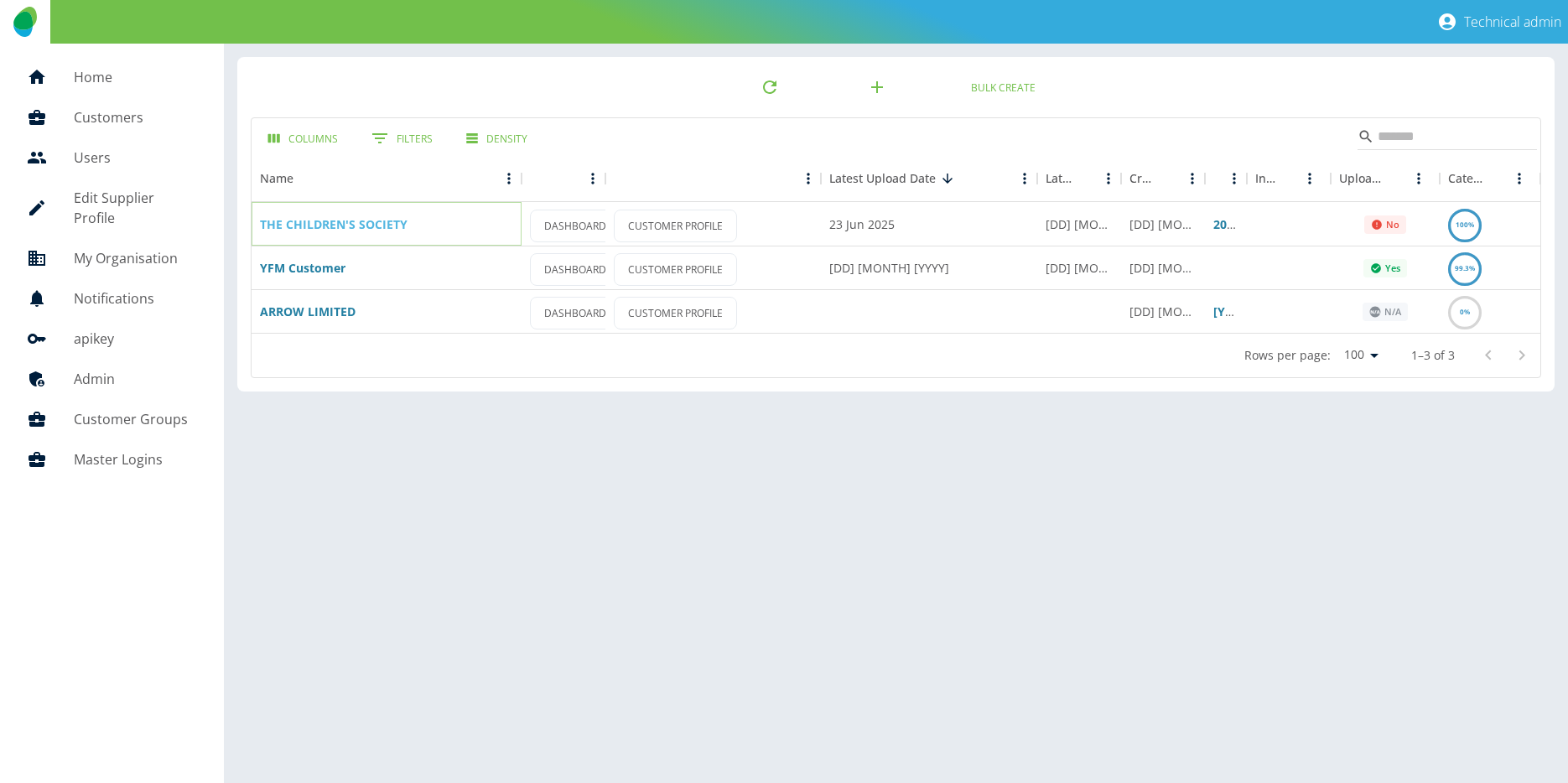 click on "THE CHILDREN'S SOCIETY" at bounding box center (334, 224) 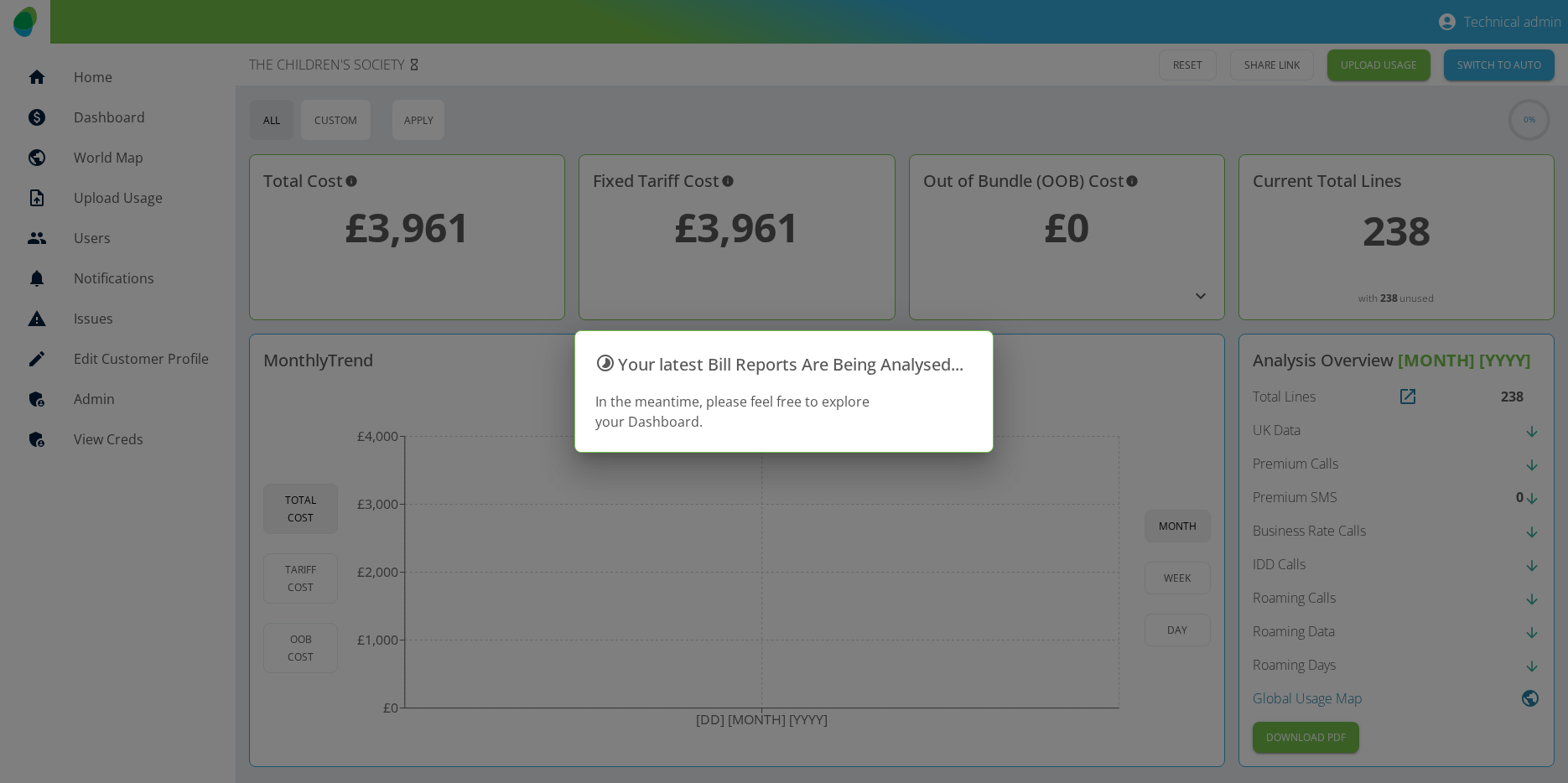 drag, startPoint x: 162, startPoint y: 390, endPoint x: 163, endPoint y: 380, distance: 10.0498756 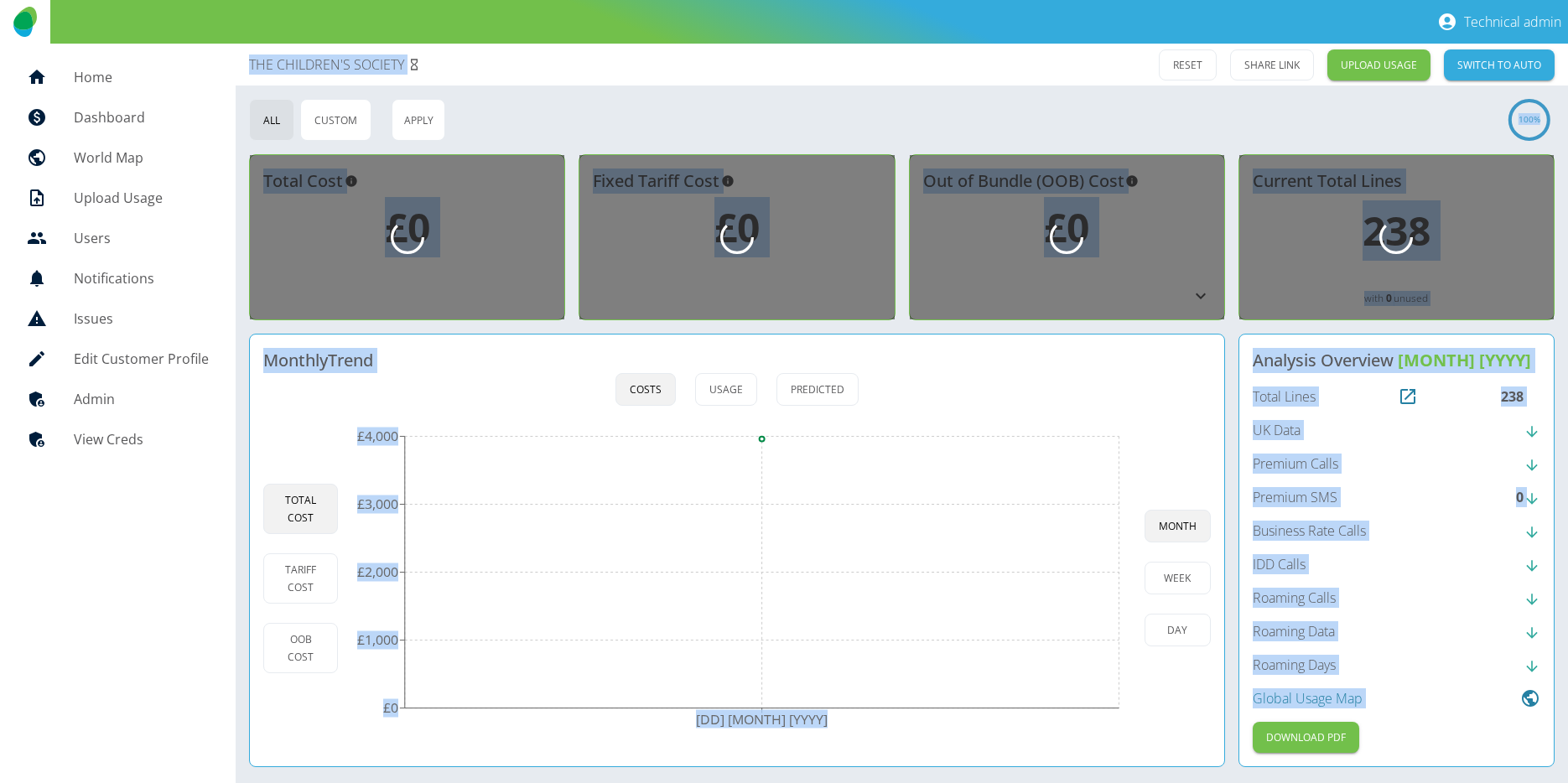click on "Edit Customer Profile" at bounding box center [117, 359] 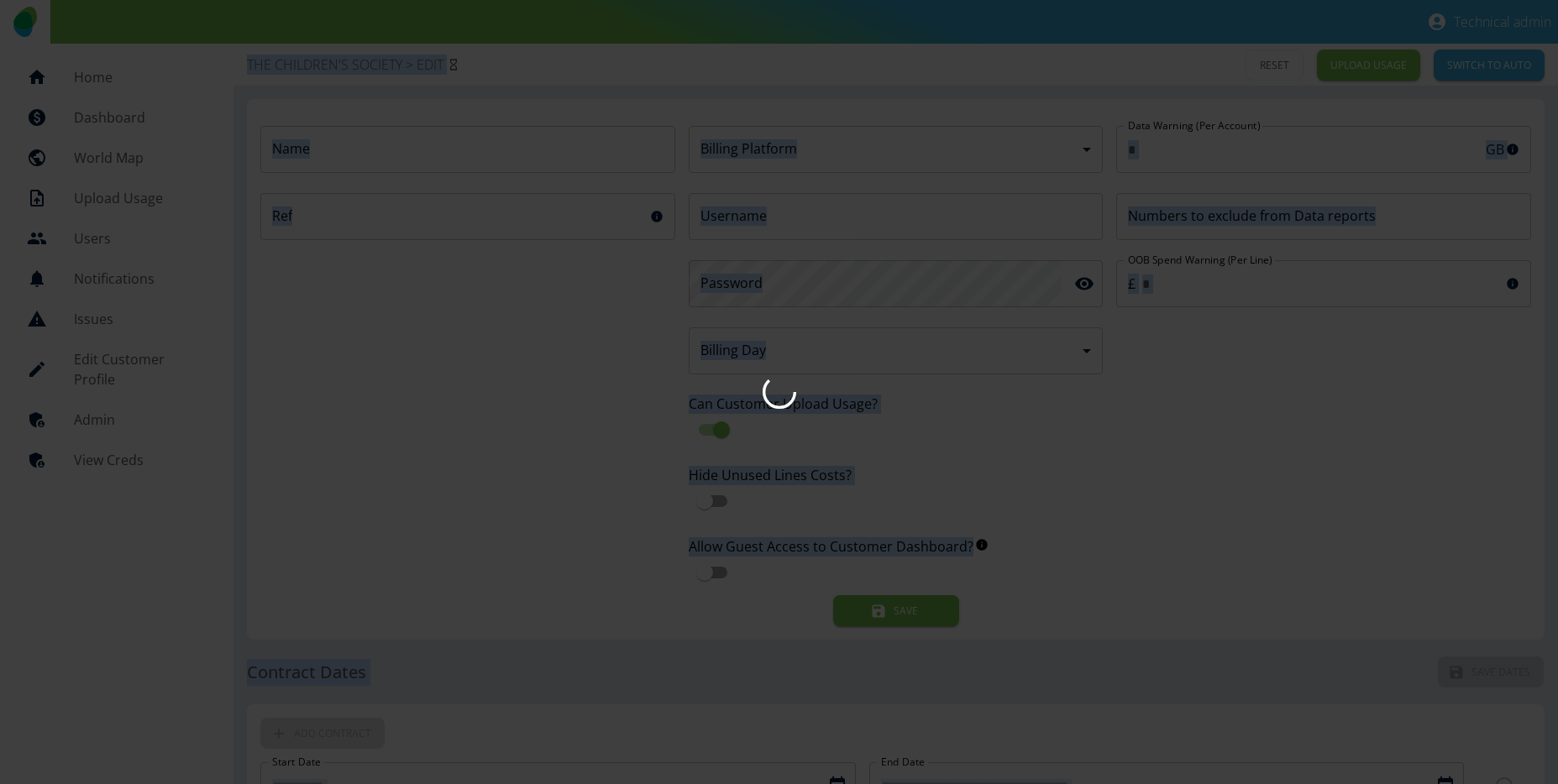 type on "**********" 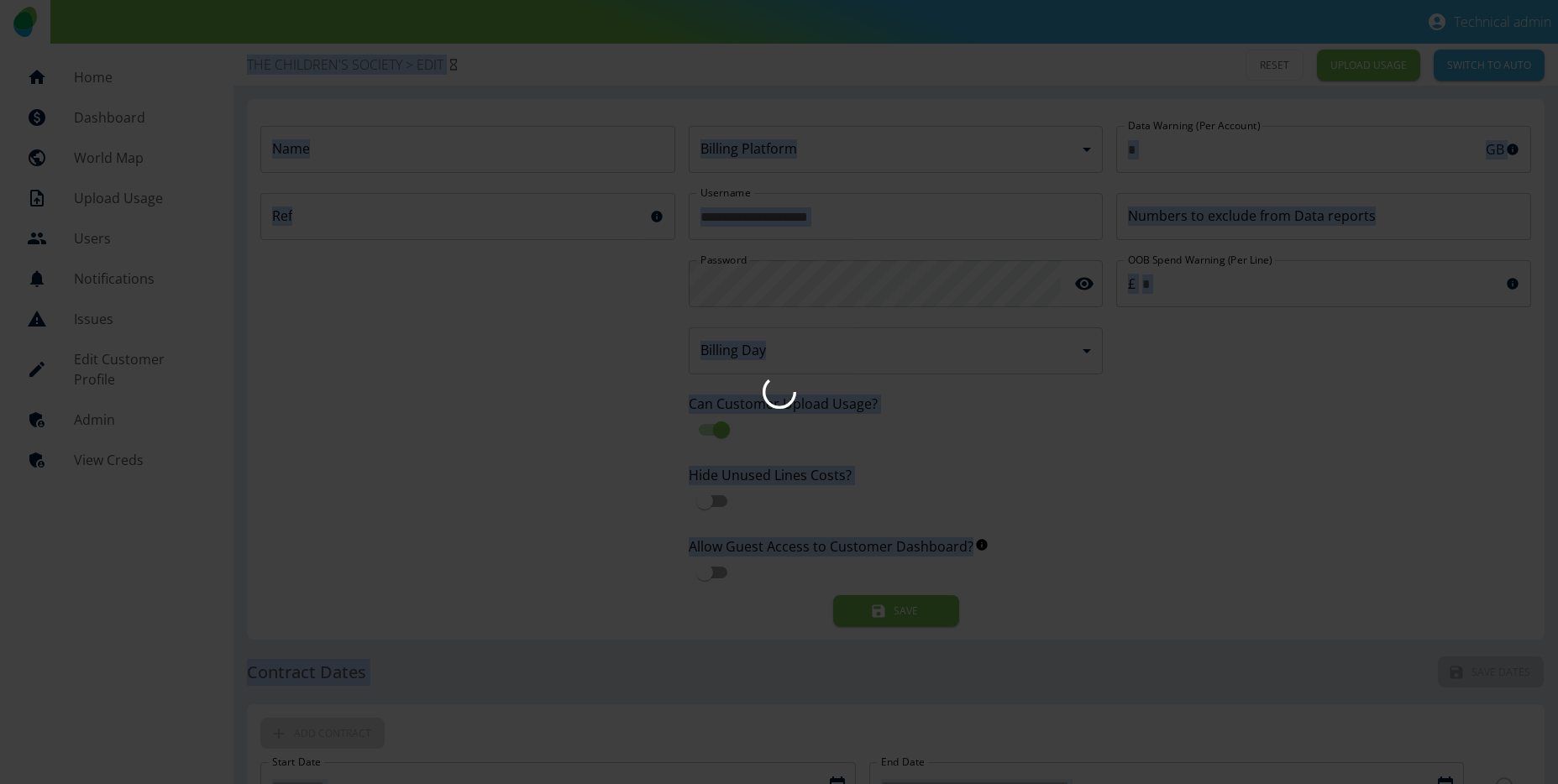 type 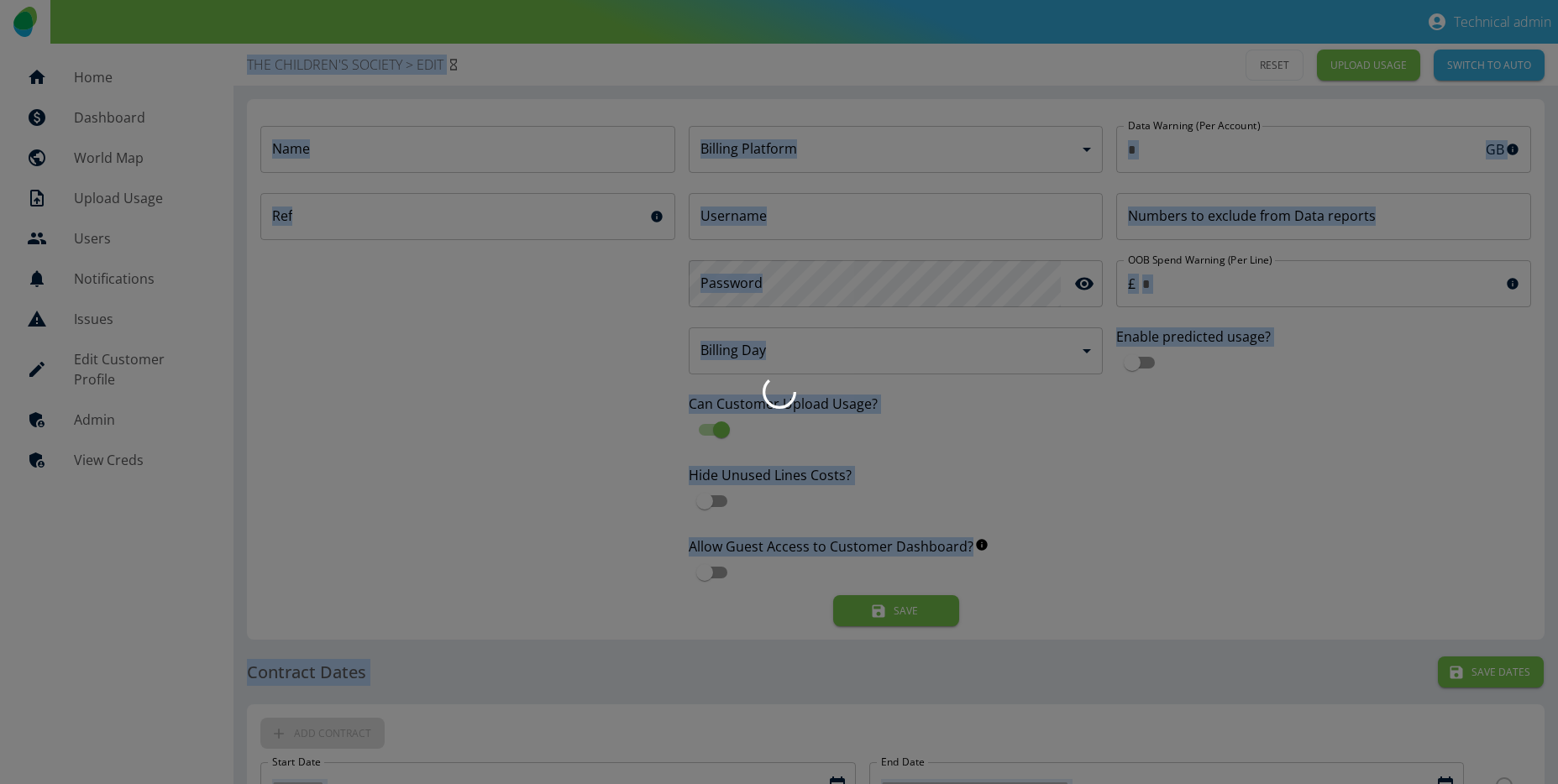 type on "**********" 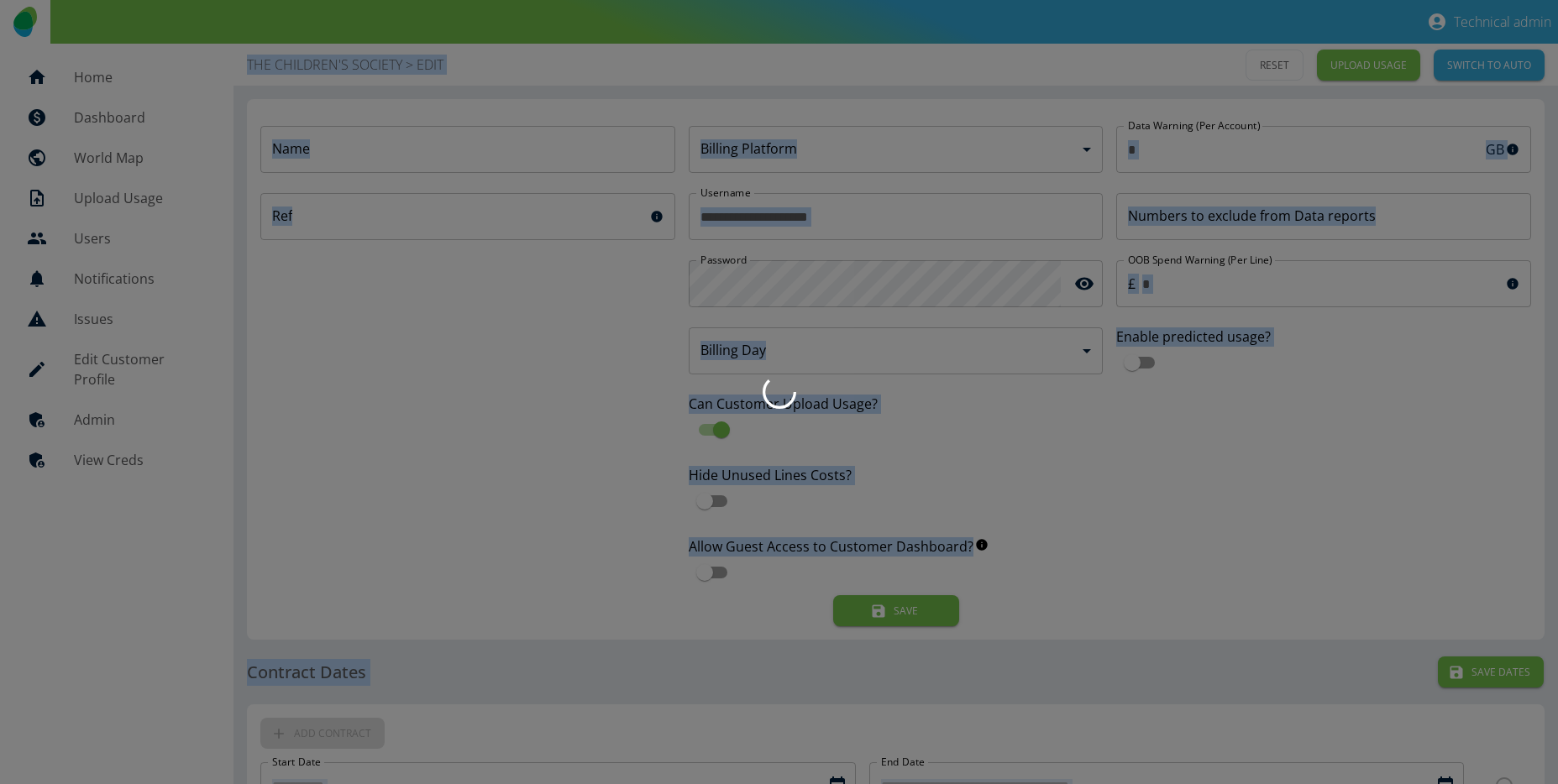 click at bounding box center (779, 392) 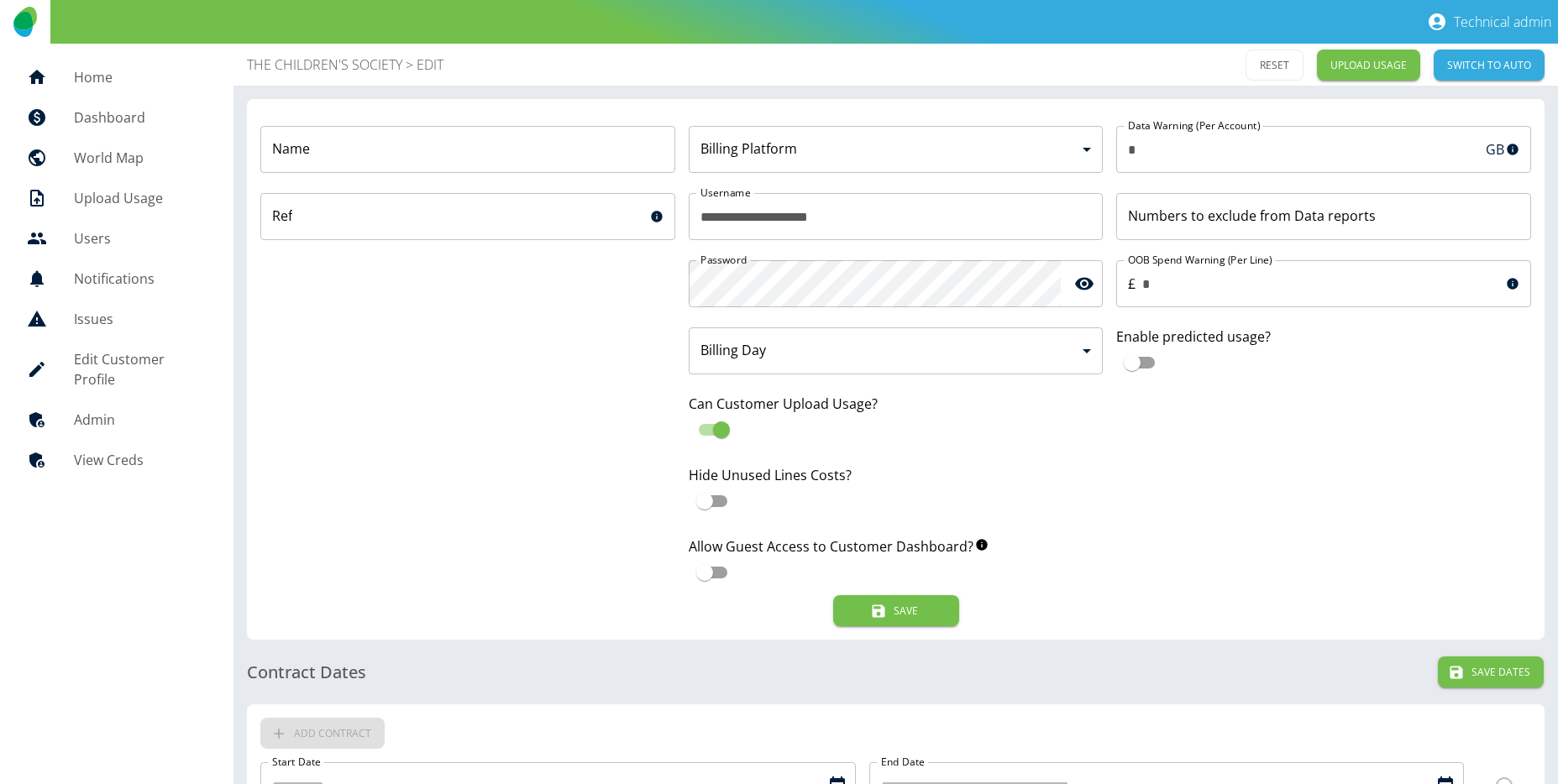 type on "**********" 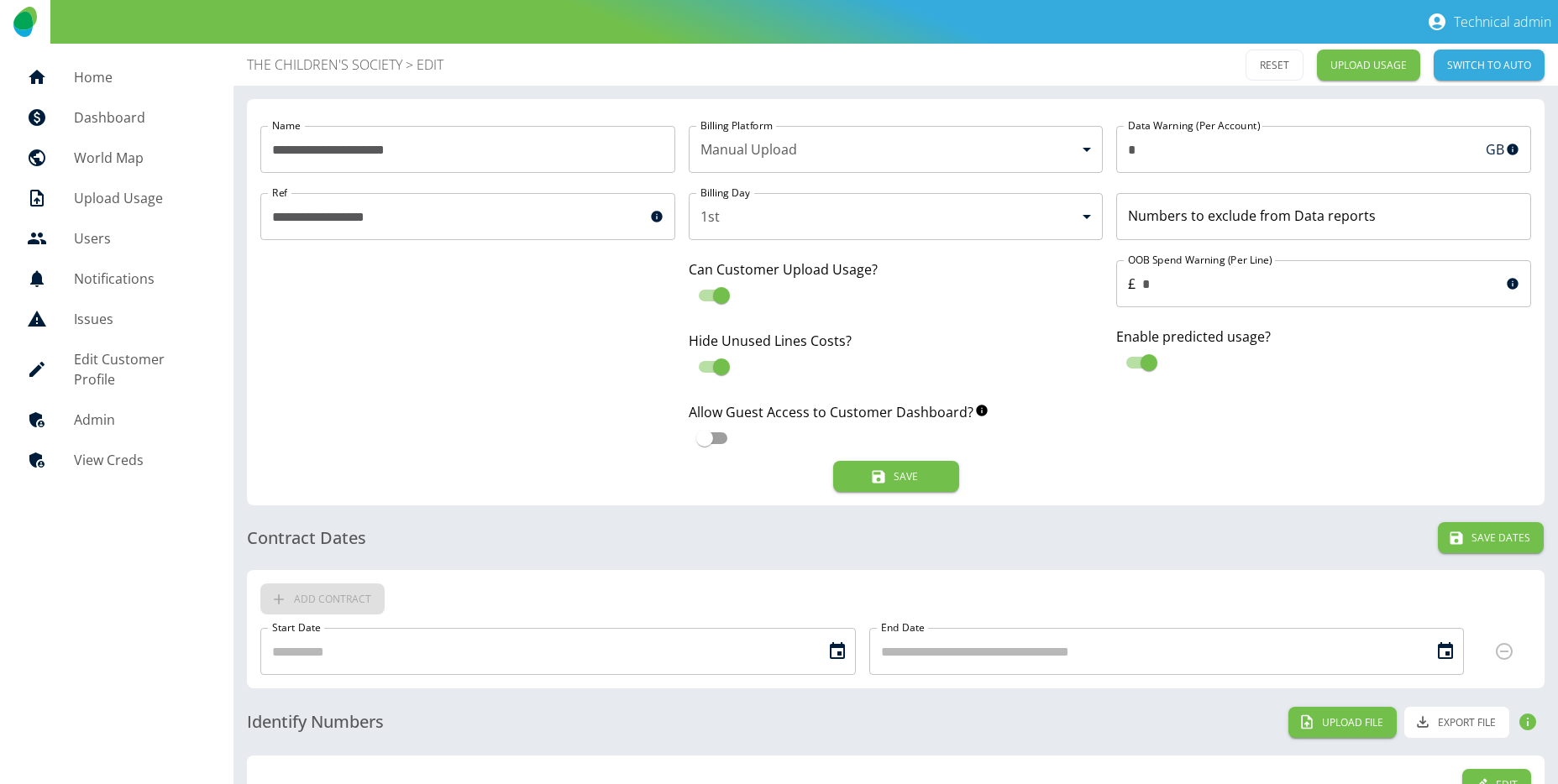 click on "Home Dashboard World Map Upload Usage Users Notifications Issues Edit Customer Profile Admin View Creds" at bounding box center (117, 755) 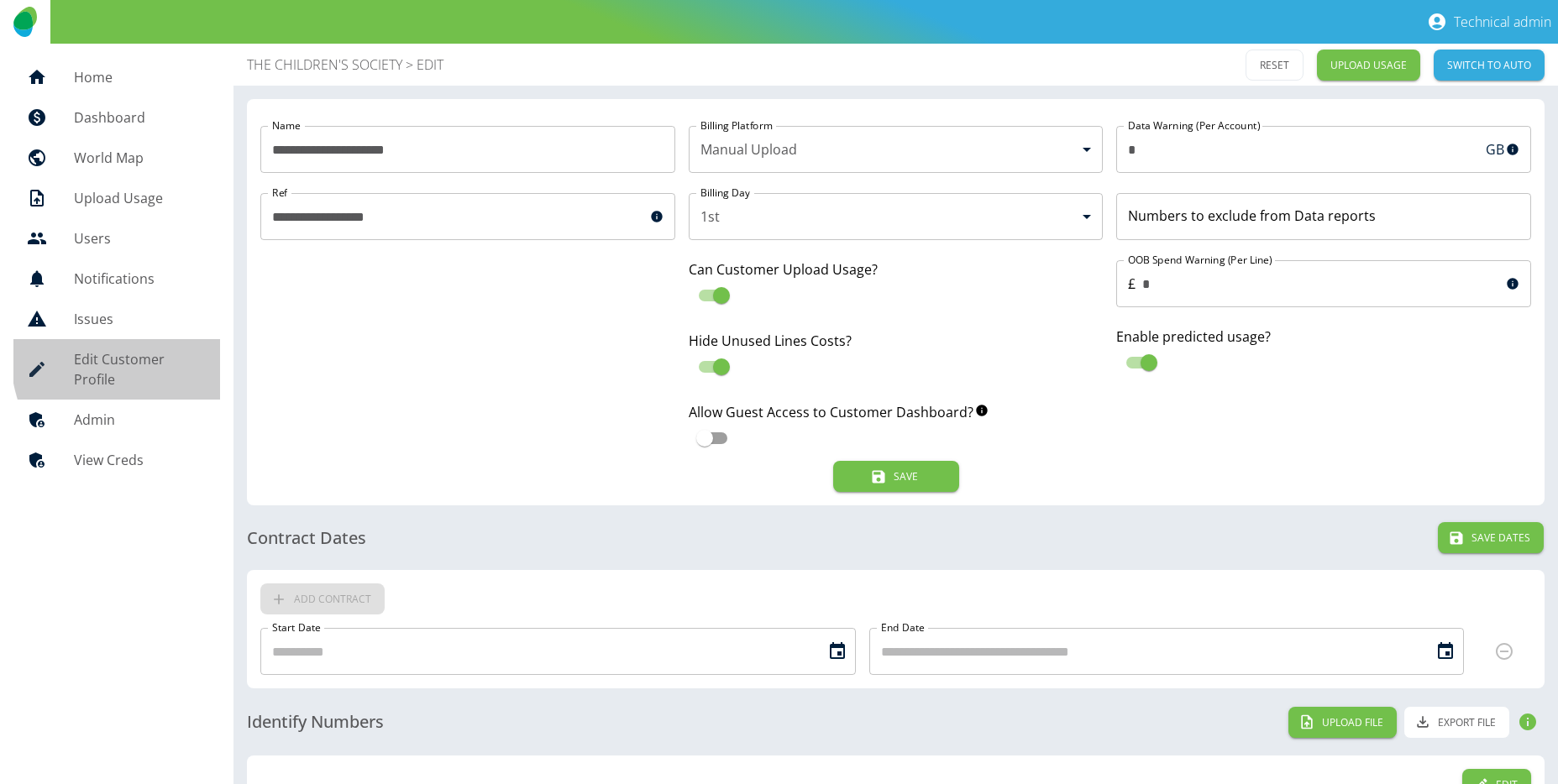 click on "Edit Customer Profile" at bounding box center (140, 369) 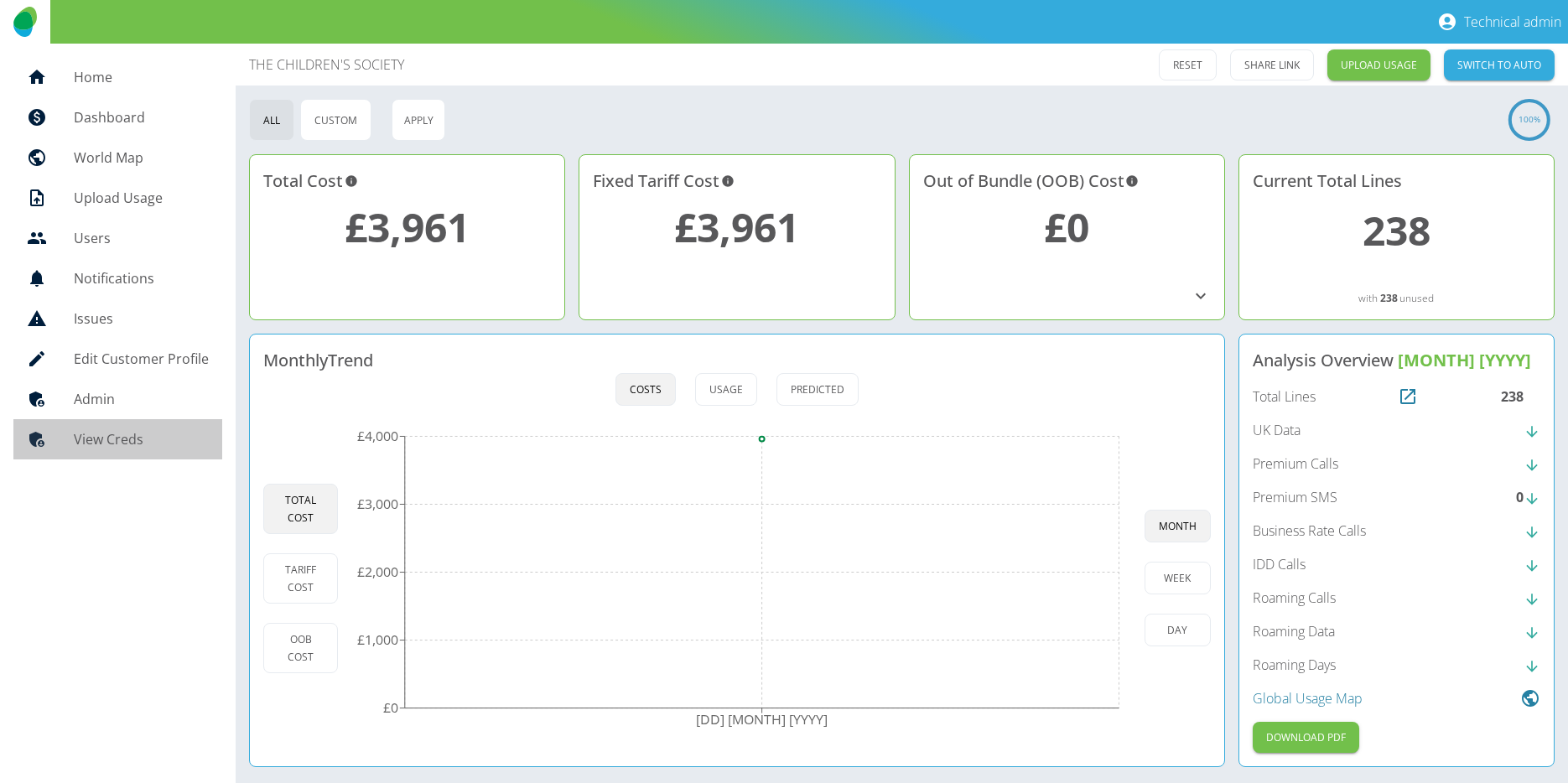 drag, startPoint x: 179, startPoint y: 426, endPoint x: 184, endPoint y: 405, distance: 21.58703 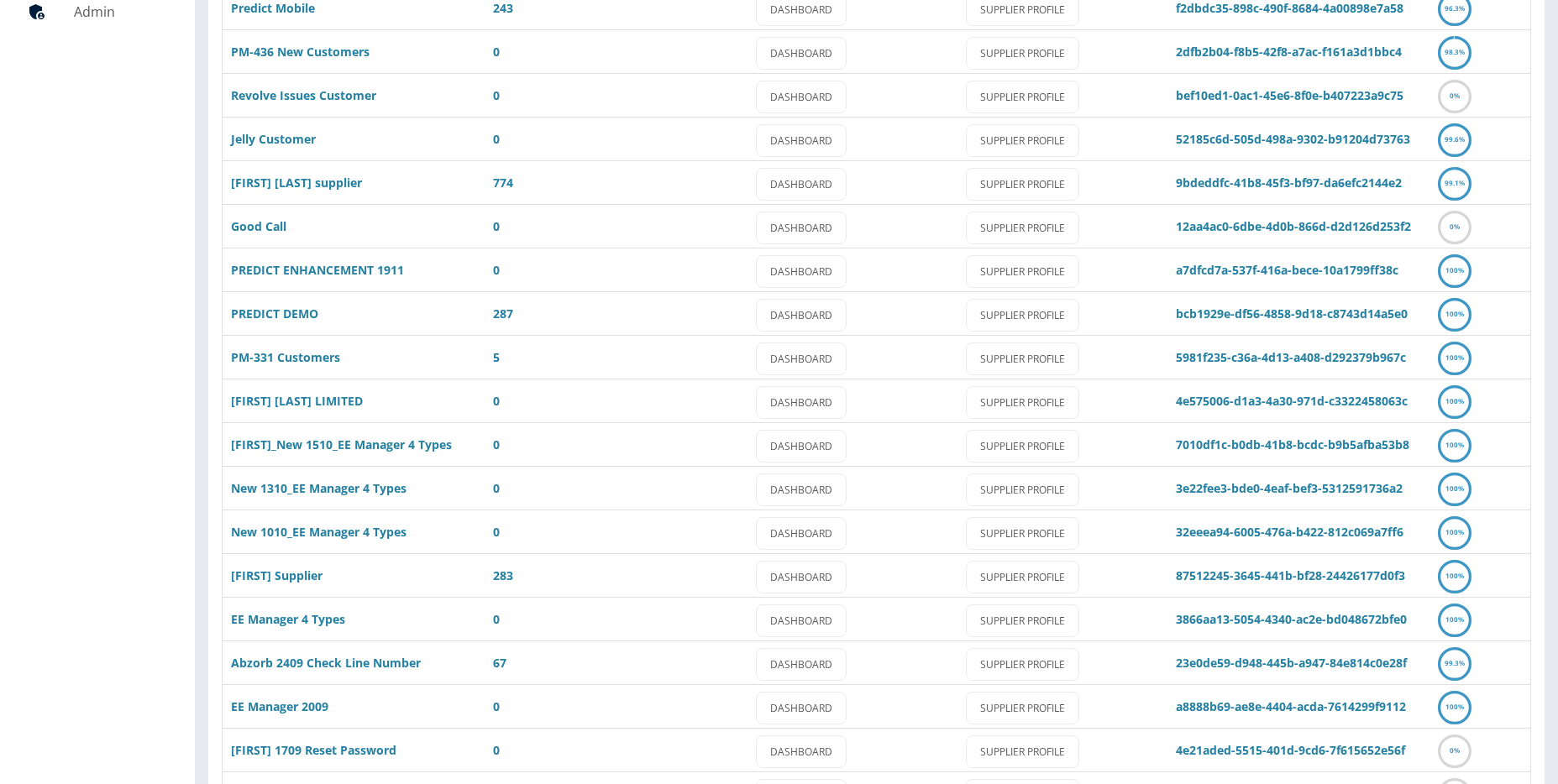 scroll, scrollTop: 850, scrollLeft: 0, axis: vertical 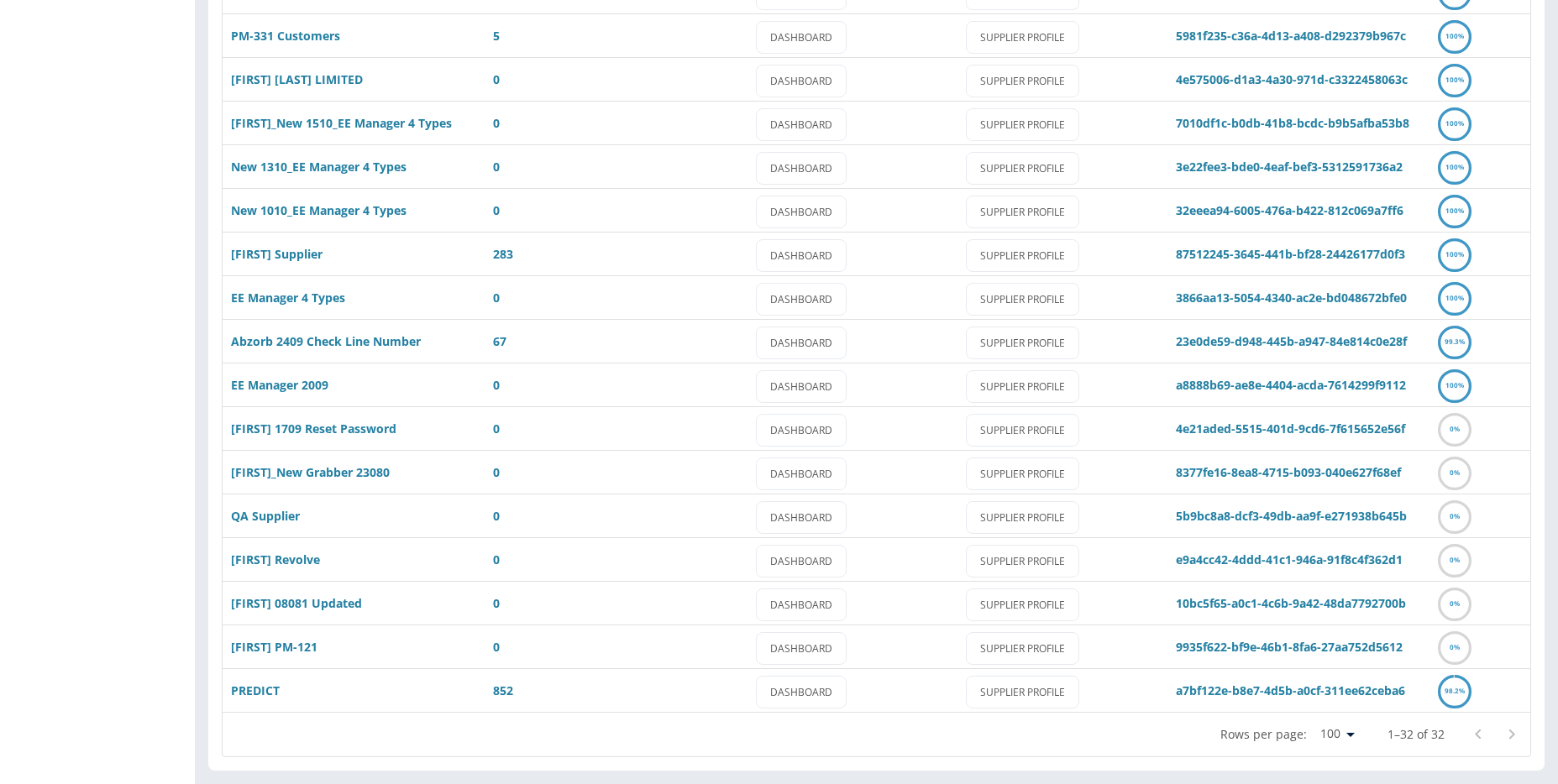 click at bounding box center [1495, 734] 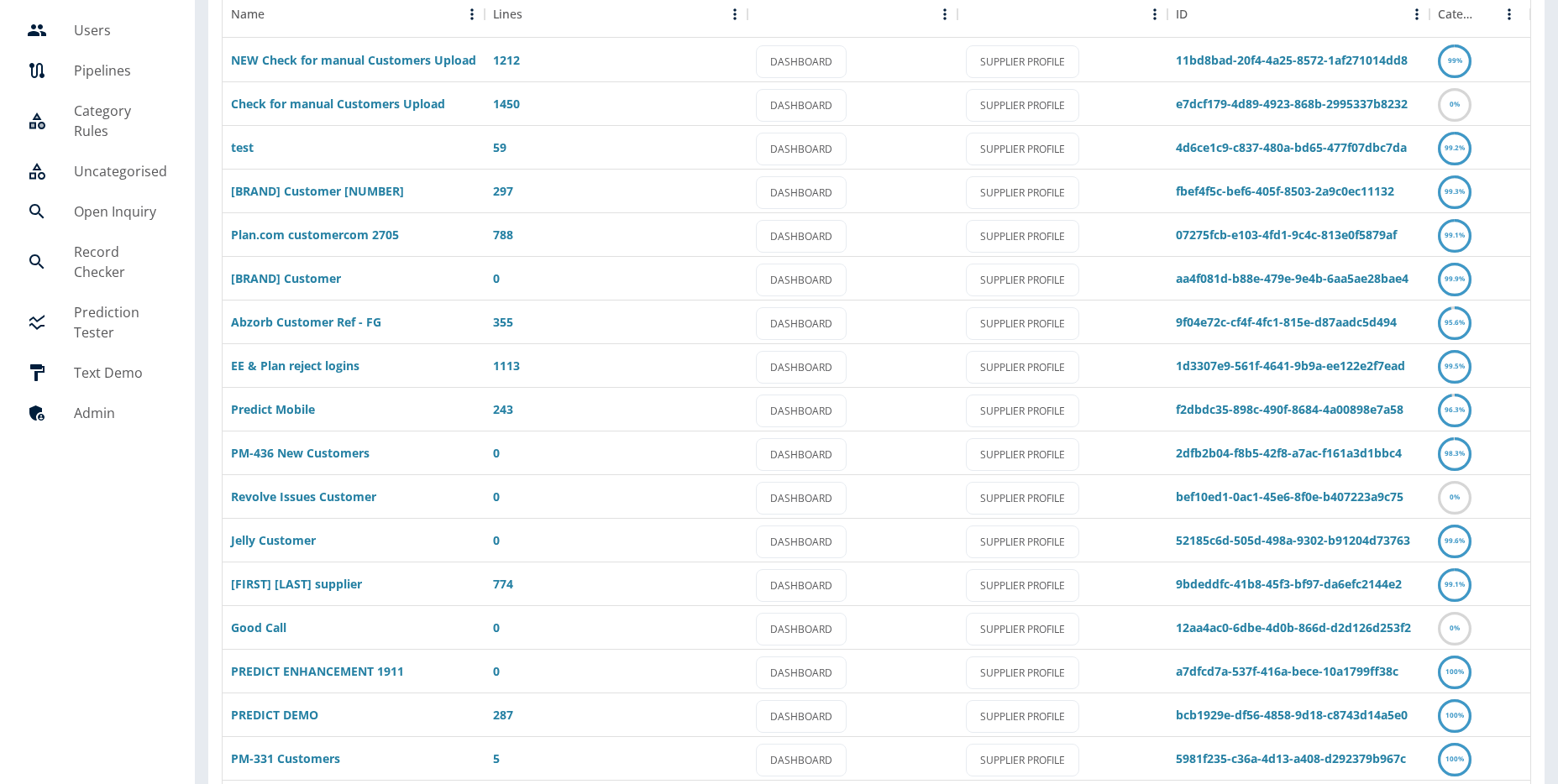 scroll, scrollTop: 56, scrollLeft: 0, axis: vertical 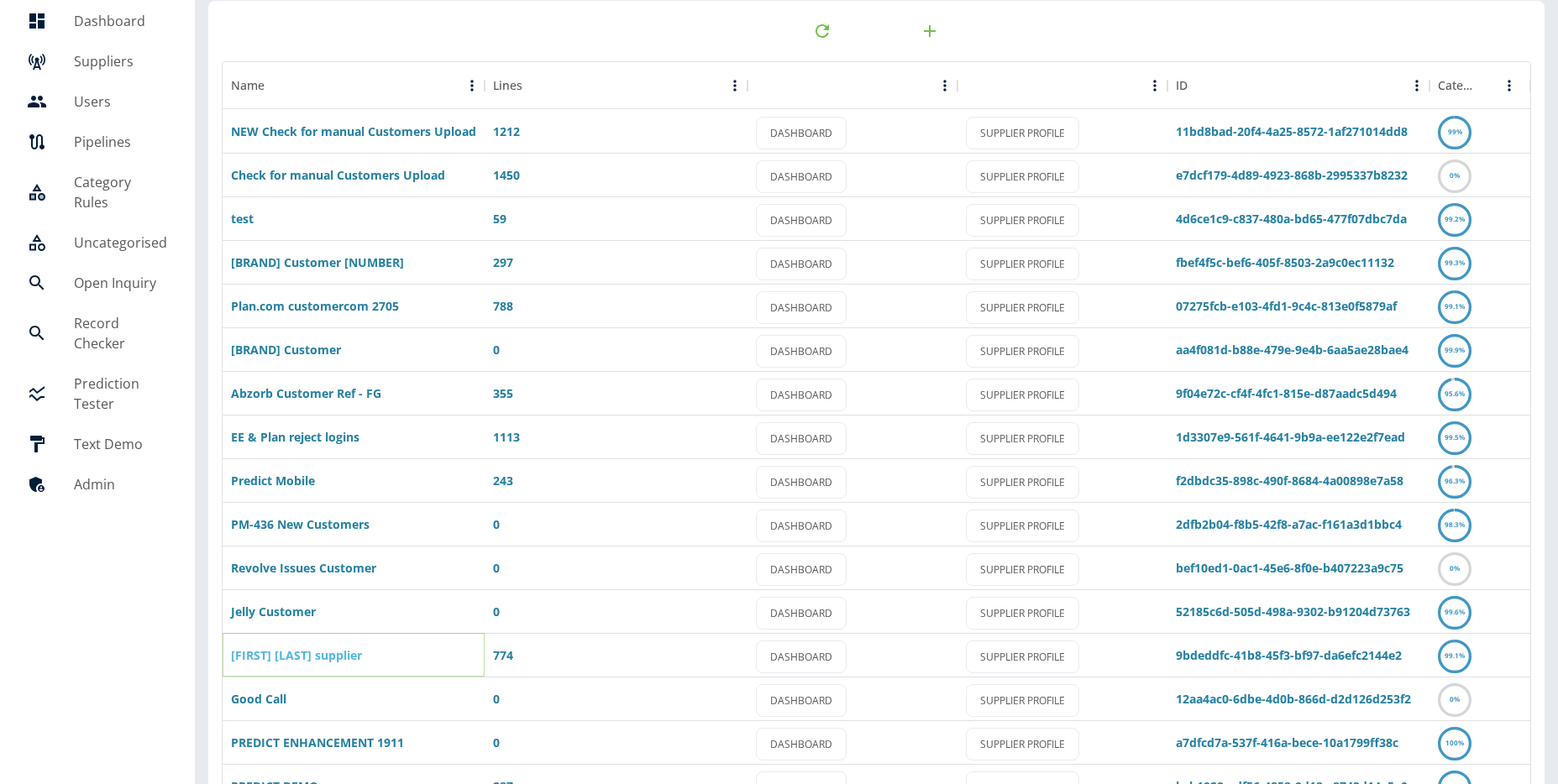 click on "Jane test supplier" at bounding box center [296, 655] 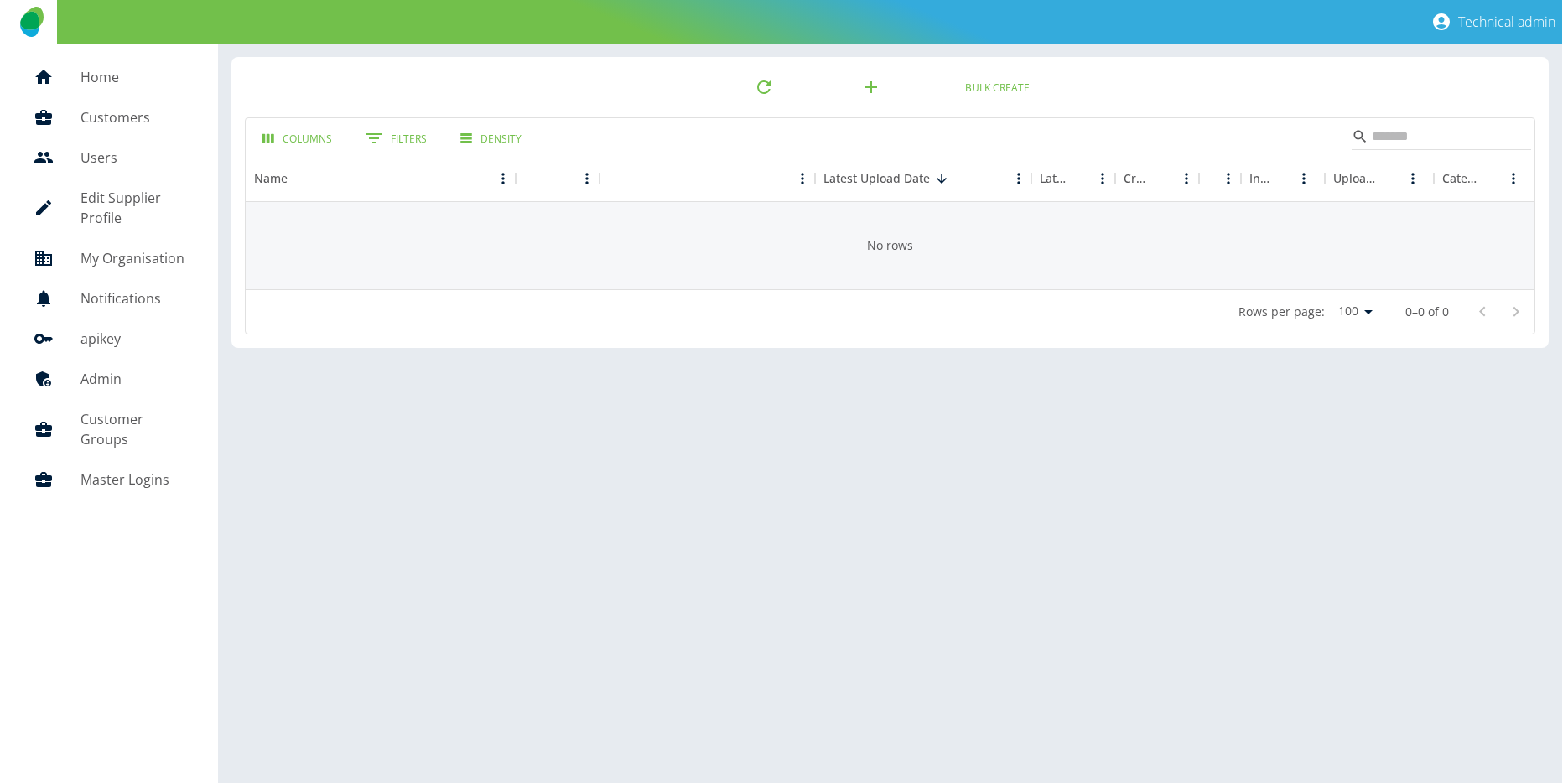 scroll, scrollTop: 0, scrollLeft: 0, axis: both 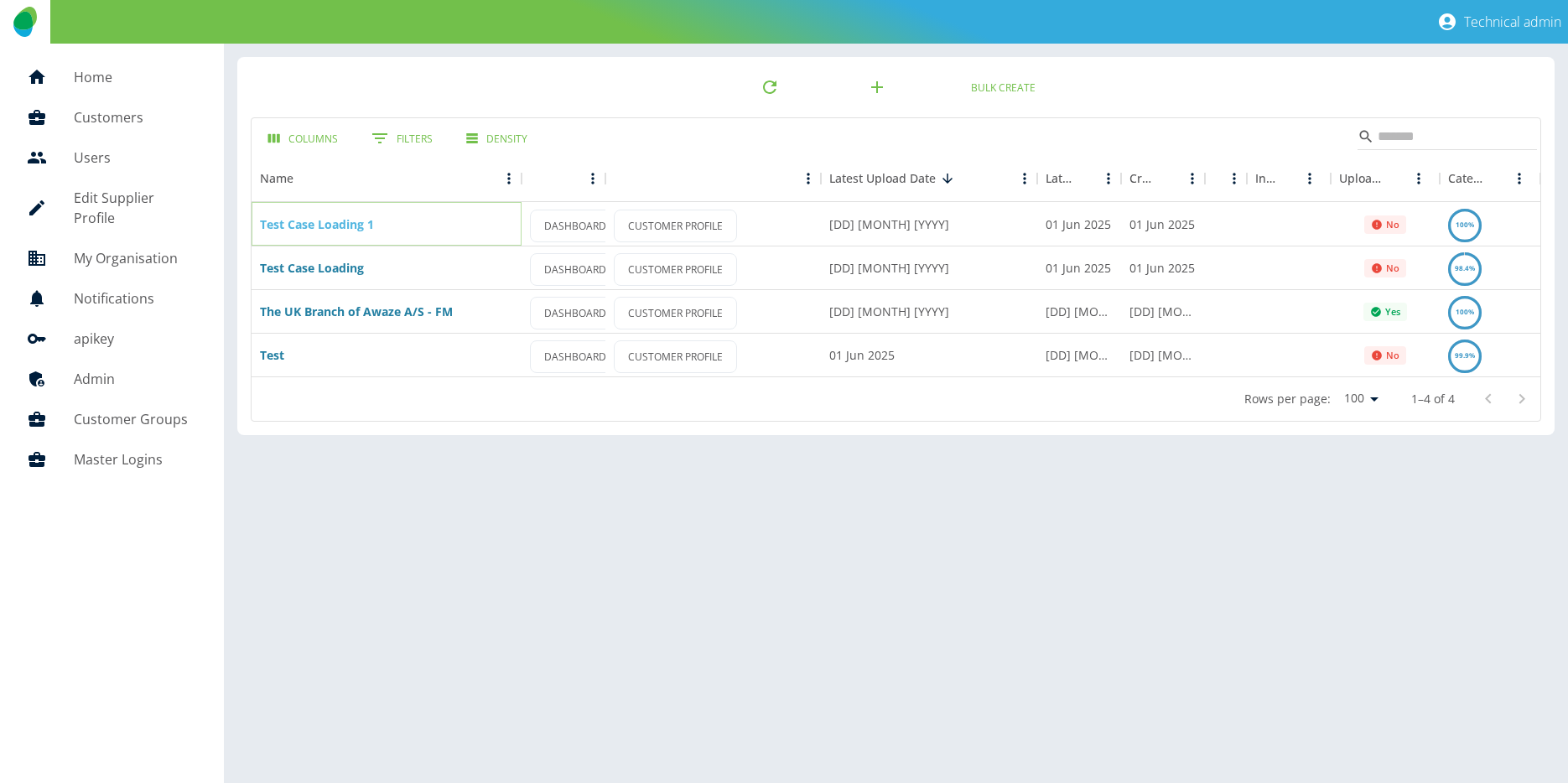 click on "Test Case Loading 1" at bounding box center [317, 224] 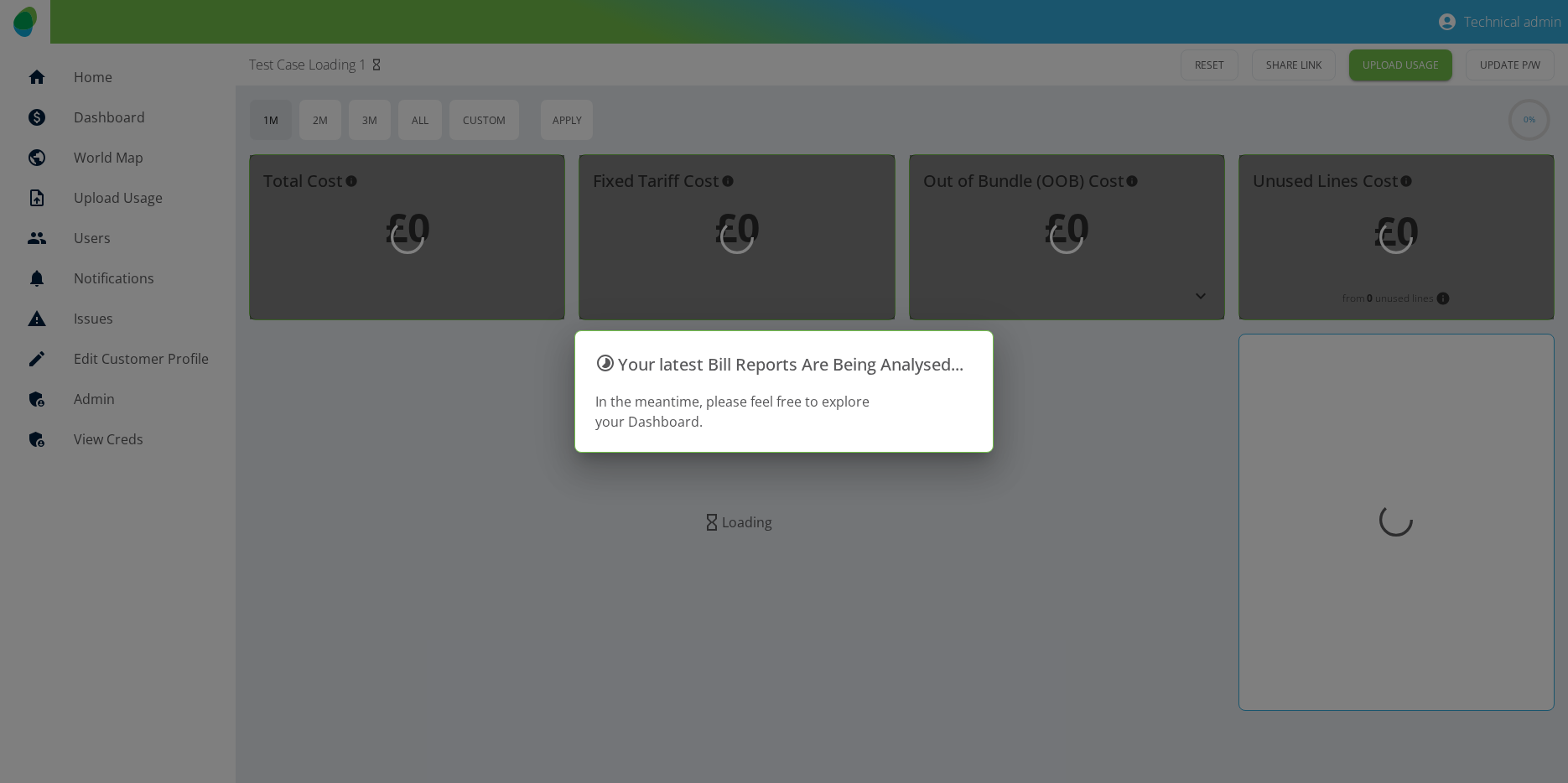 click at bounding box center [784, 392] 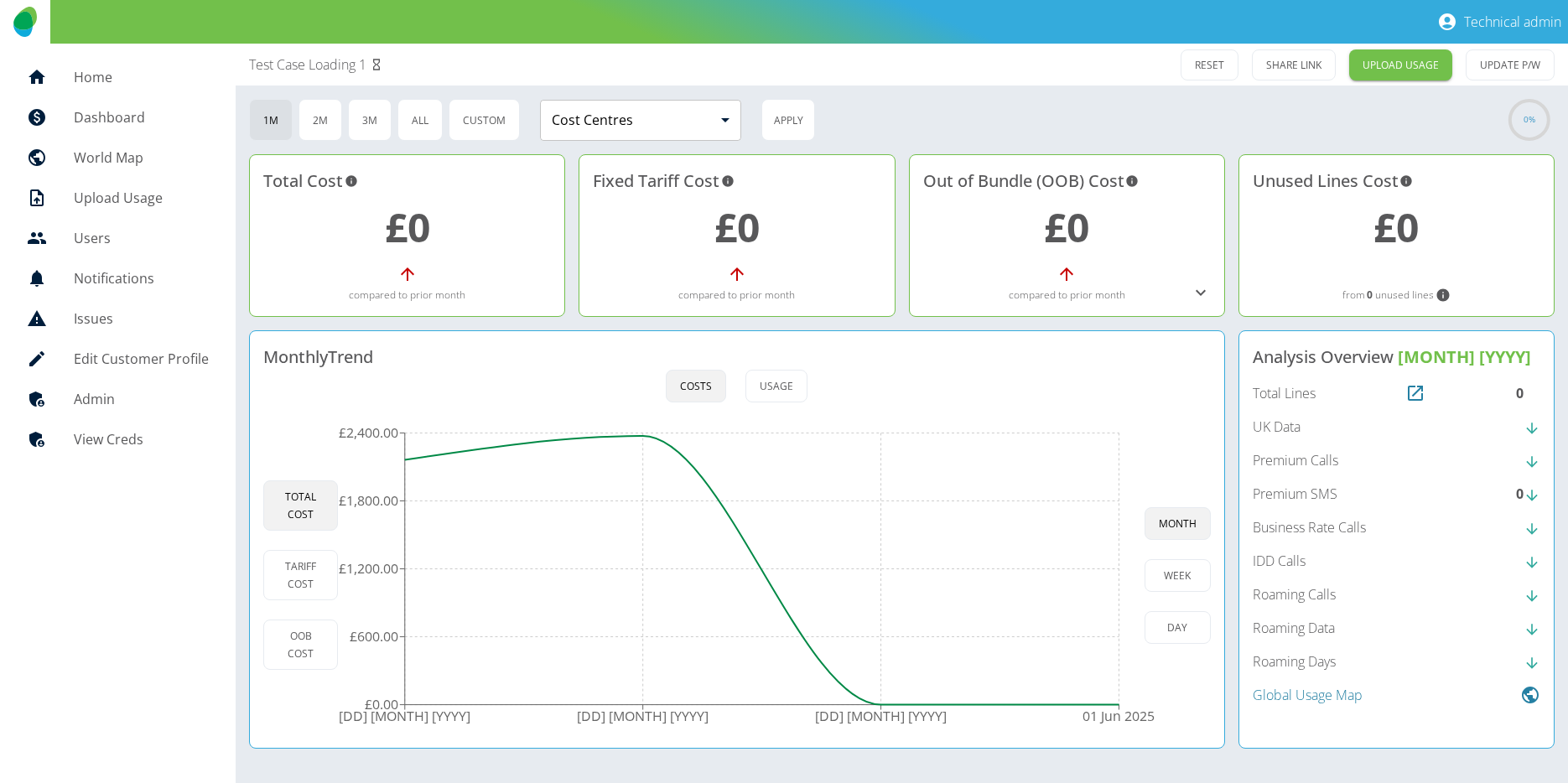 click on "Edit Customer Profile" at bounding box center (117, 359) 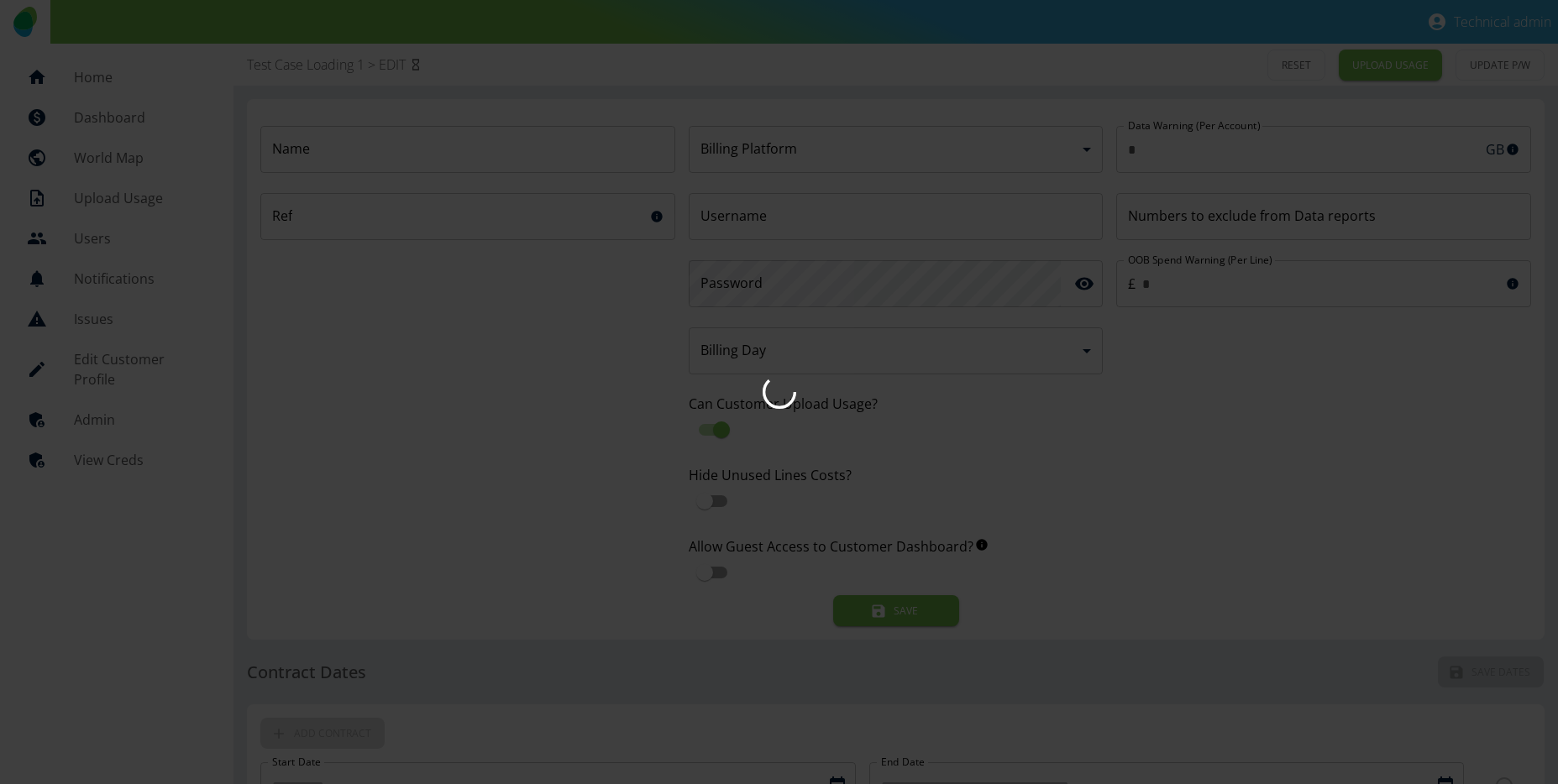 type on "**********" 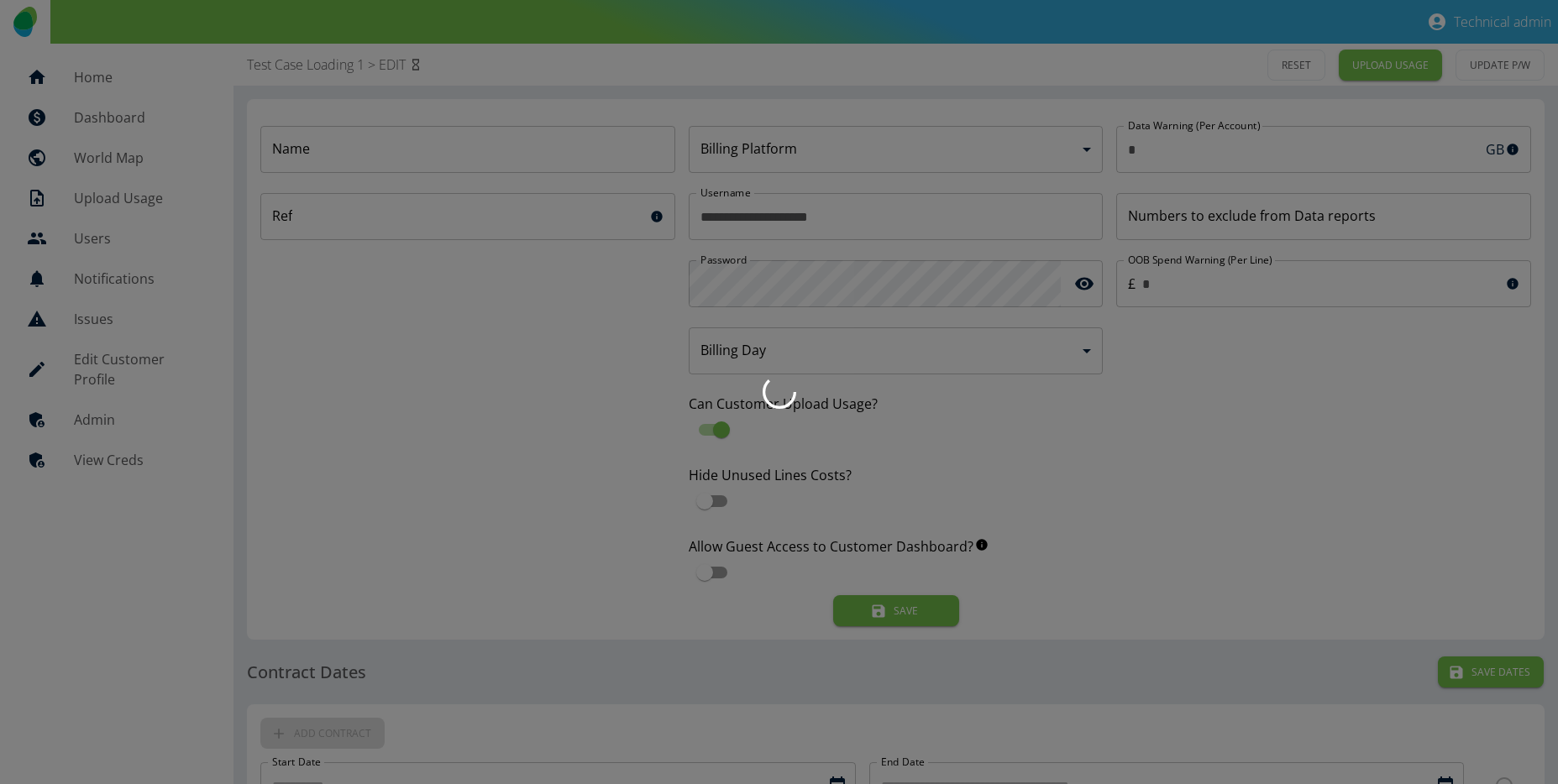 type 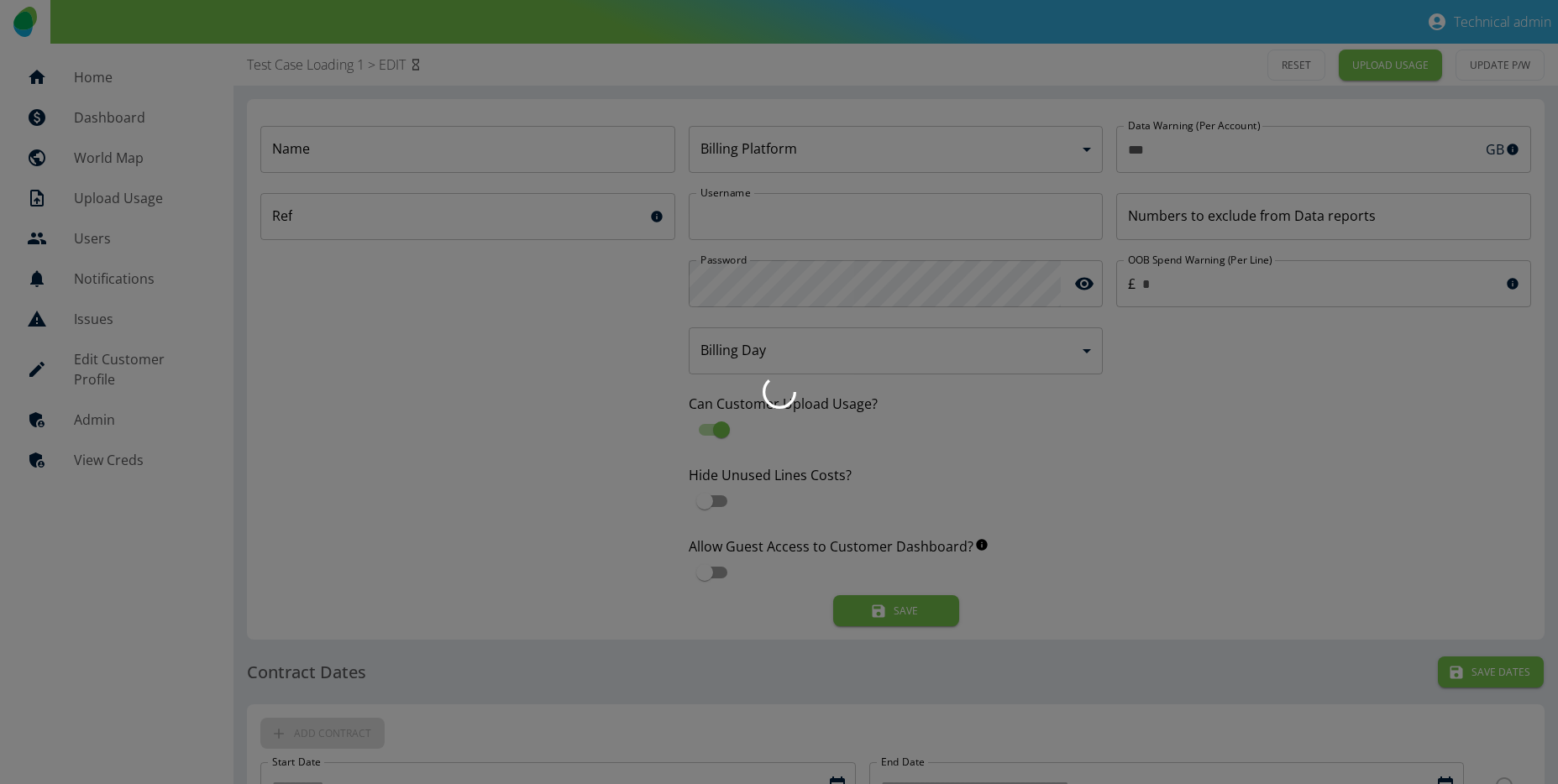 type on "**********" 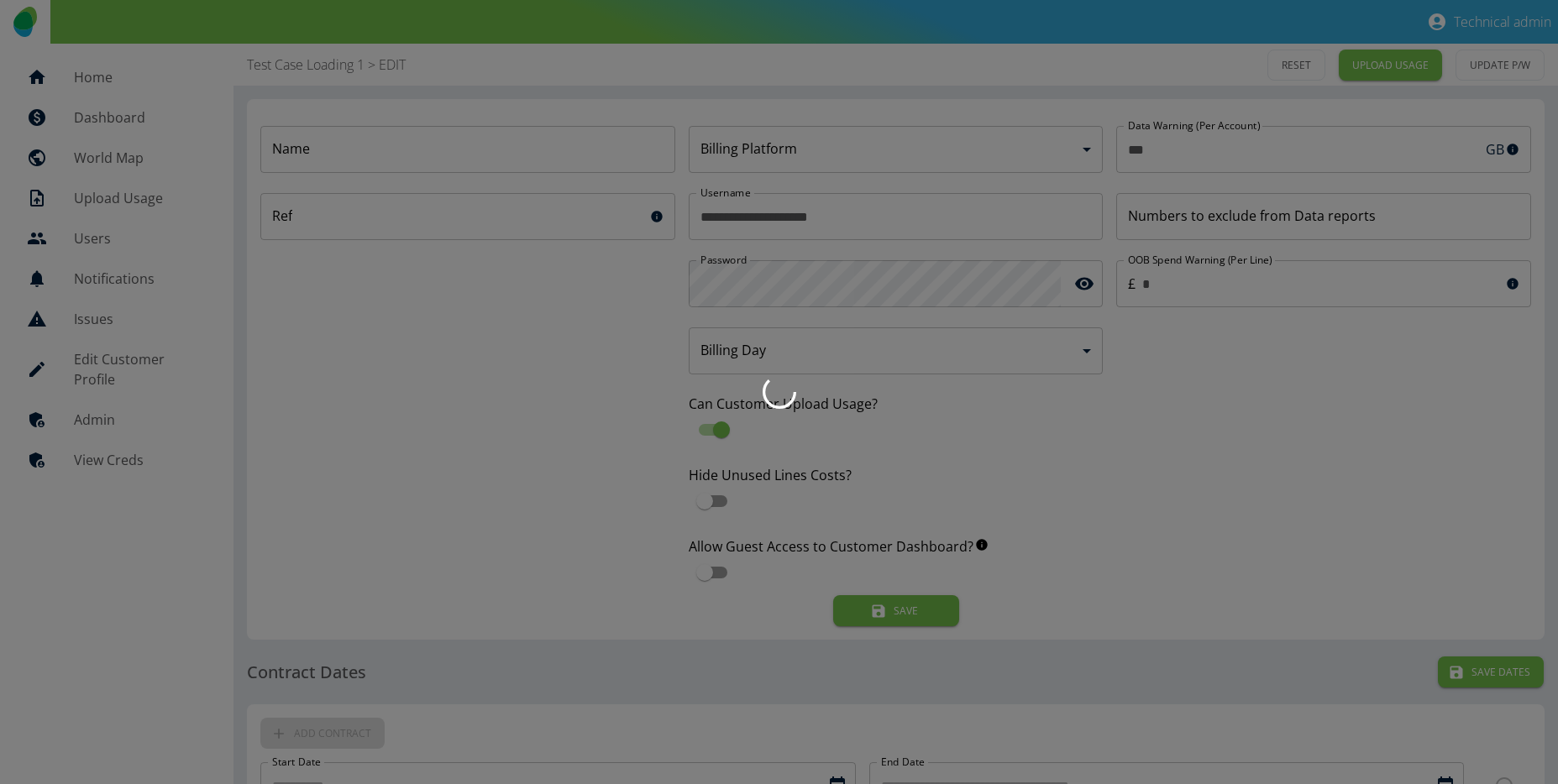type on "**********" 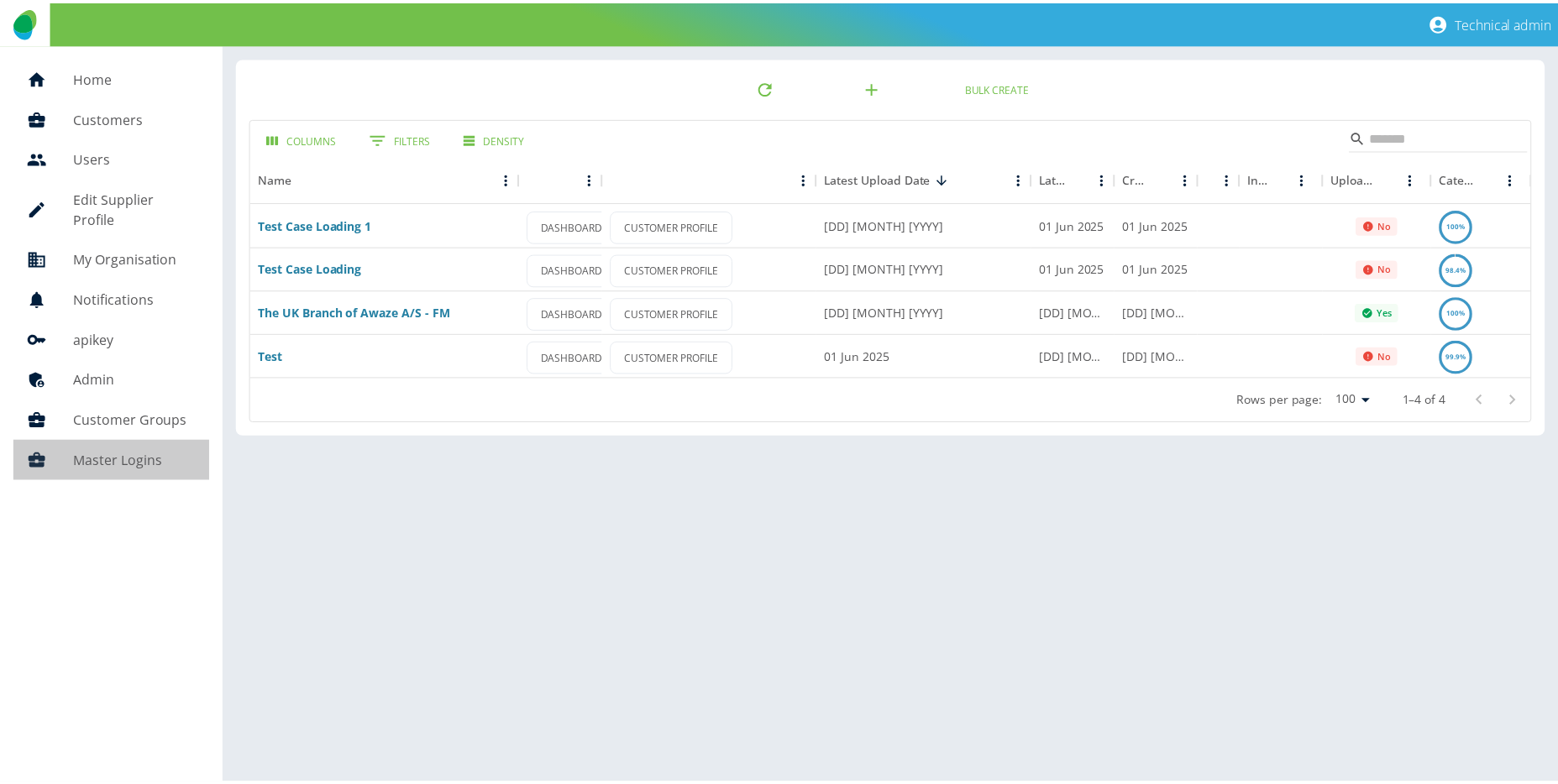 scroll, scrollTop: 56, scrollLeft: 0, axis: vertical 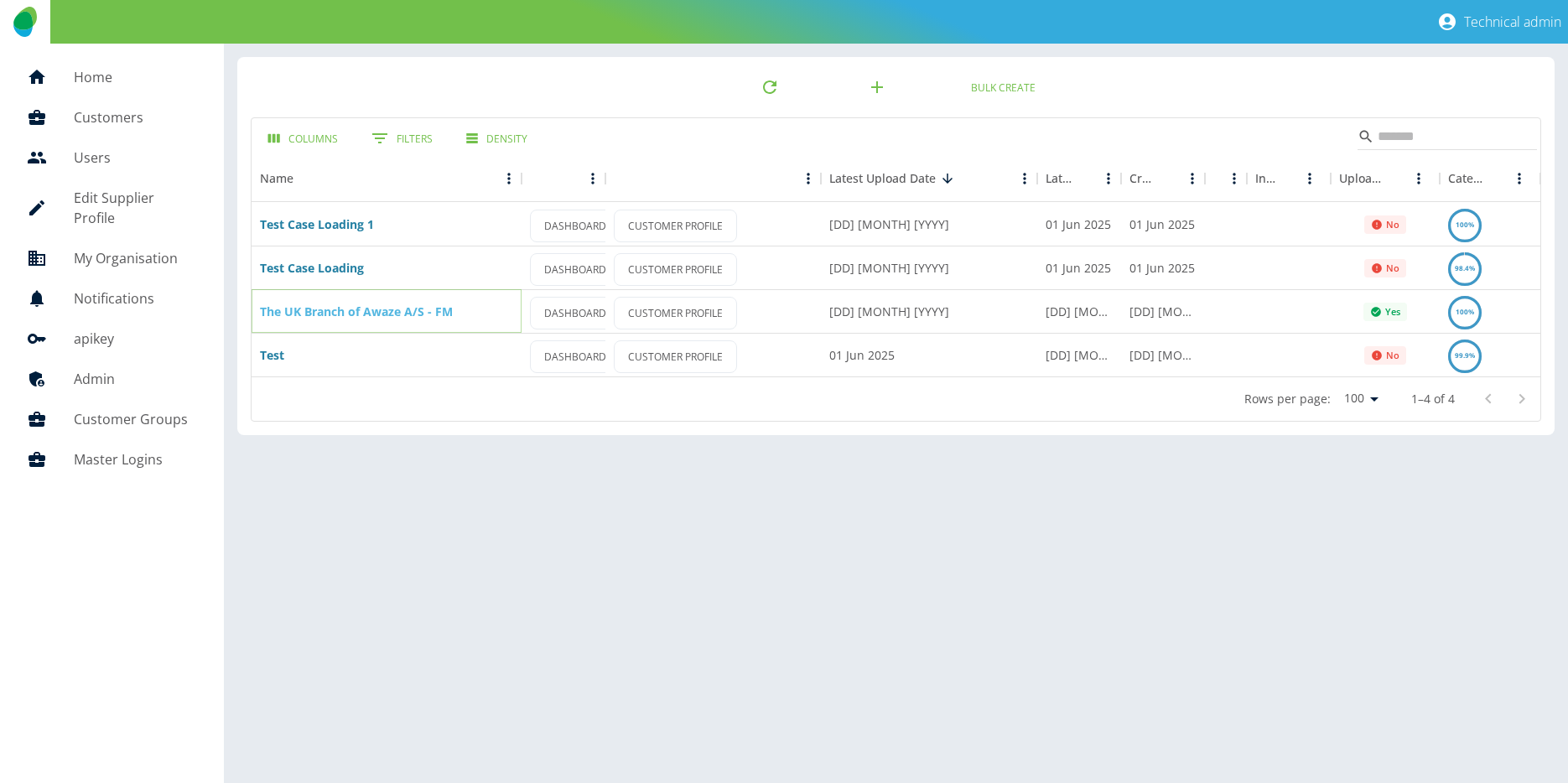 click on "The UK Branch of Awaze A/S - FM" at bounding box center [356, 311] 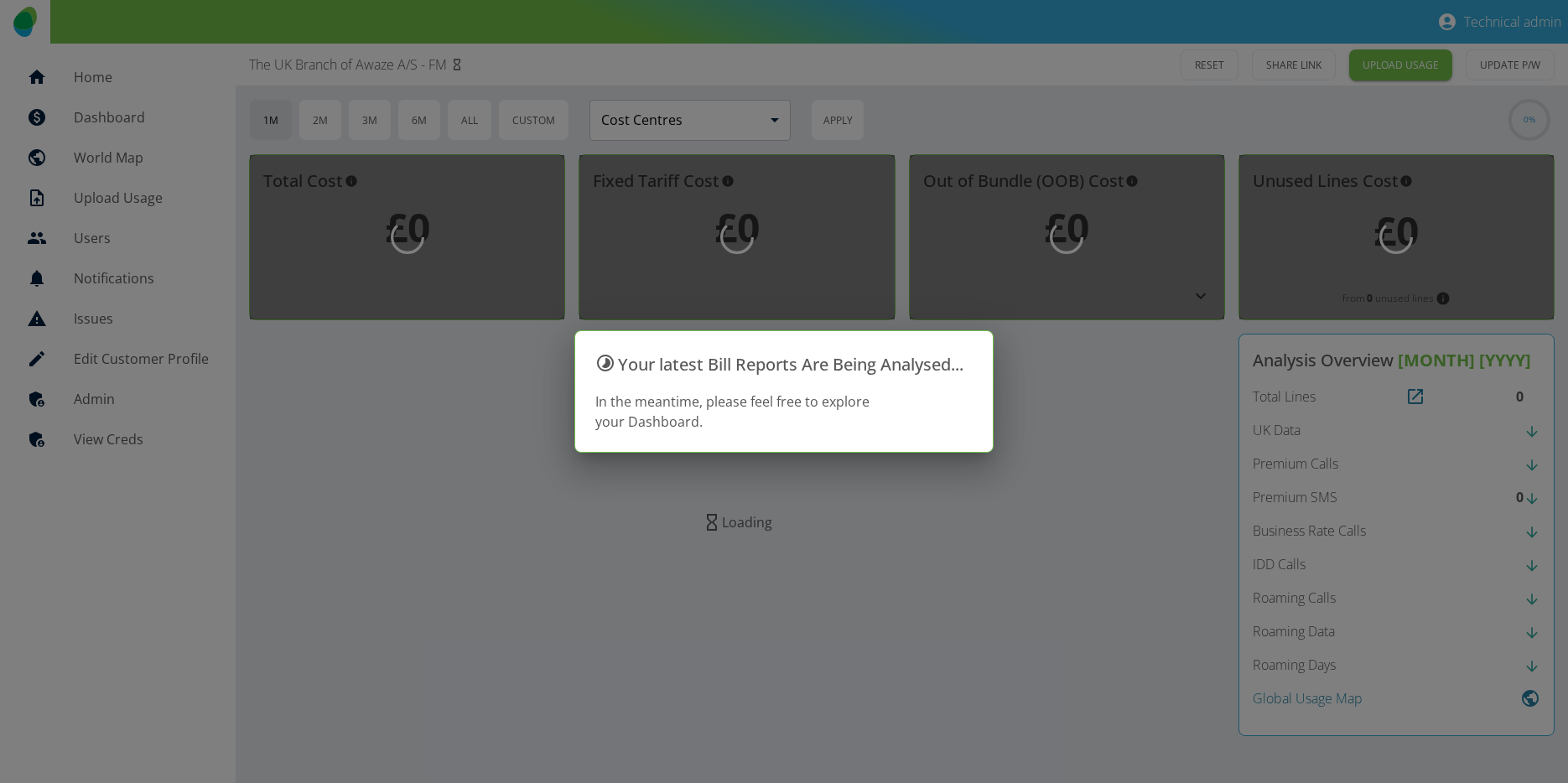 click at bounding box center (784, 392) 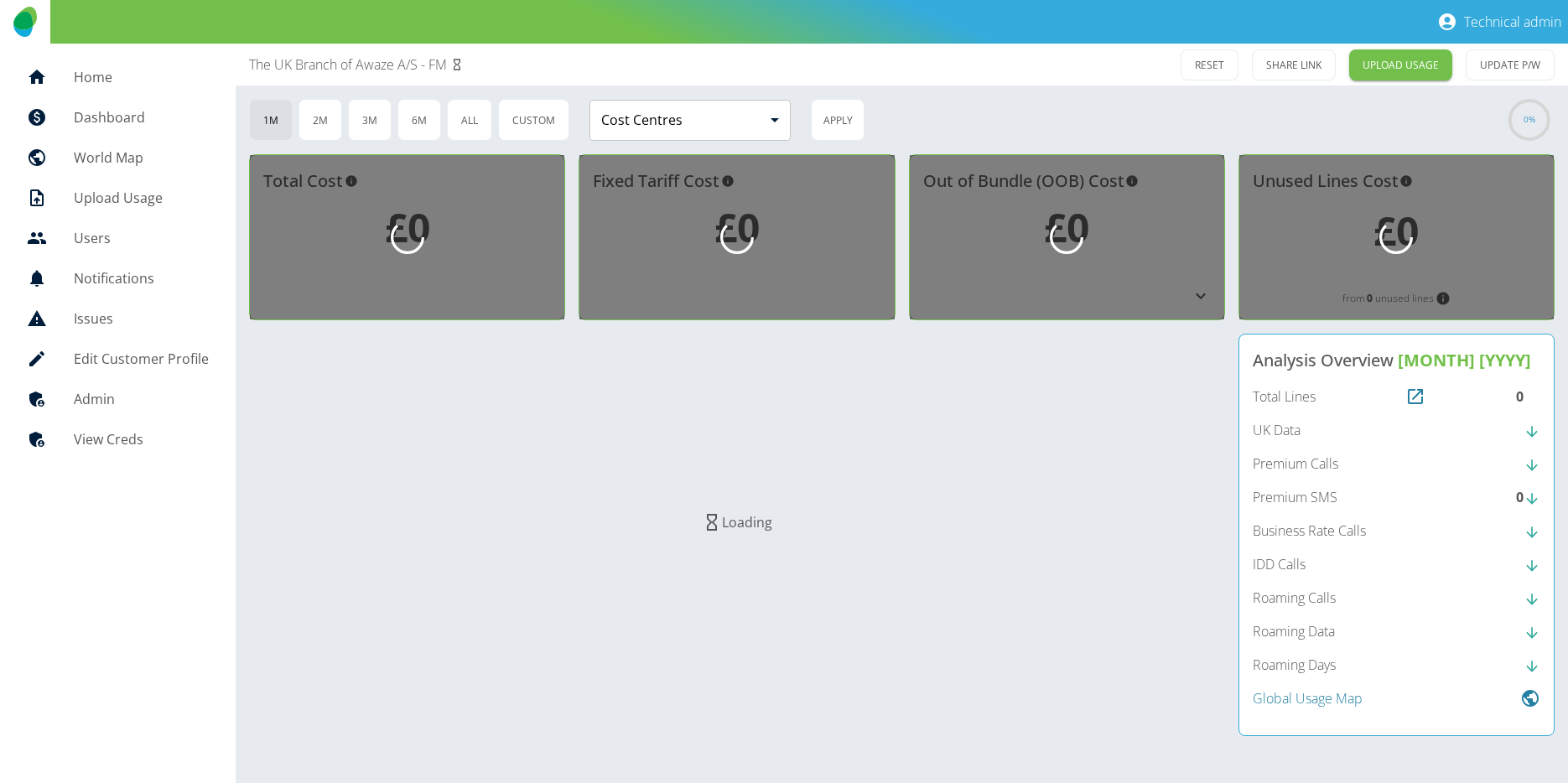 click on "Edit Customer Profile" at bounding box center (141, 359) 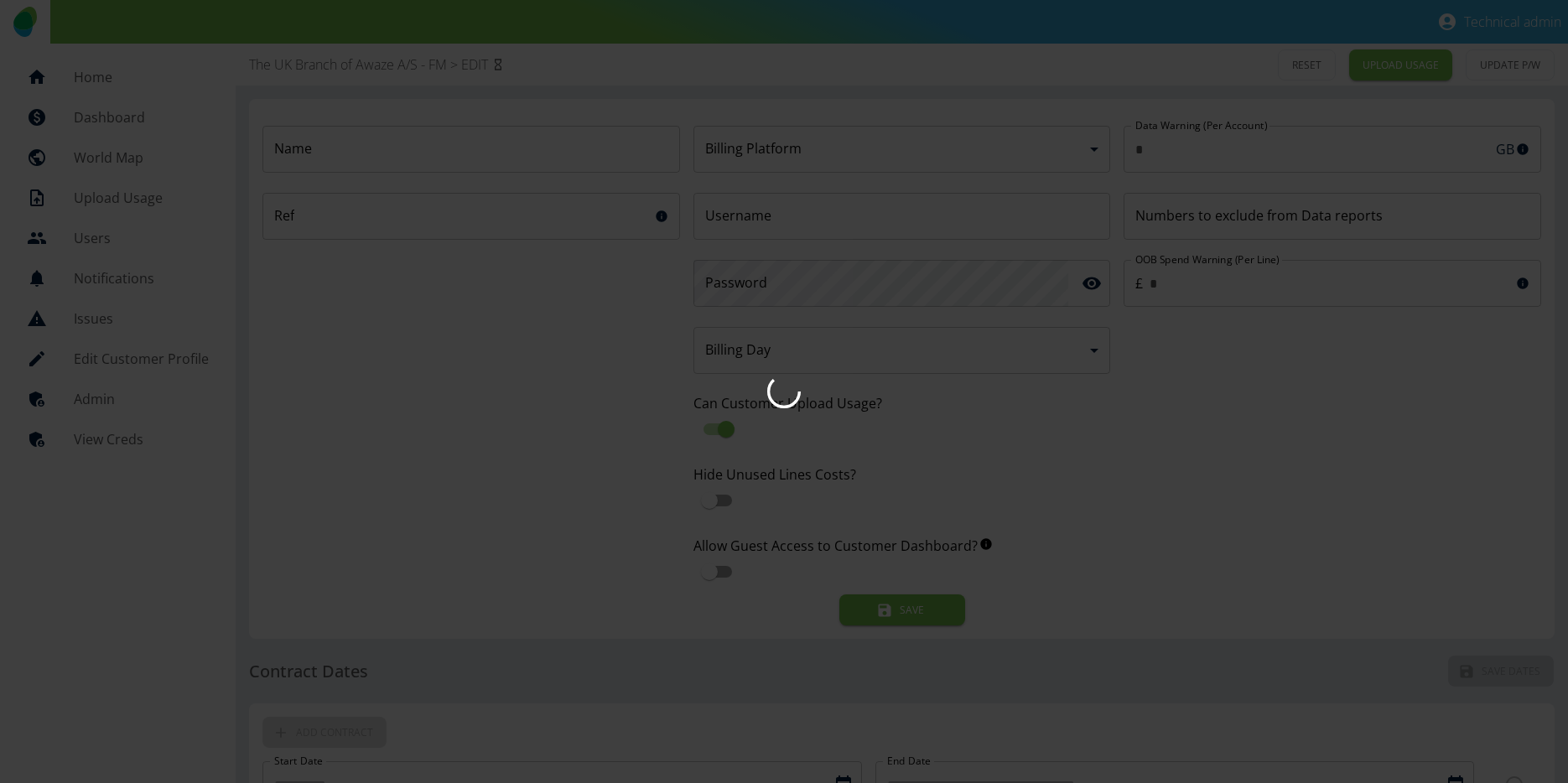 type on "**********" 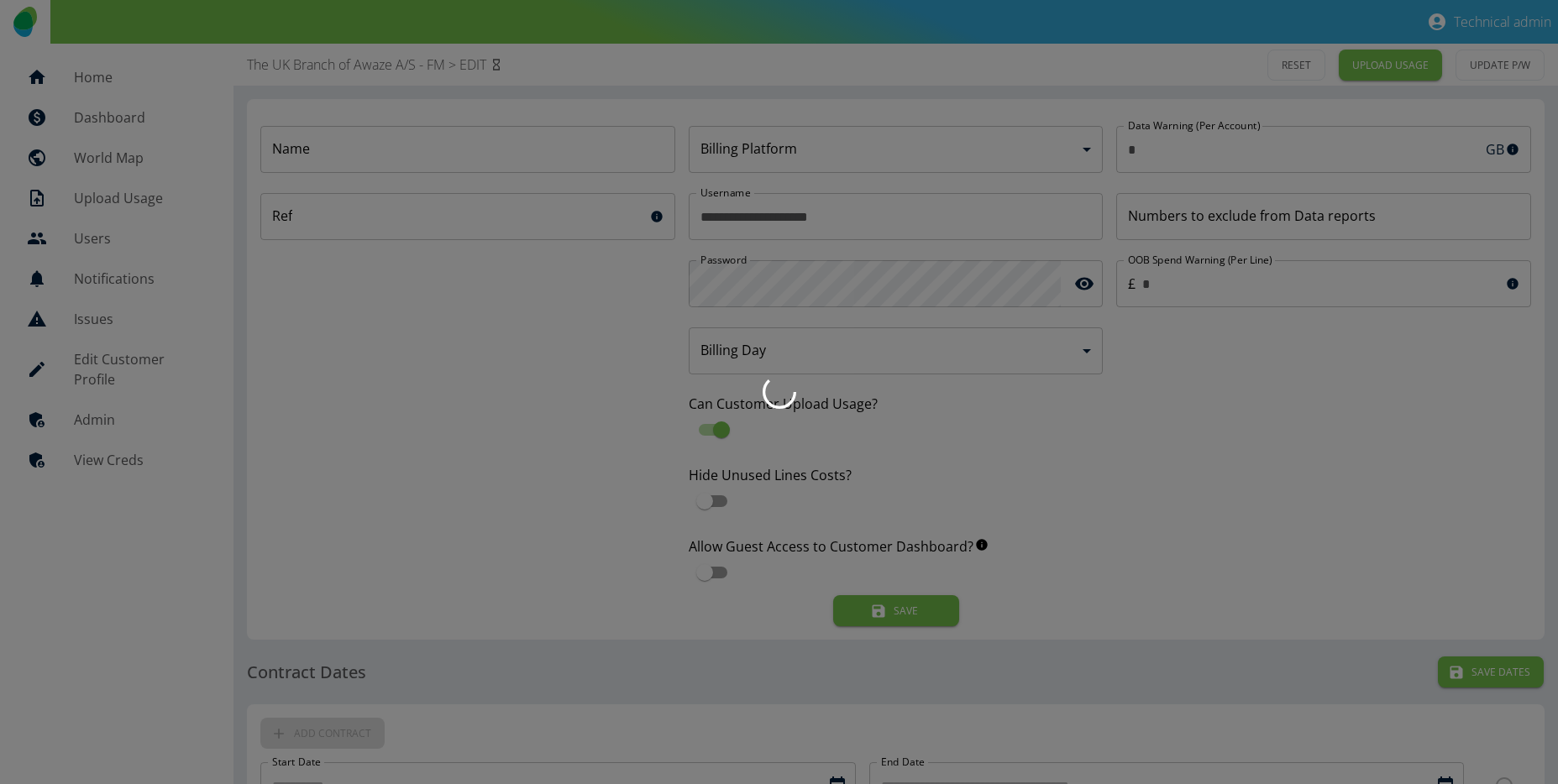type 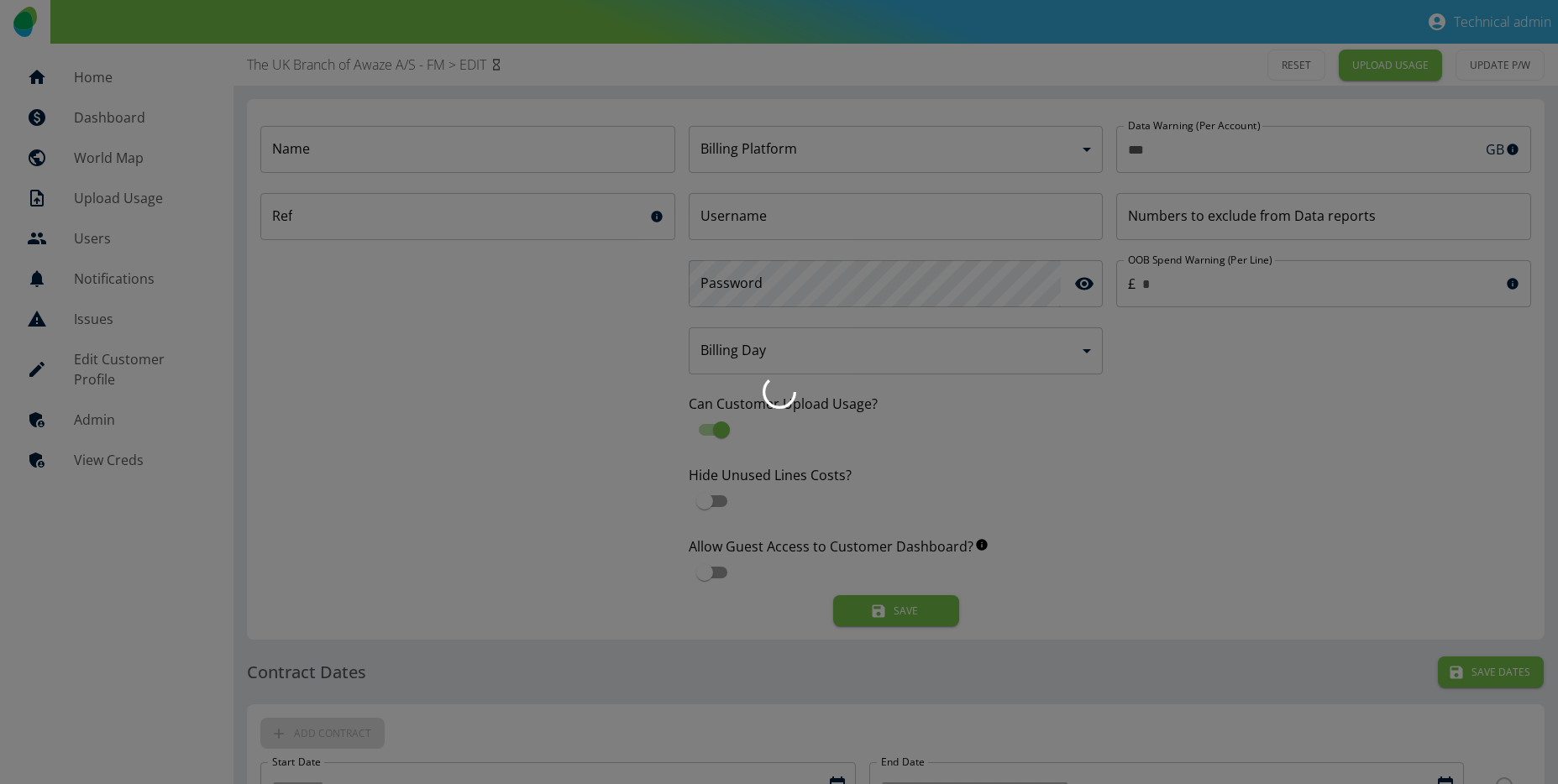 type on "**********" 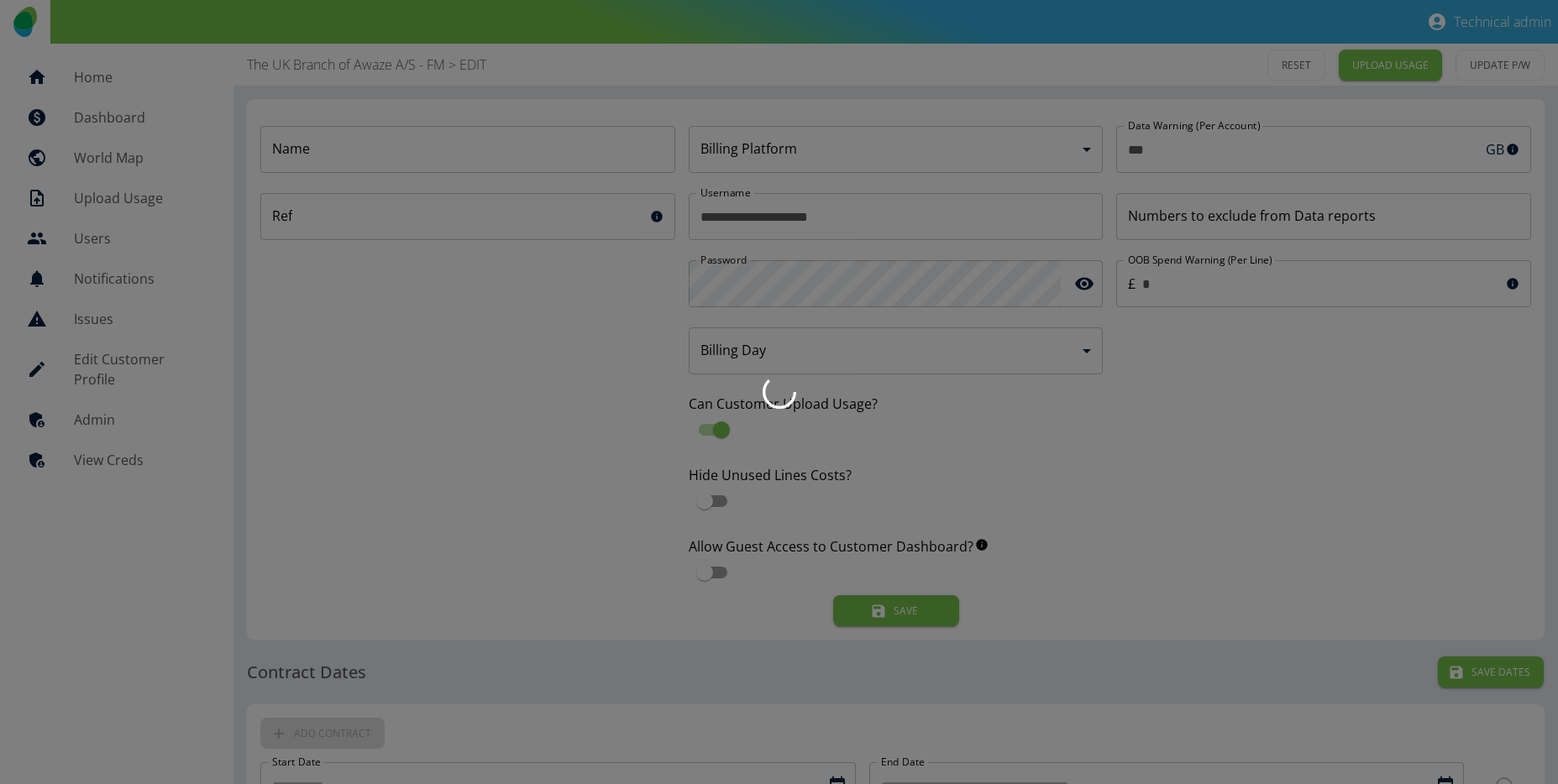 type on "**********" 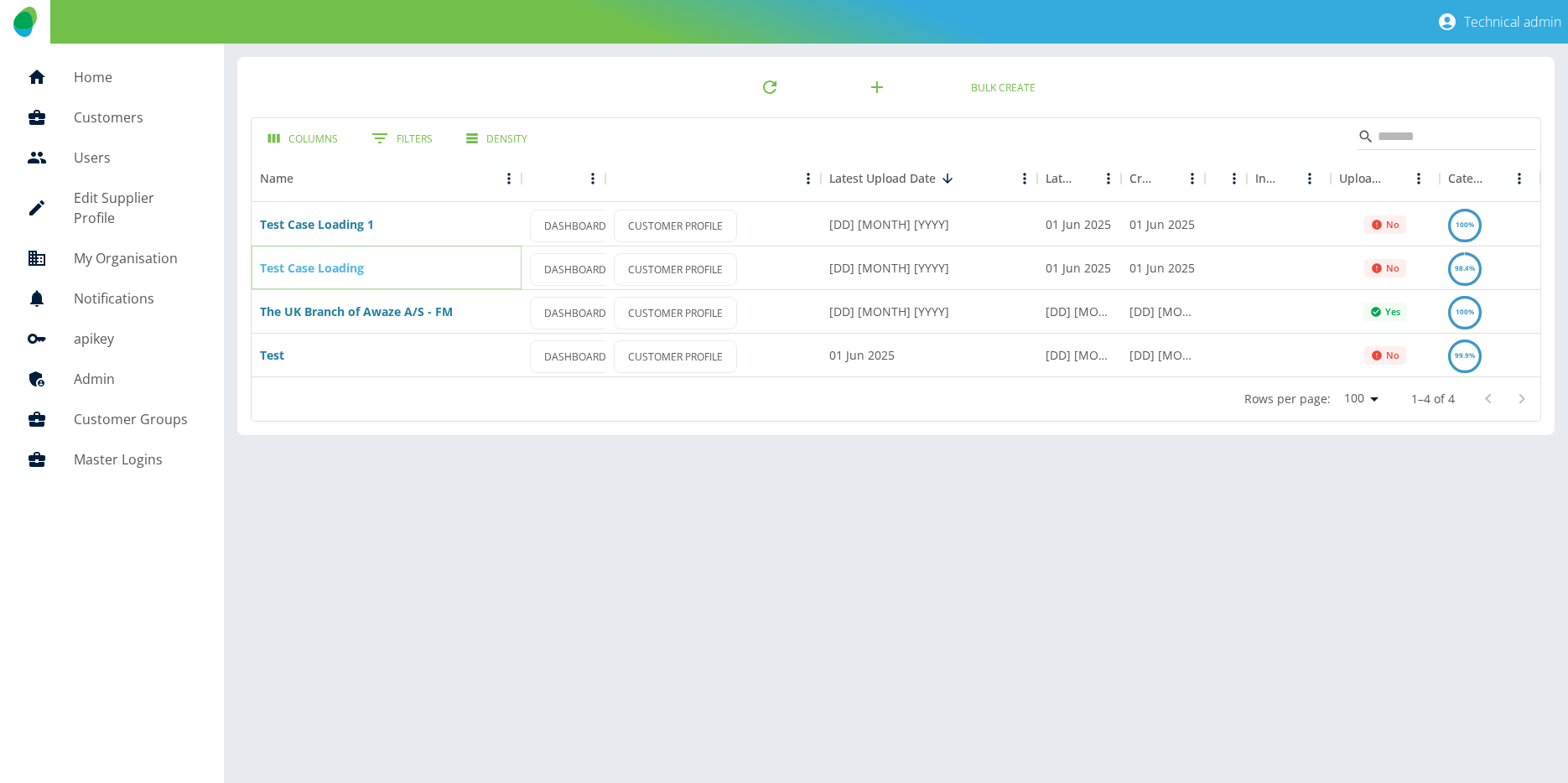 click on "Test Case Loading" at bounding box center [312, 267] 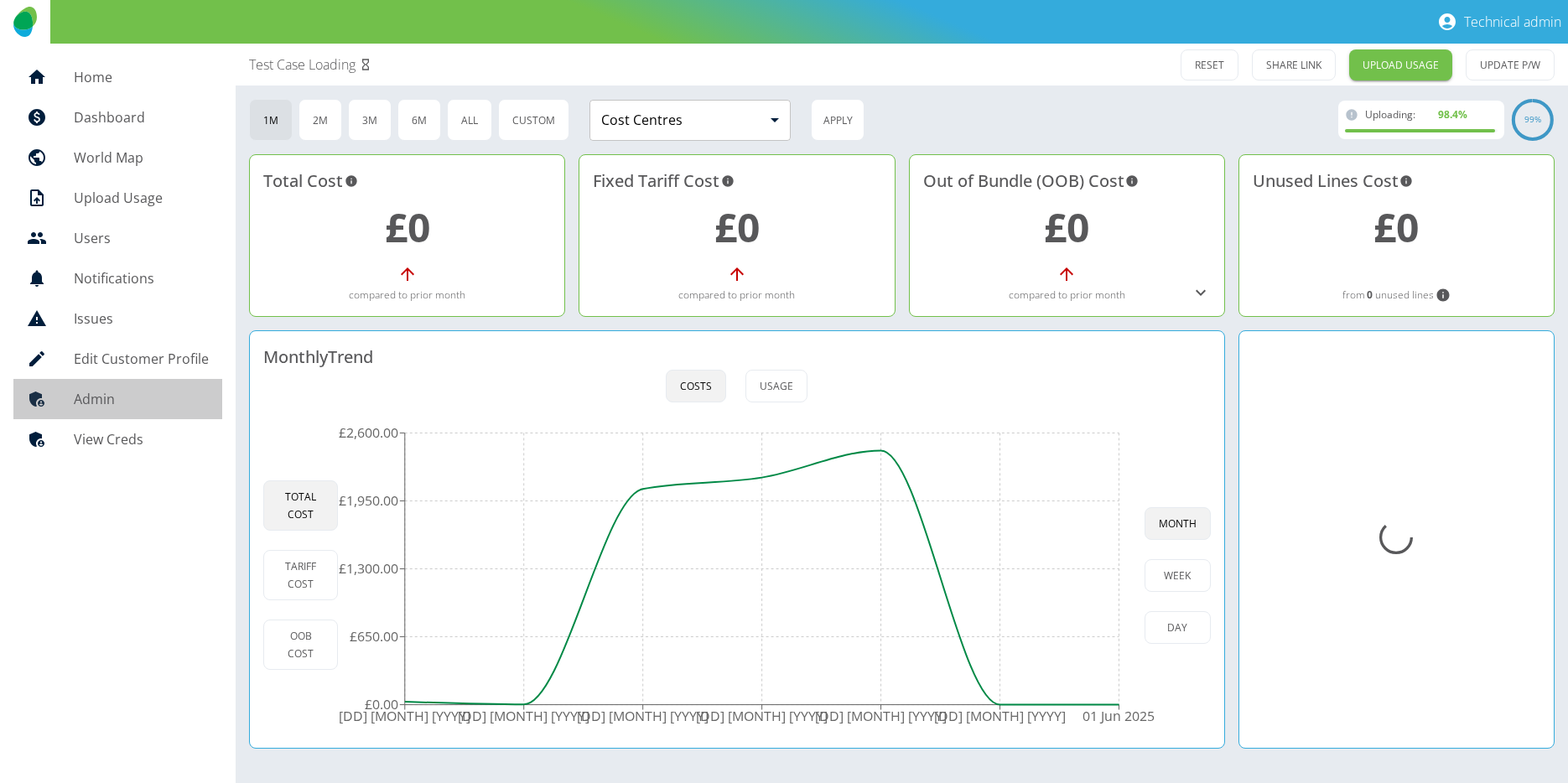 click on "Admin" at bounding box center (117, 399) 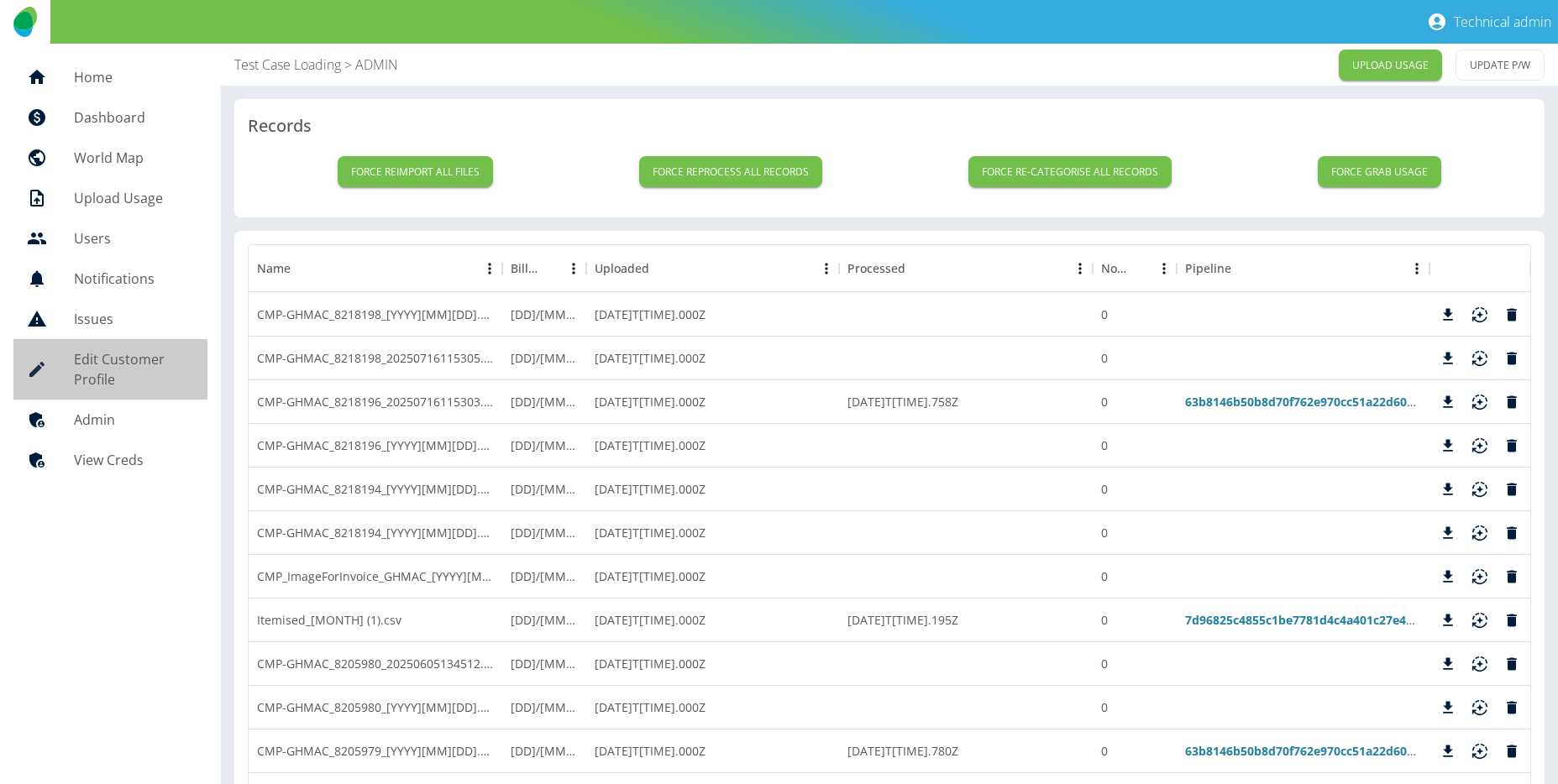click on "Edit Customer Profile" at bounding box center (134, 369) 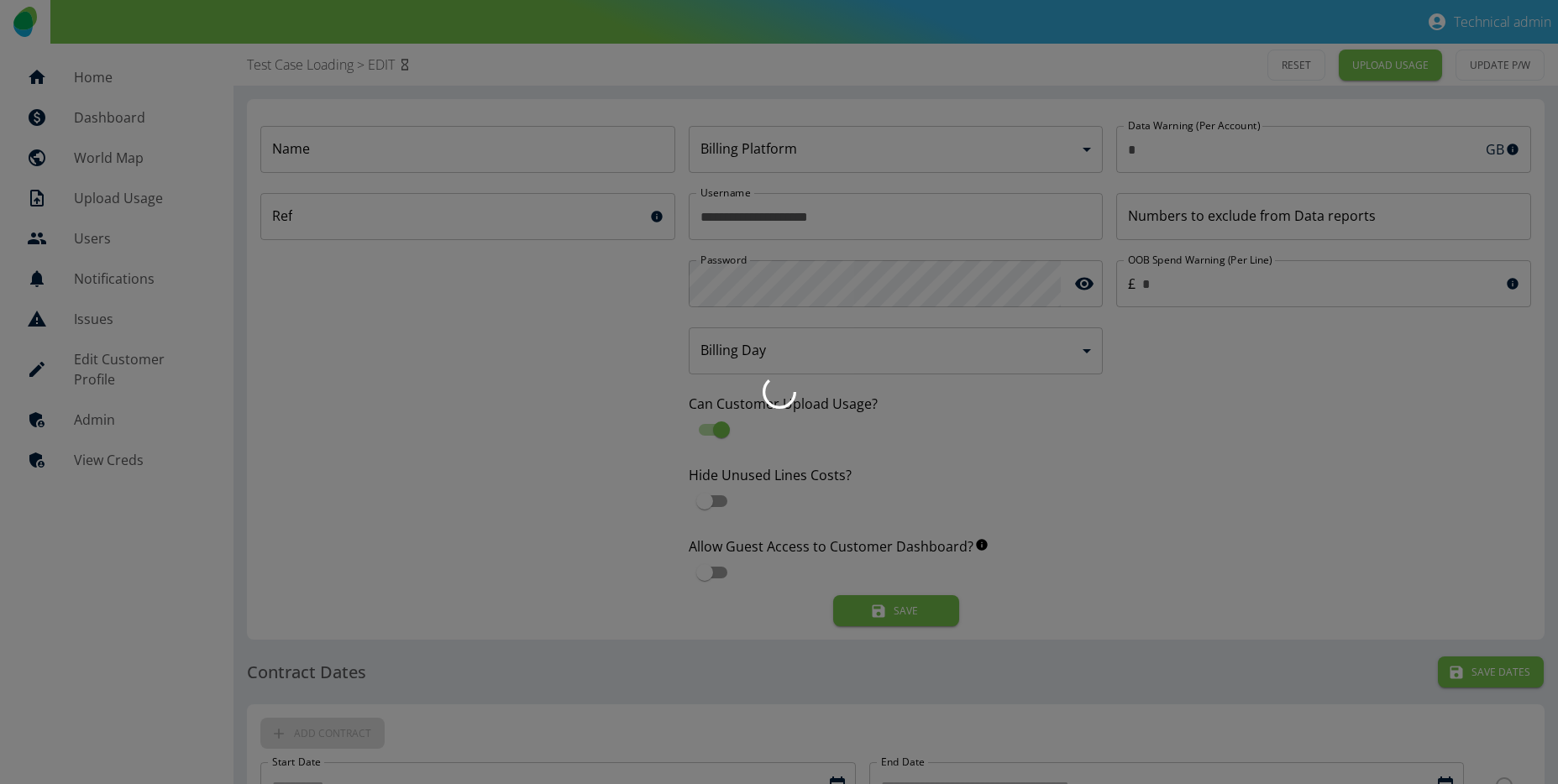 type 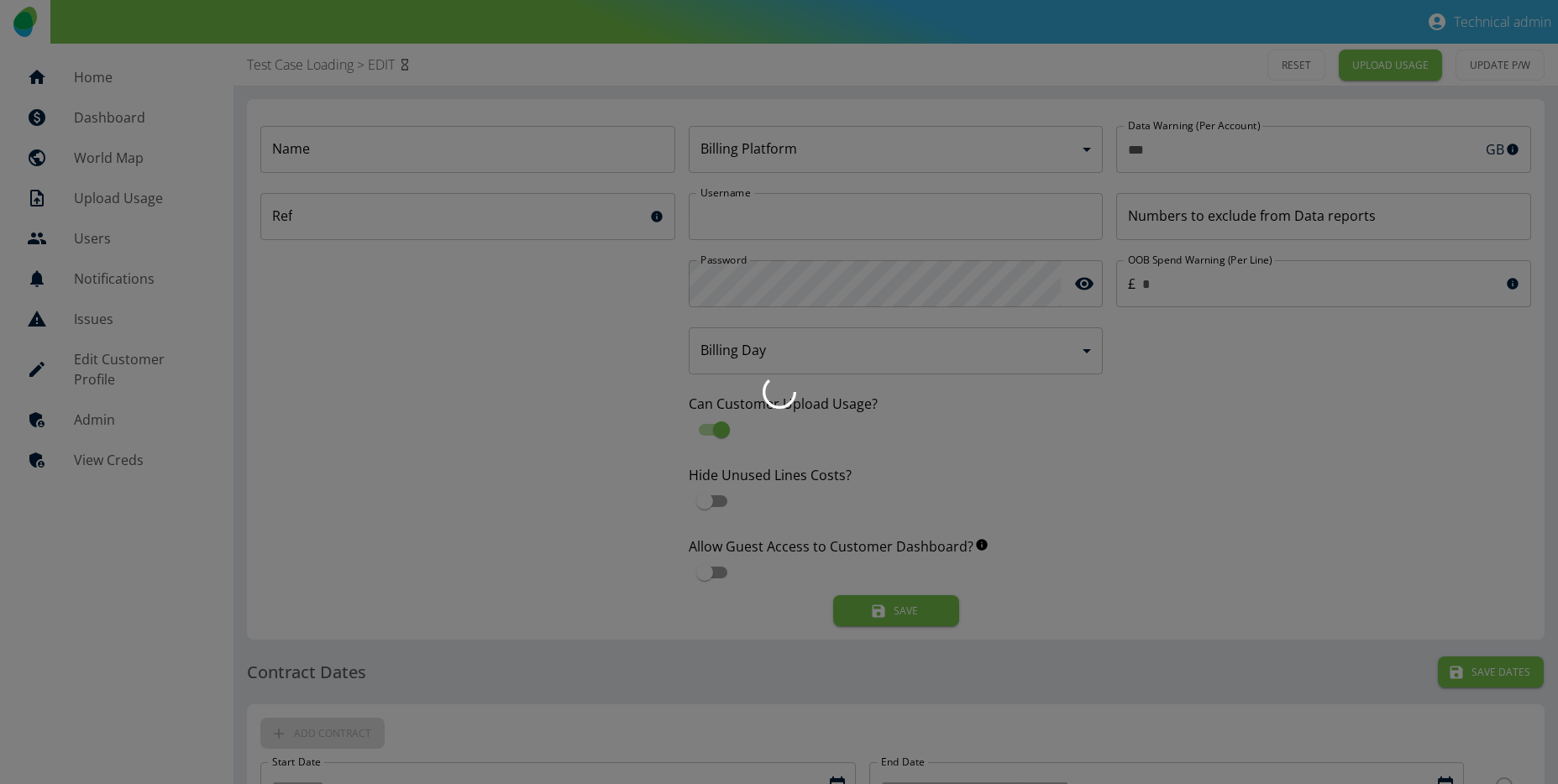 type on "**********" 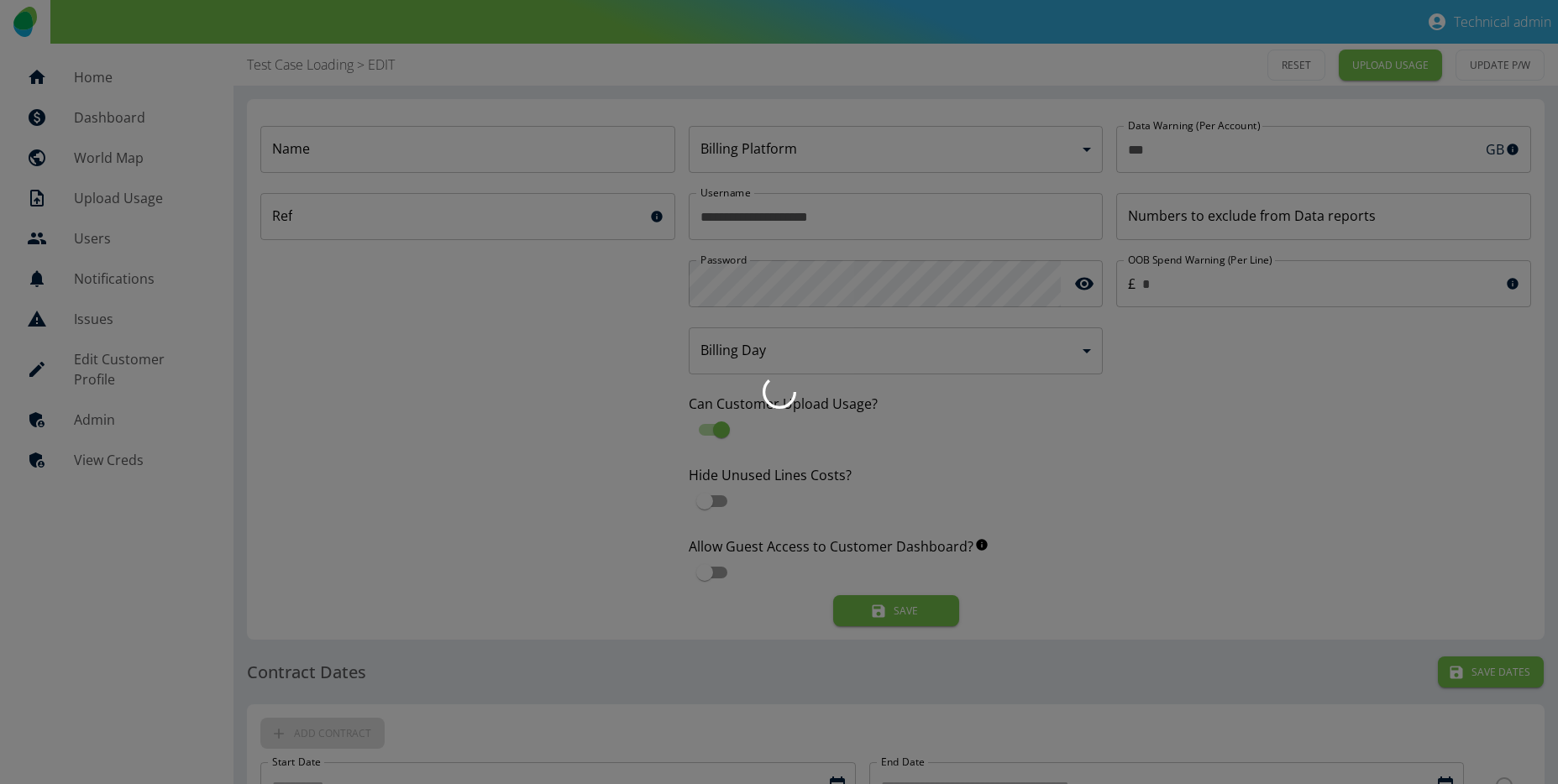 type on "**********" 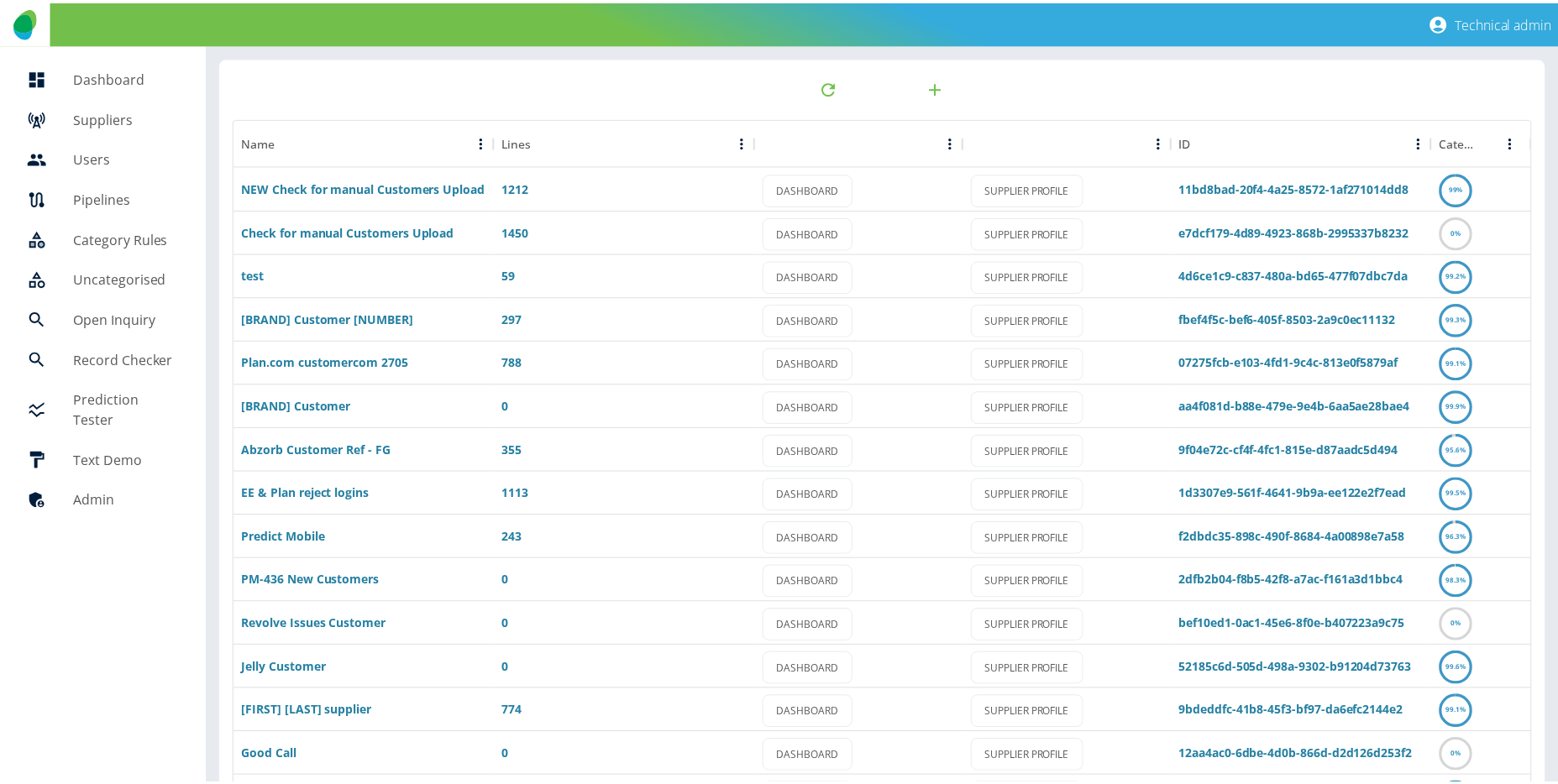 scroll, scrollTop: 56, scrollLeft: 0, axis: vertical 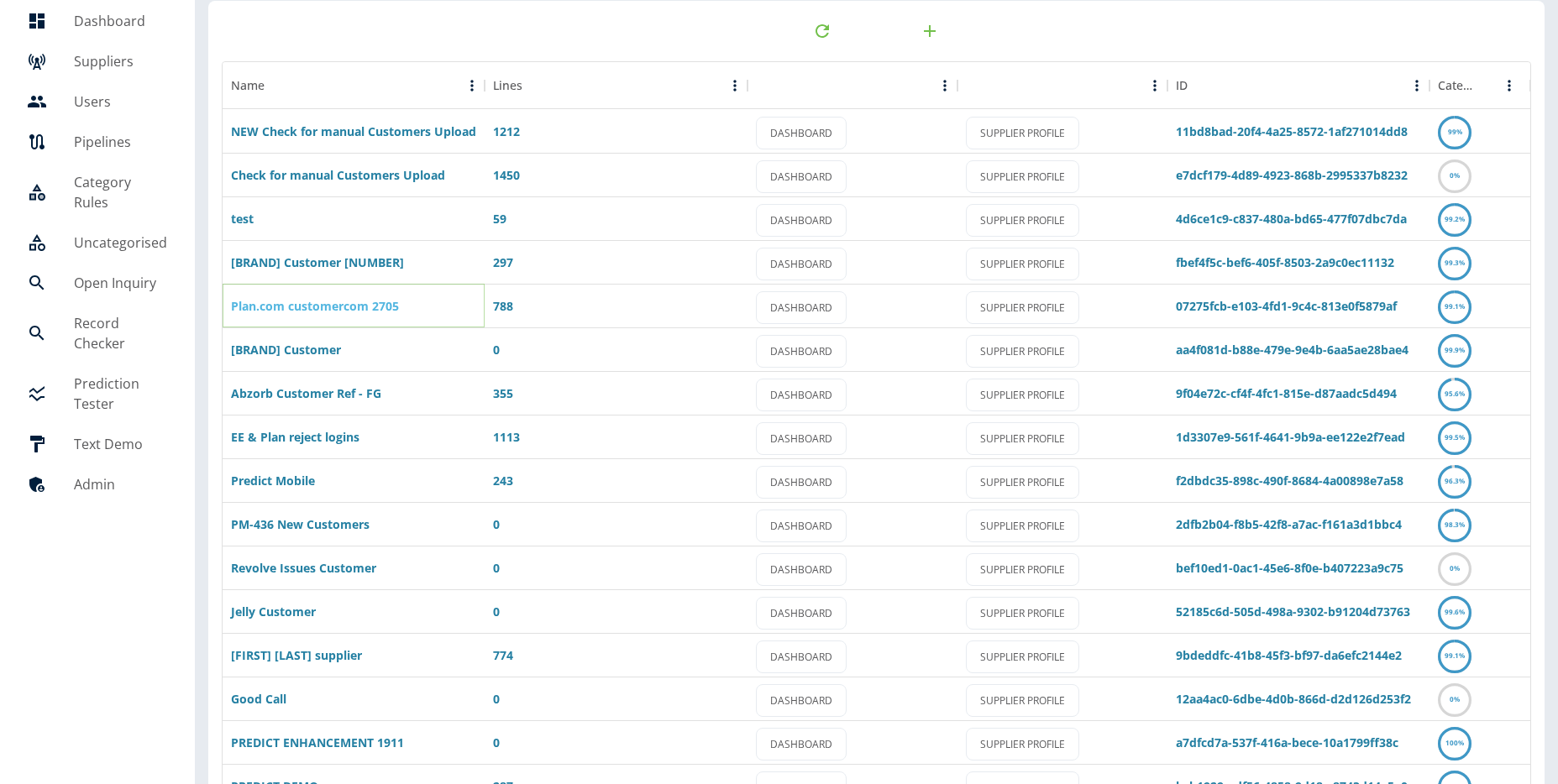 click on "Plan.com customercom 2705" at bounding box center [315, 306] 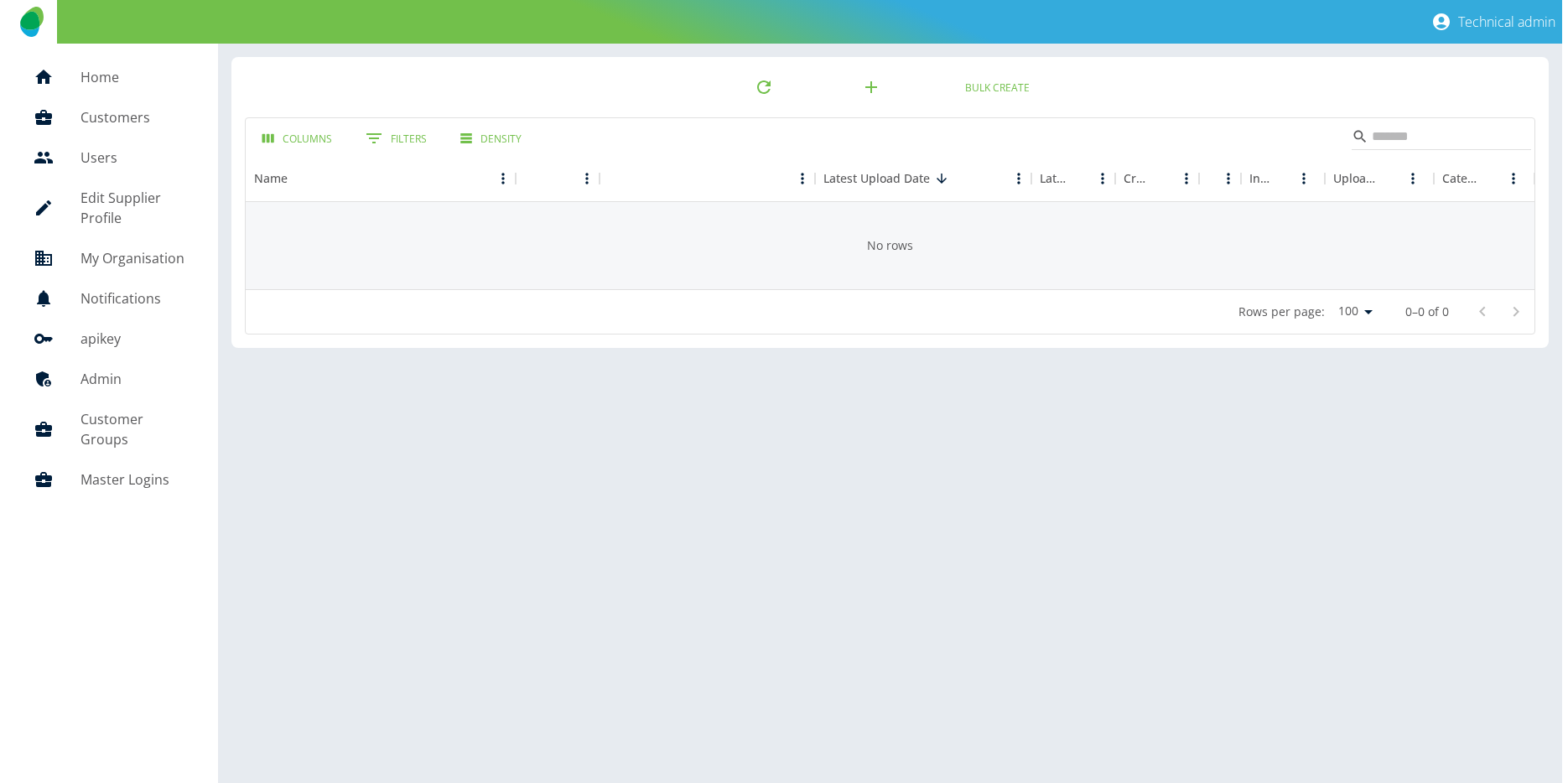 scroll, scrollTop: 0, scrollLeft: 0, axis: both 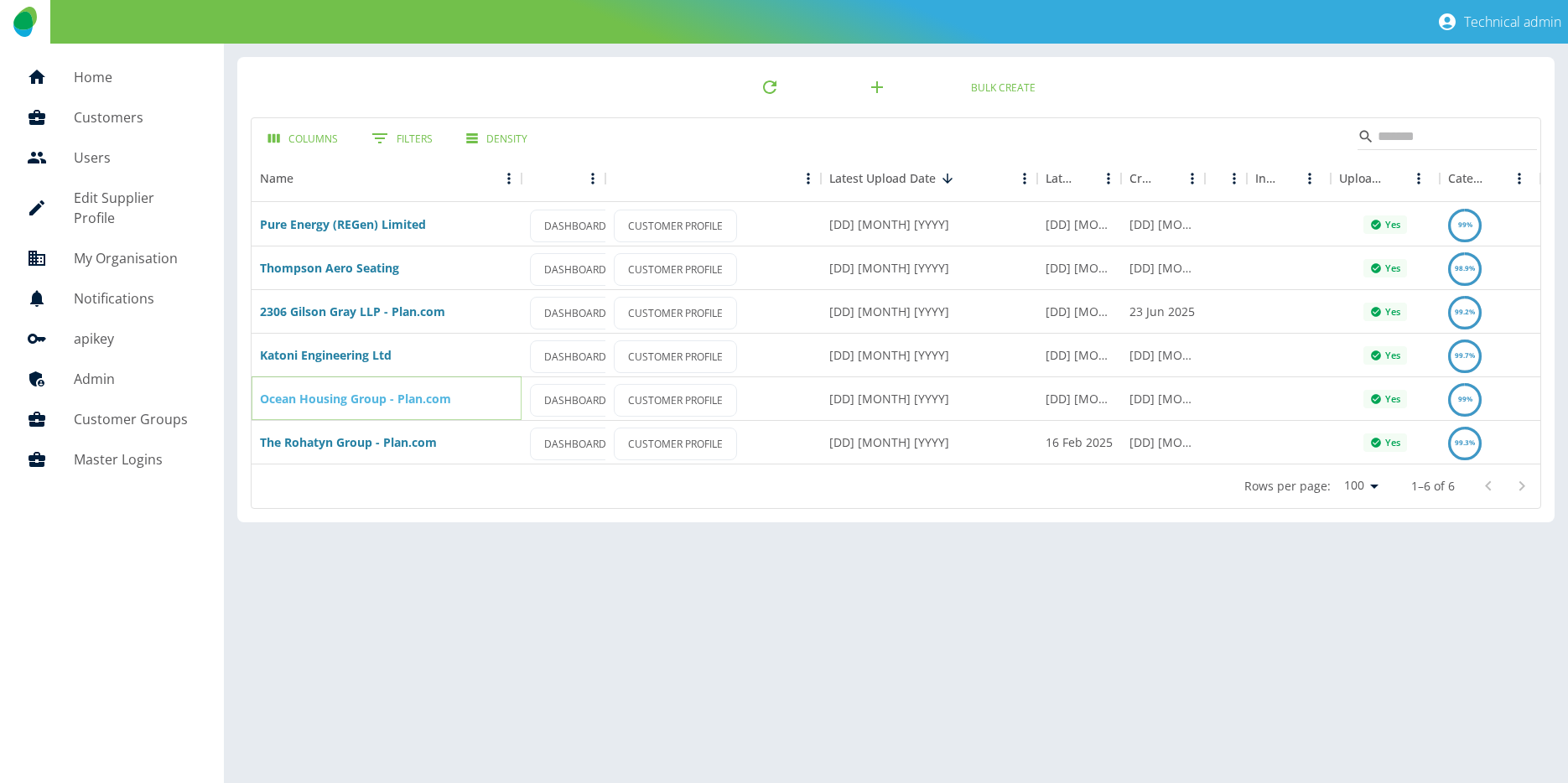 click on "Ocean Housing Group - Plan.com" at bounding box center [356, 398] 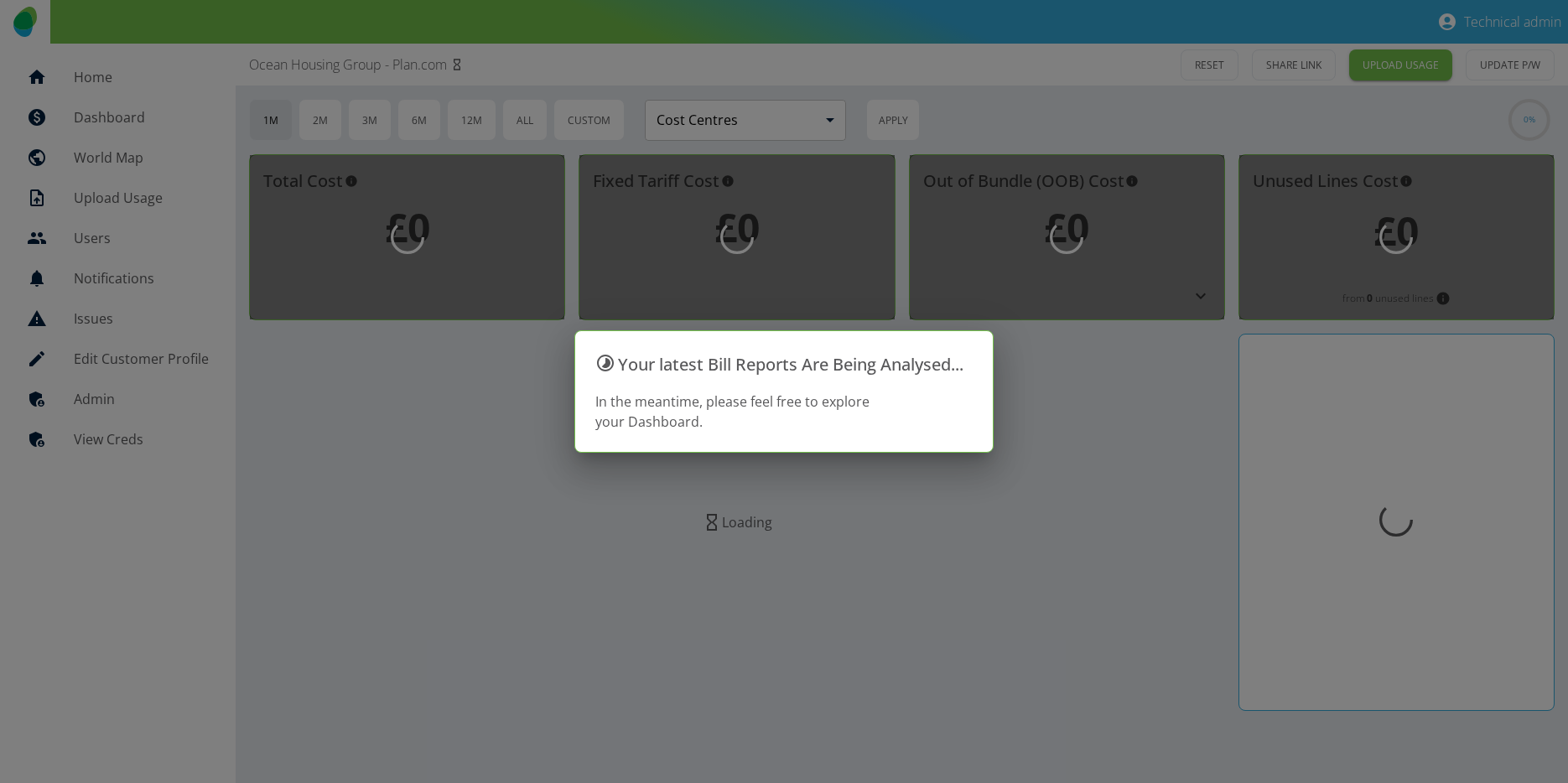 click at bounding box center [784, 392] 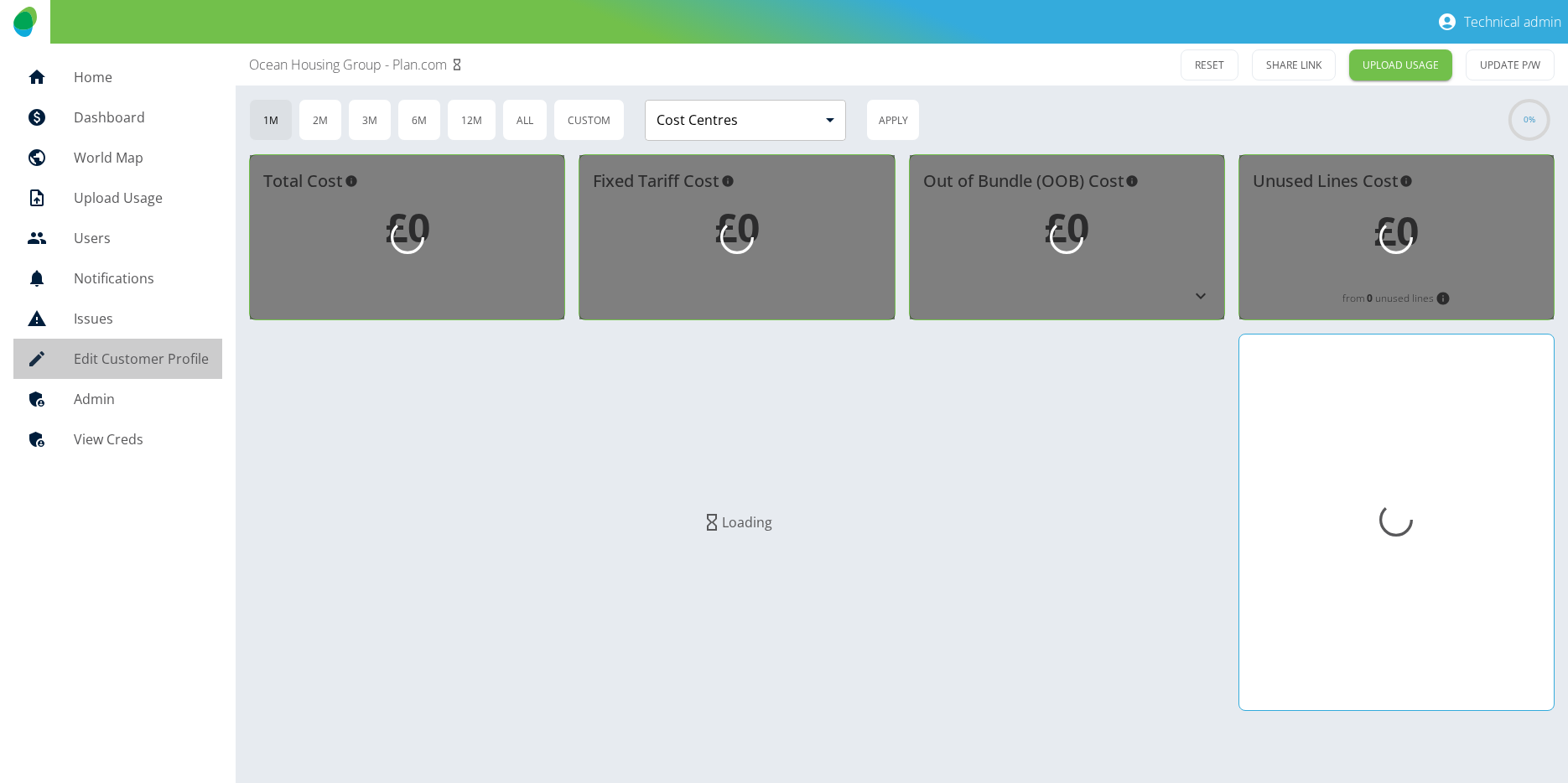 click on "Edit Customer Profile" at bounding box center (117, 359) 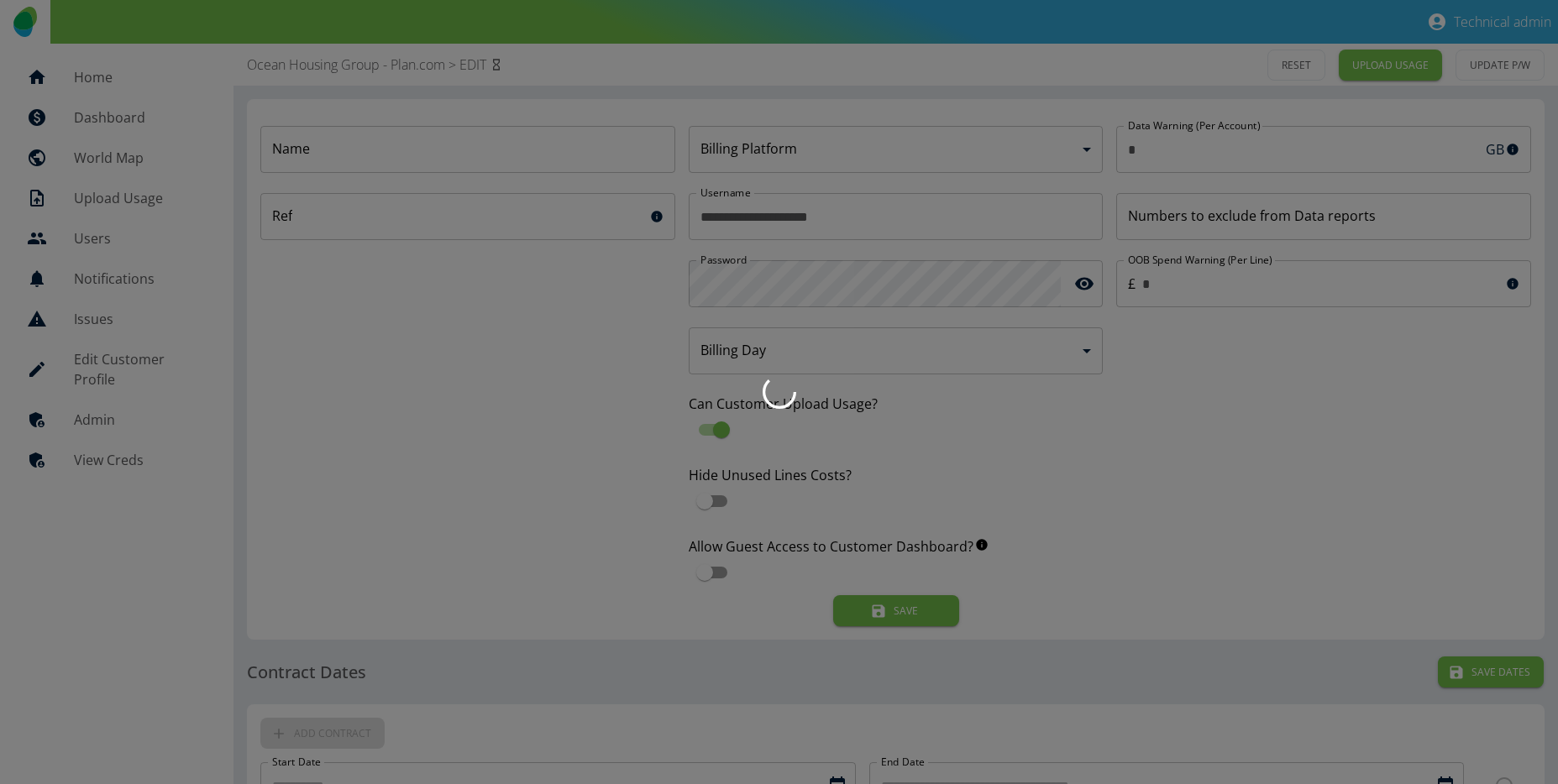 type 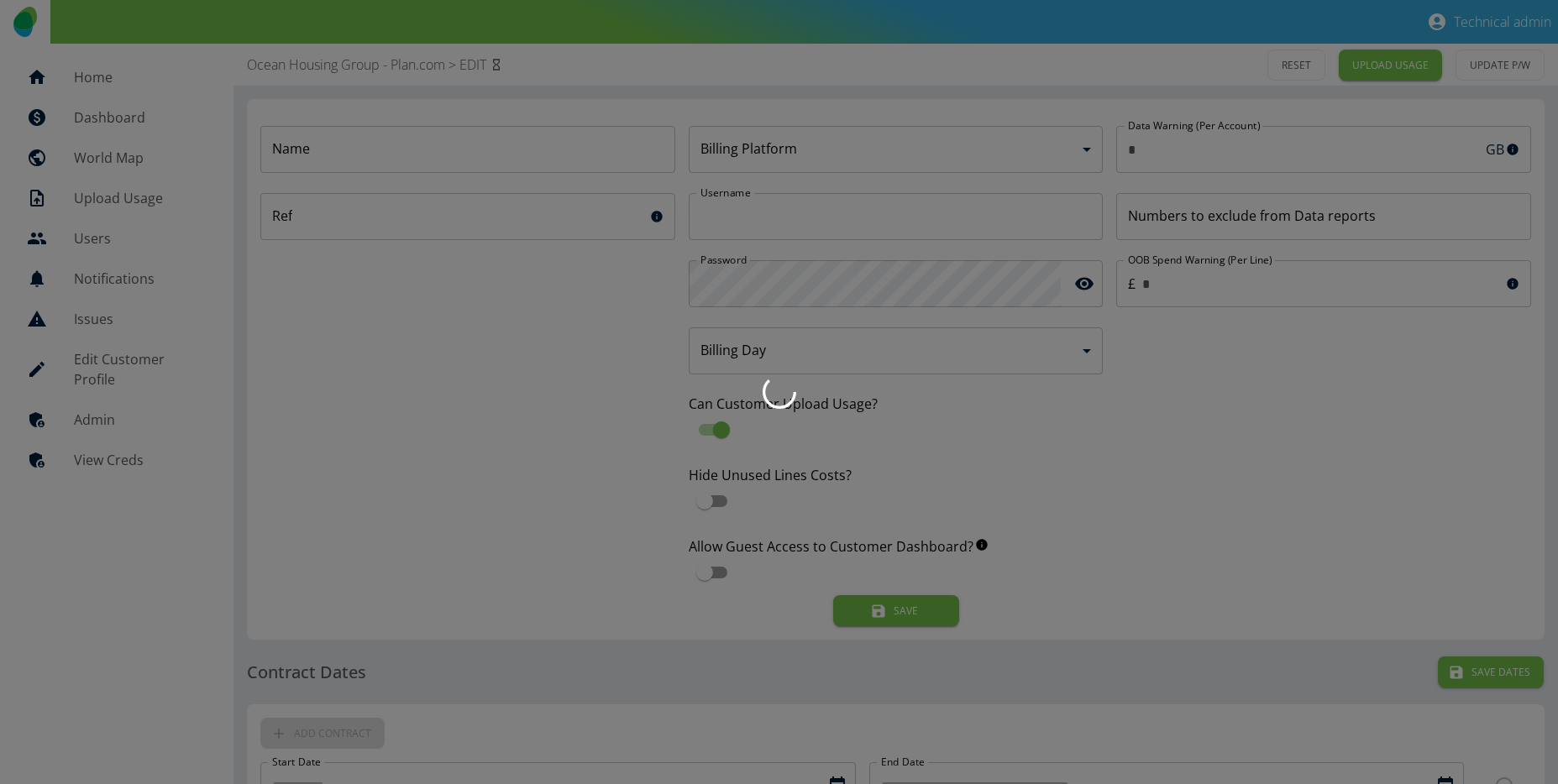 type on "**********" 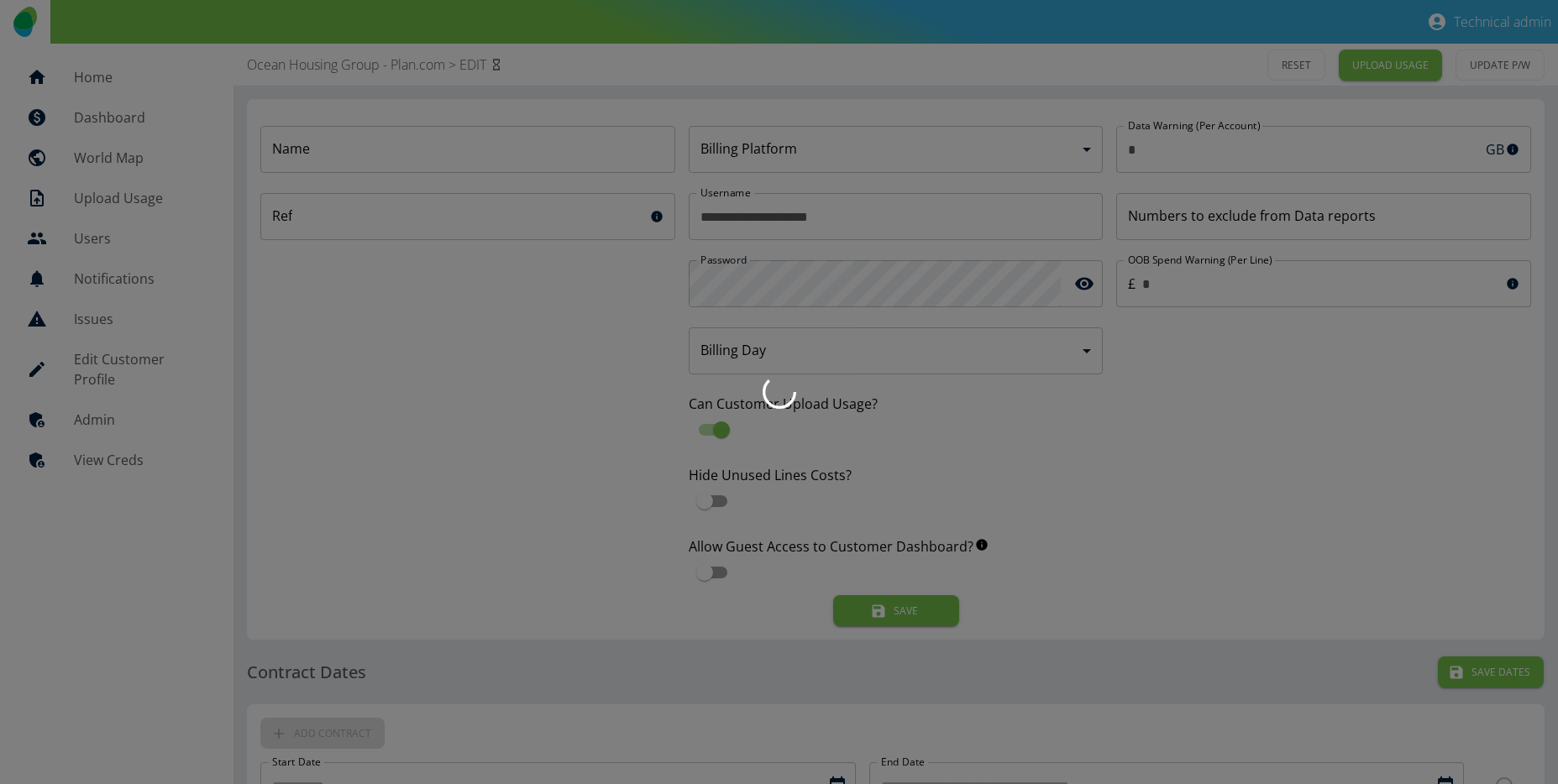 type on "**********" 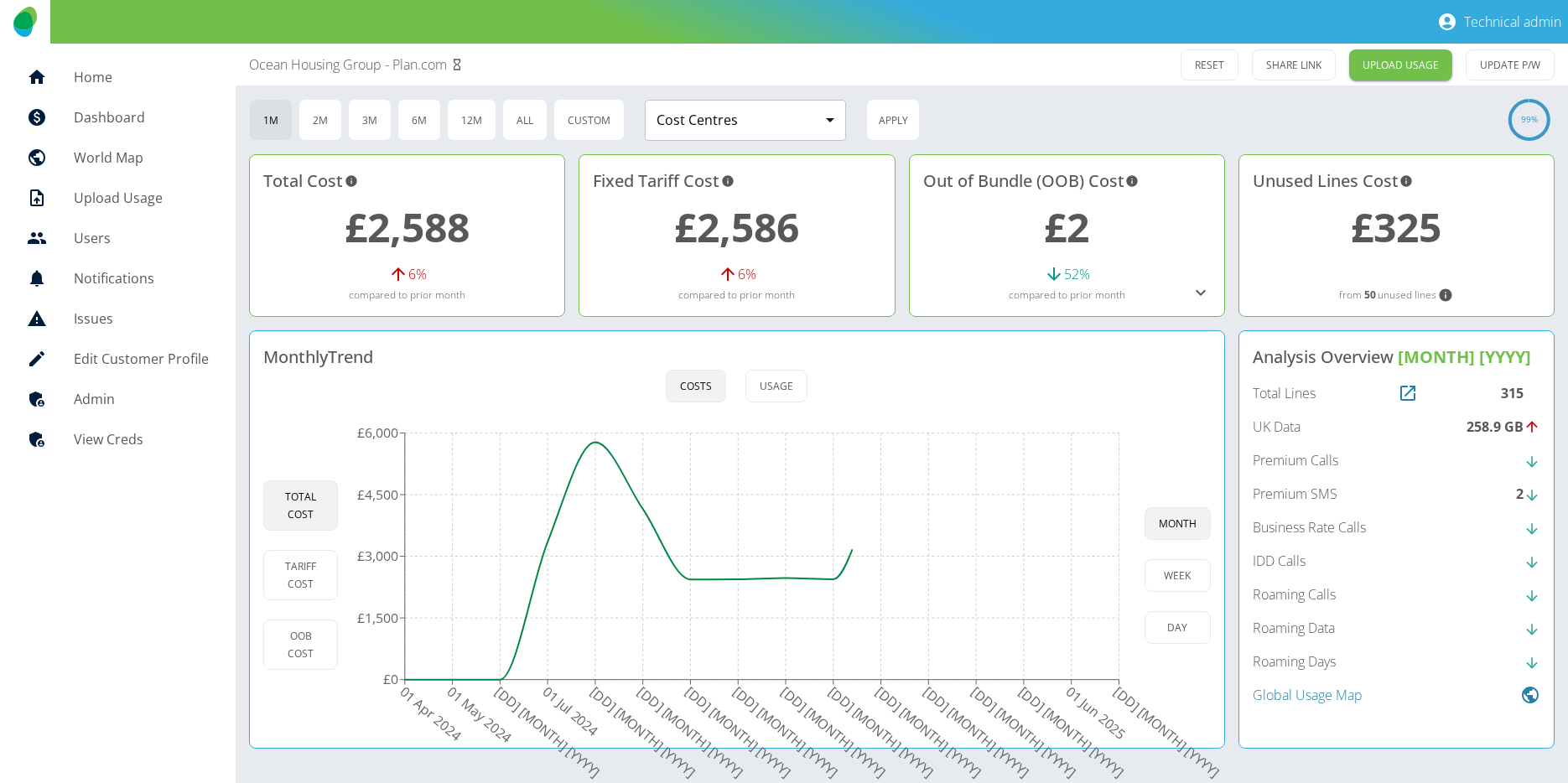 drag, startPoint x: 318, startPoint y: 422, endPoint x: 319, endPoint y: 413, distance: 9.055385 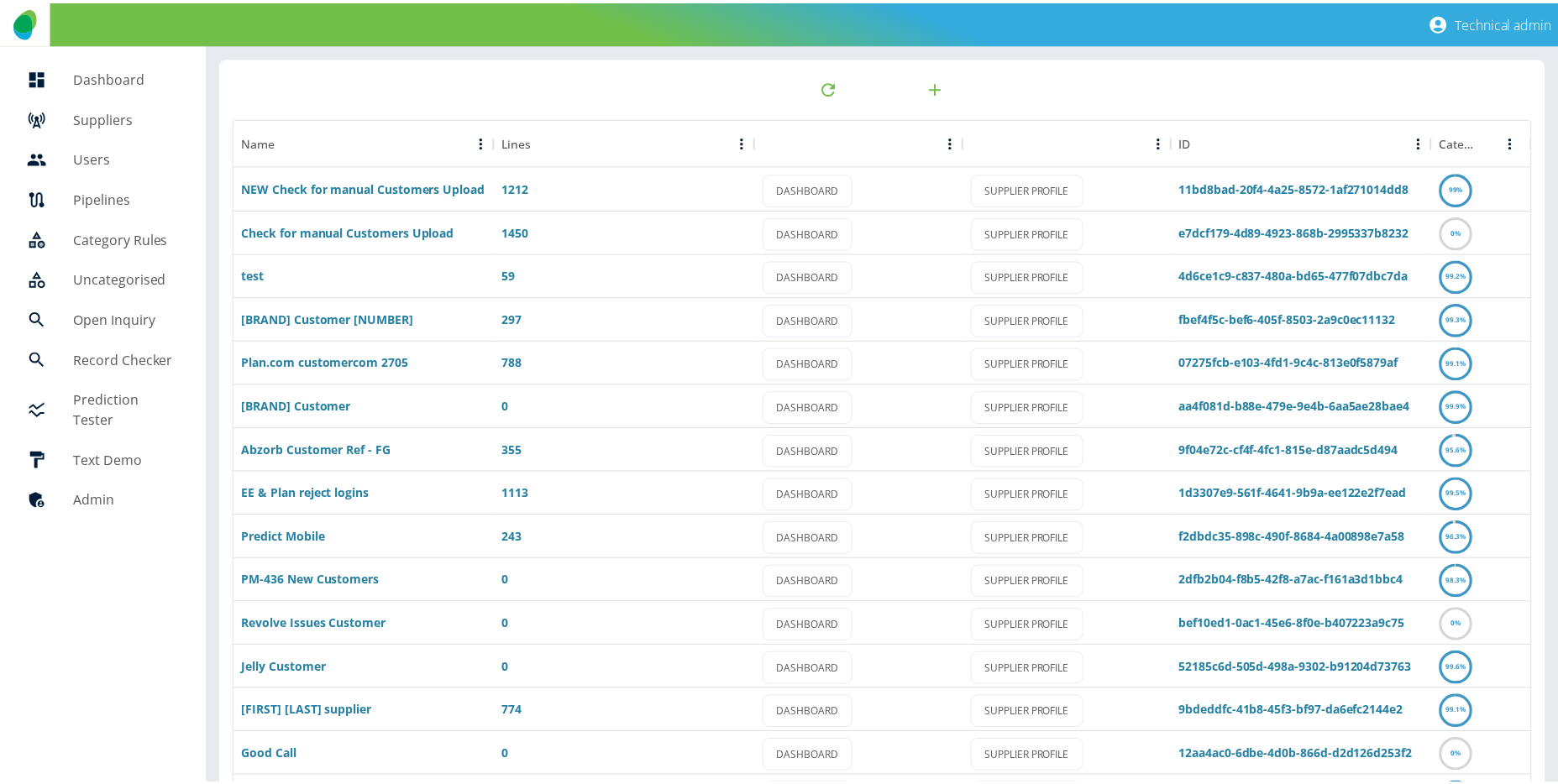 scroll, scrollTop: 56, scrollLeft: 0, axis: vertical 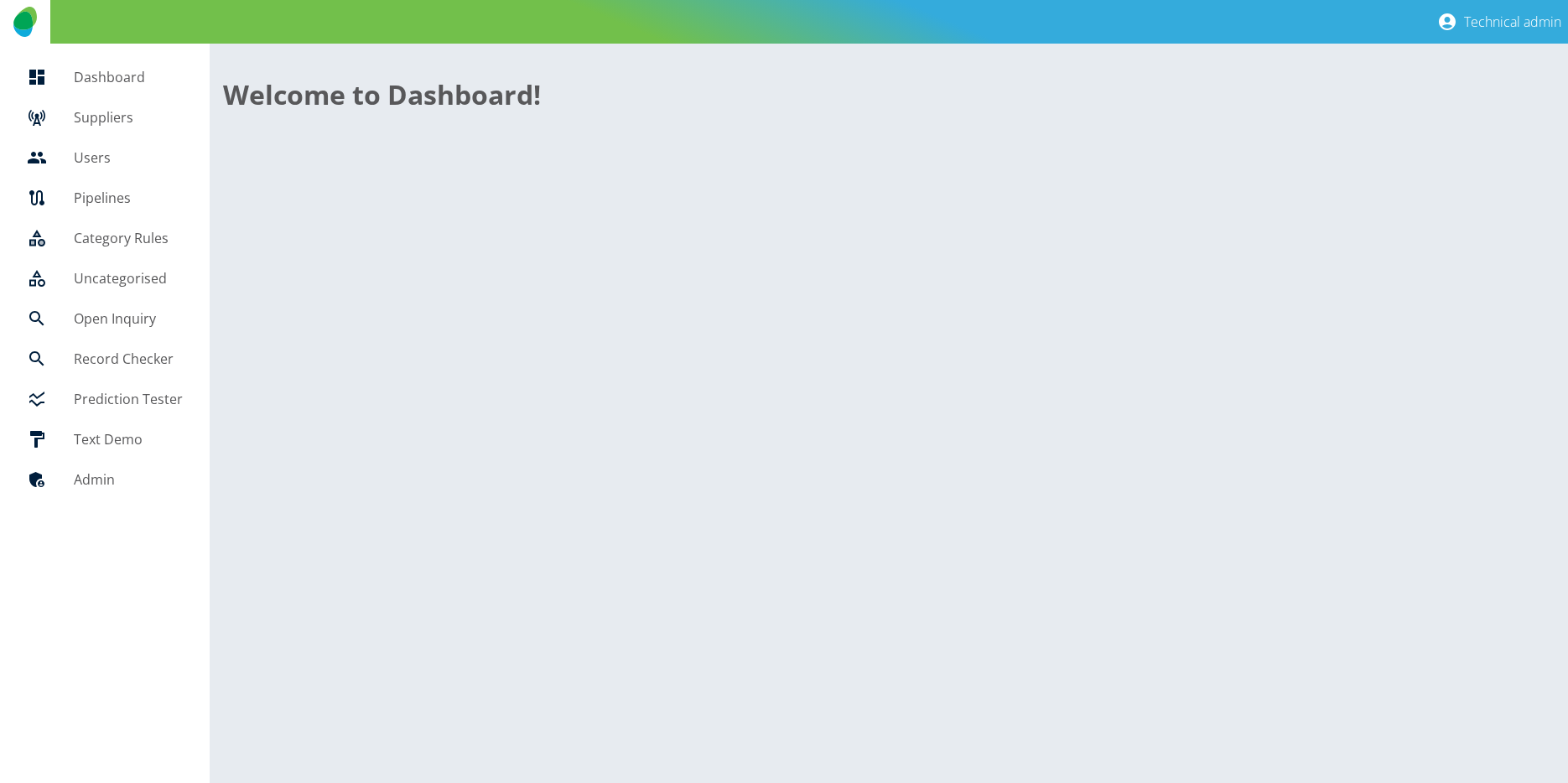 drag, startPoint x: 595, startPoint y: 662, endPoint x: 605, endPoint y: 666, distance: 10.7703296 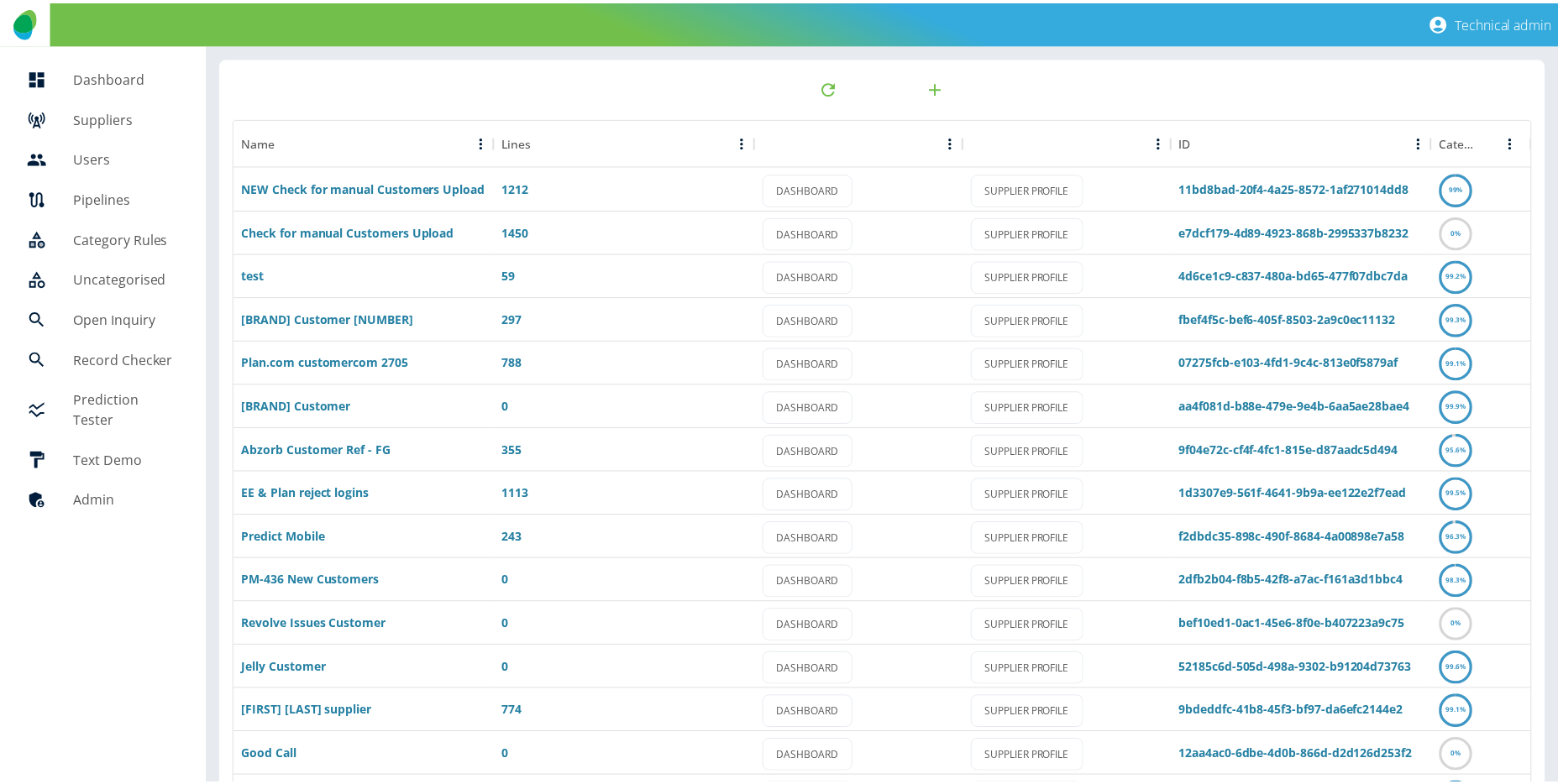 scroll, scrollTop: 56, scrollLeft: 0, axis: vertical 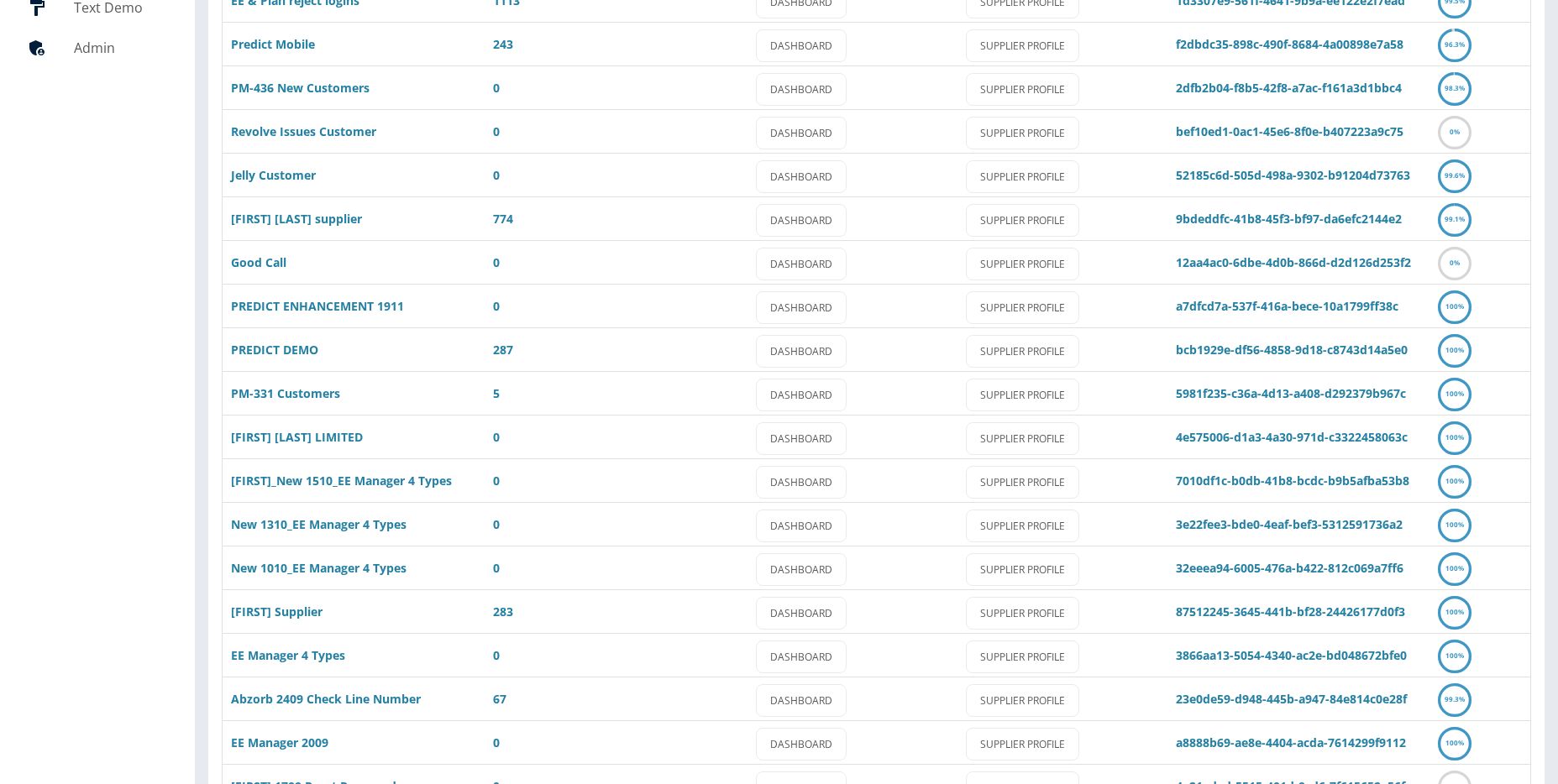 click on "Dashboard Suppliers Users Pipelines Category Rules Uncategorised Open Inquiry Record Checker Prediction Tester Text Demo Admin" at bounding box center (97, 346) 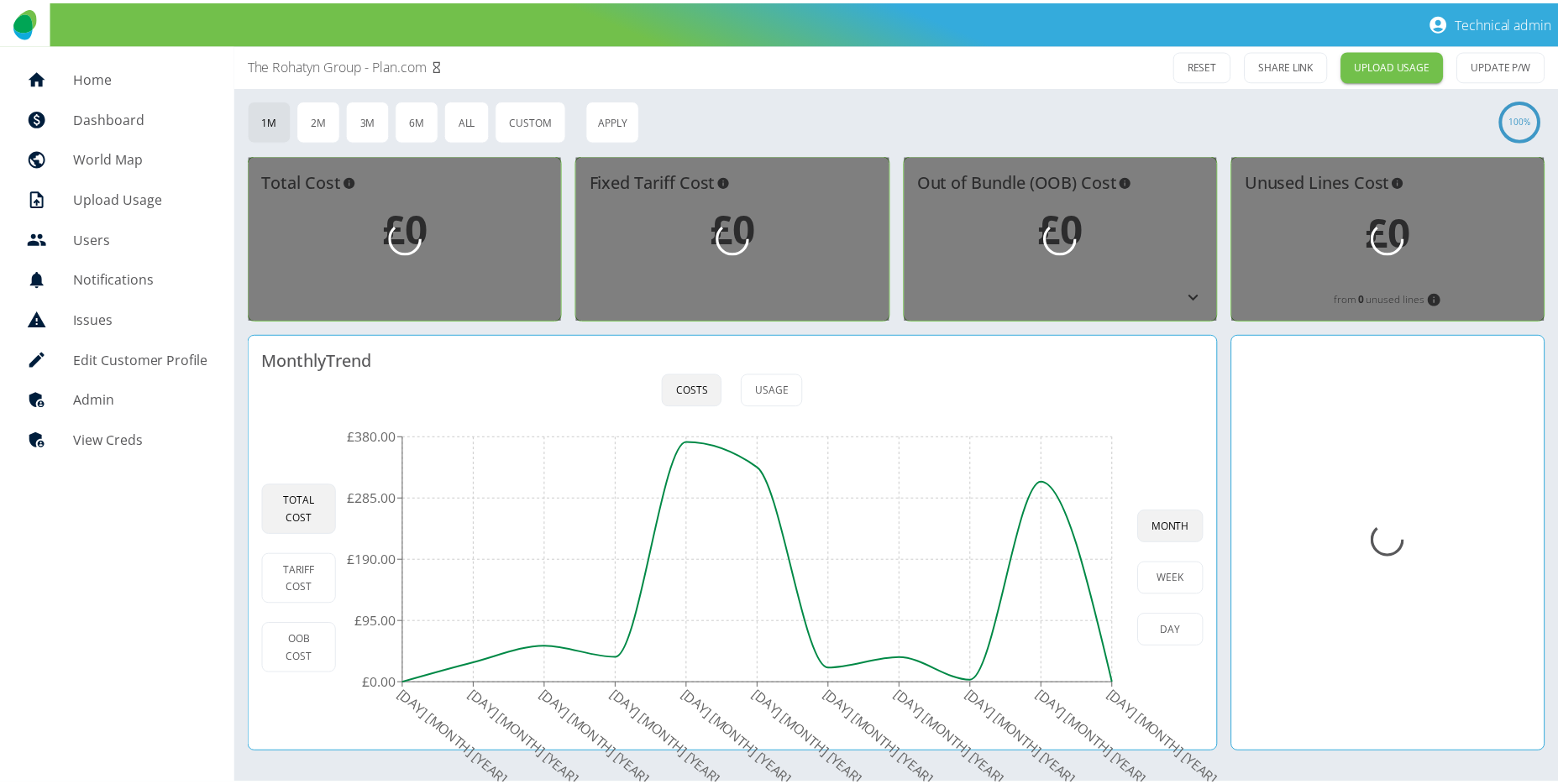 scroll, scrollTop: 0, scrollLeft: 0, axis: both 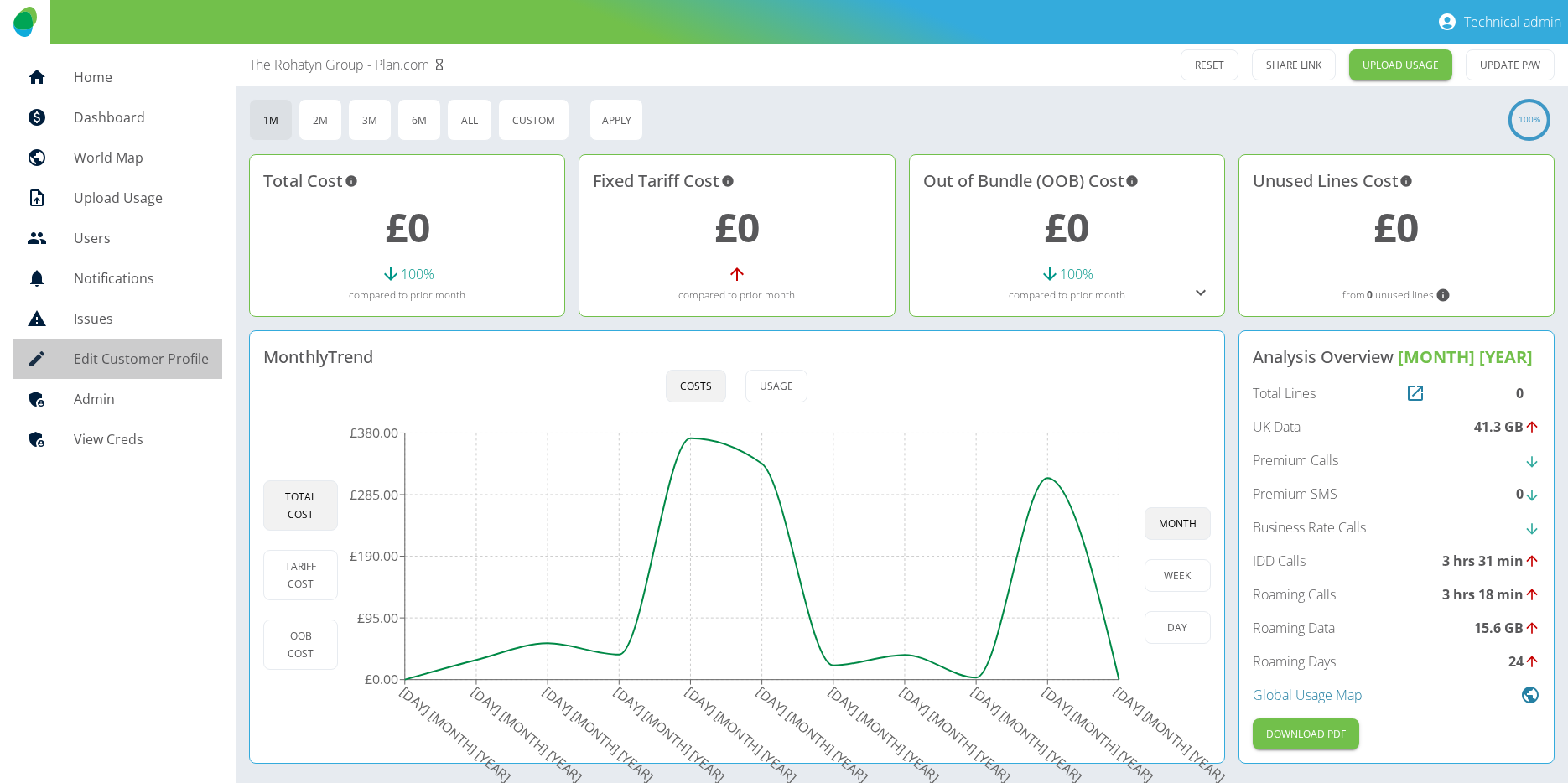 click on "Edit Customer Profile" at bounding box center [141, 359] 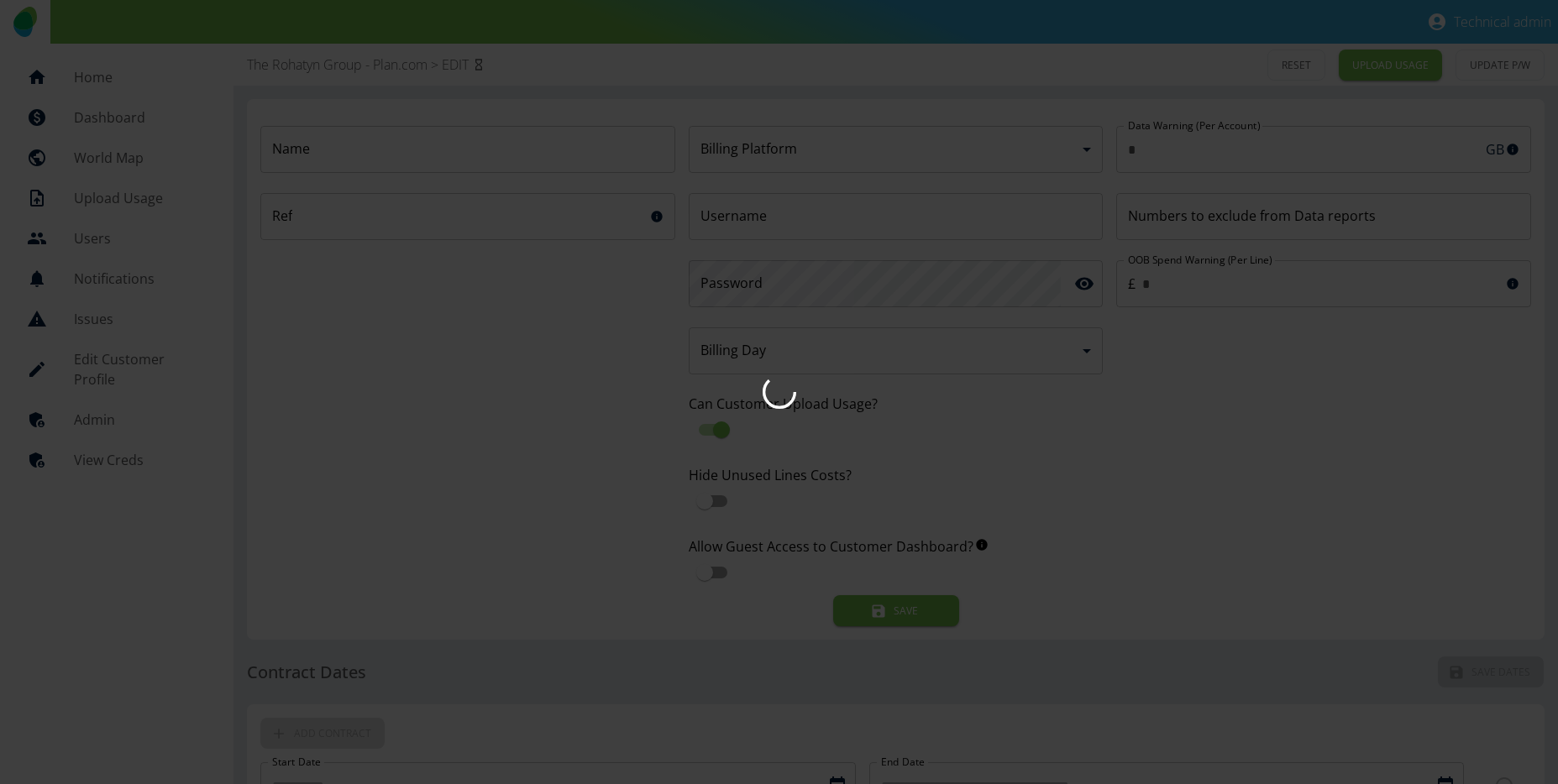 type on "**********" 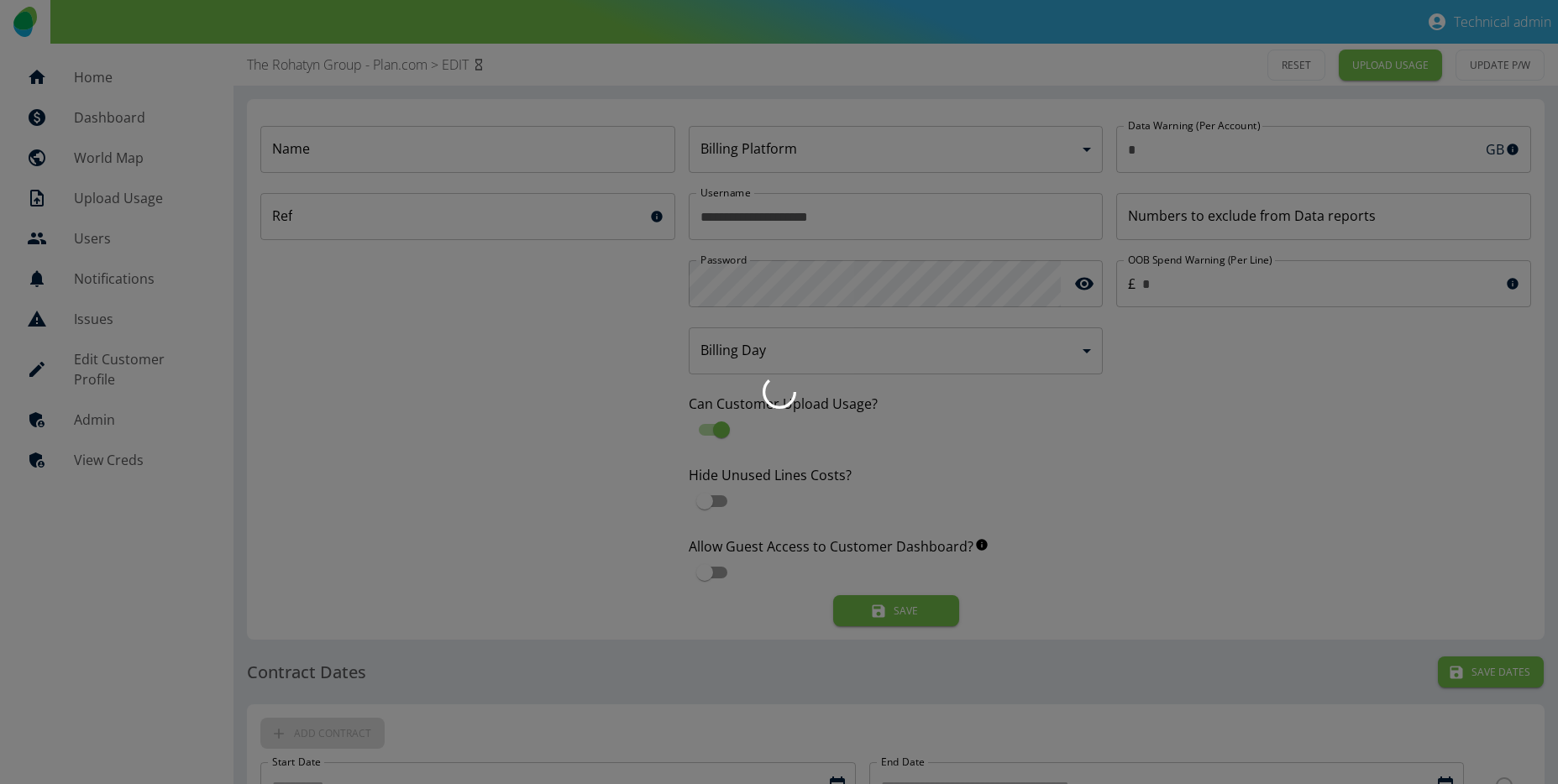 type 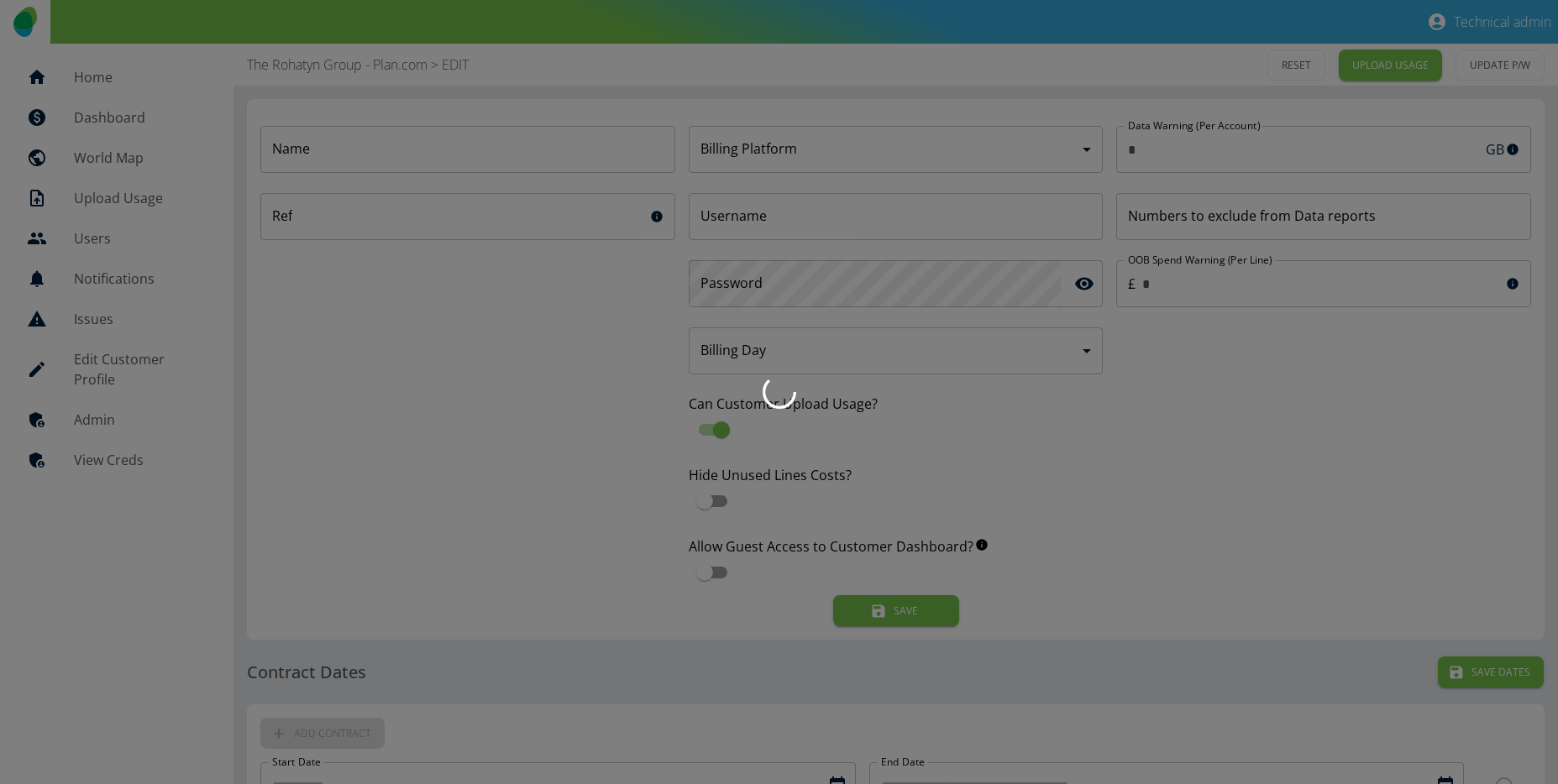type on "**********" 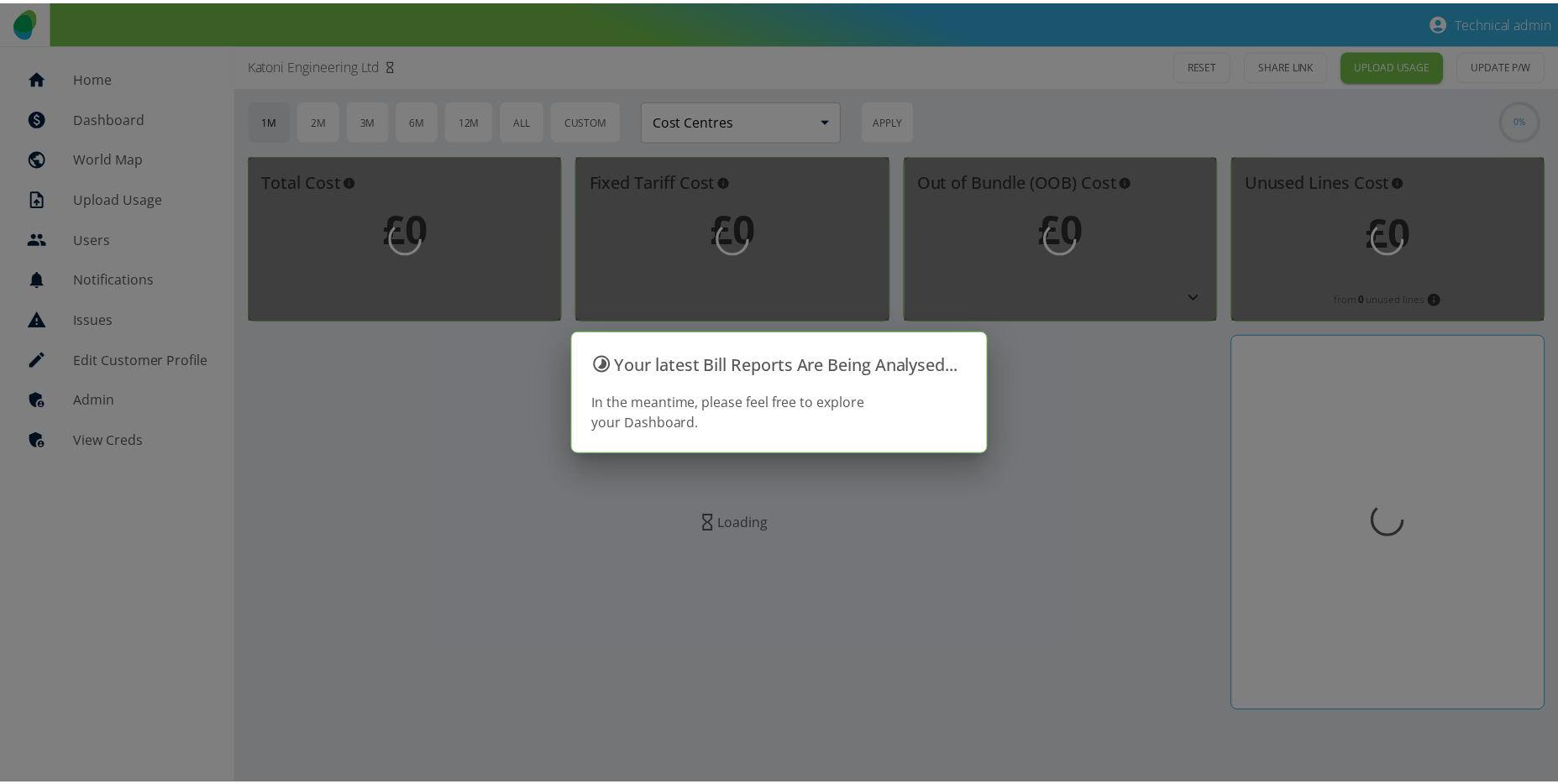 scroll, scrollTop: 0, scrollLeft: 0, axis: both 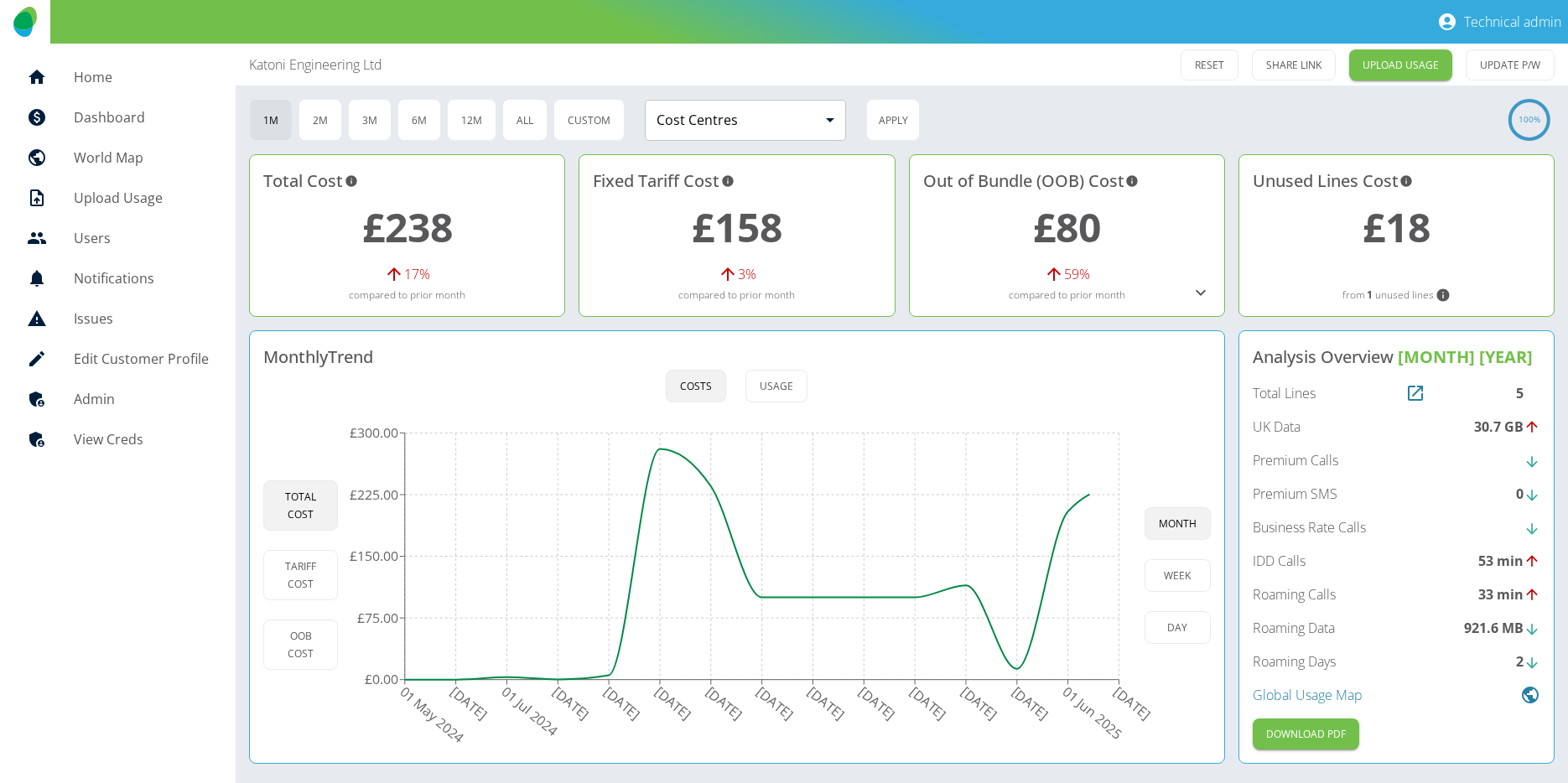 click on "Edit Customer Profile" at bounding box center [141, 359] 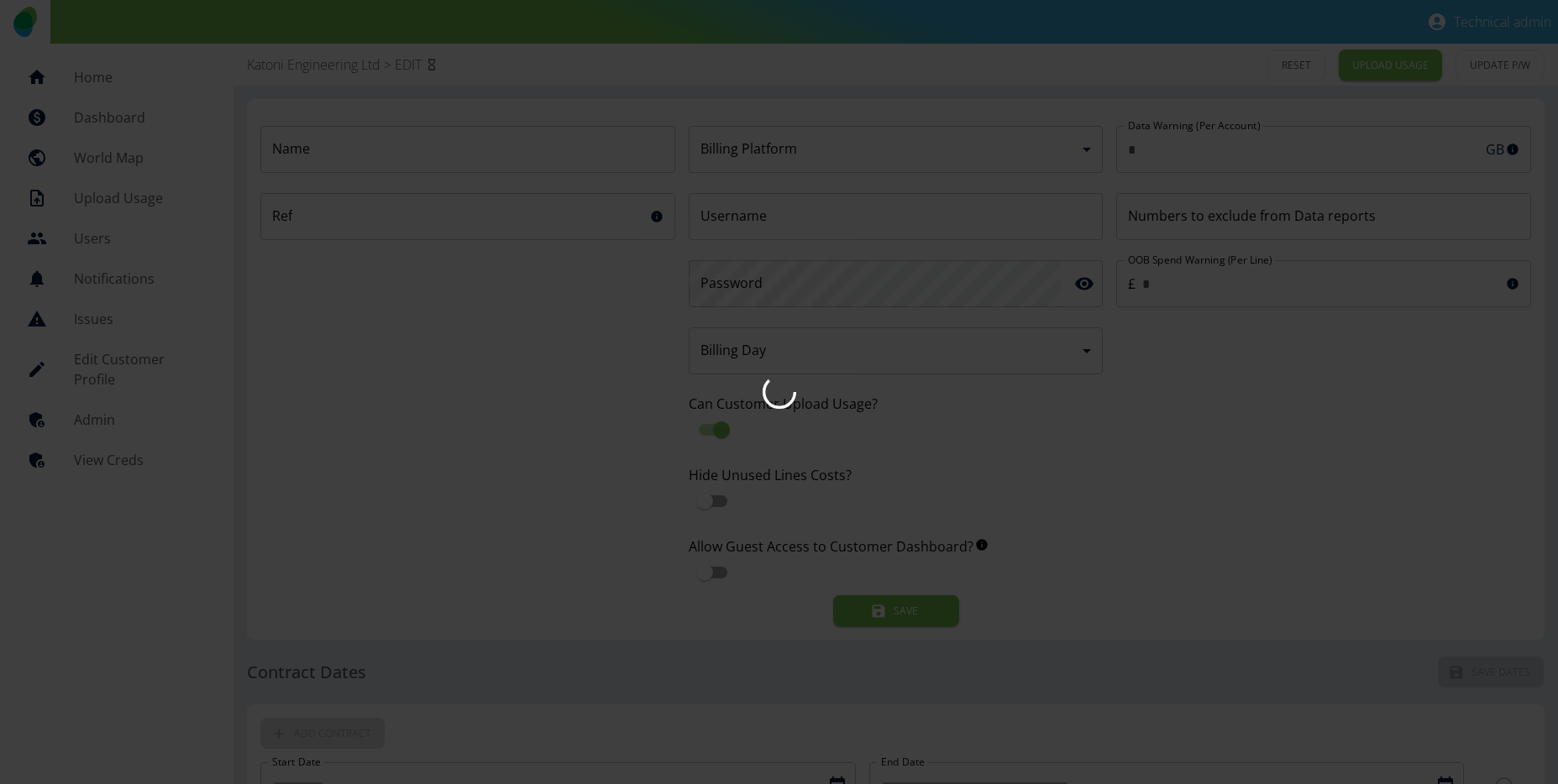 type on "*" 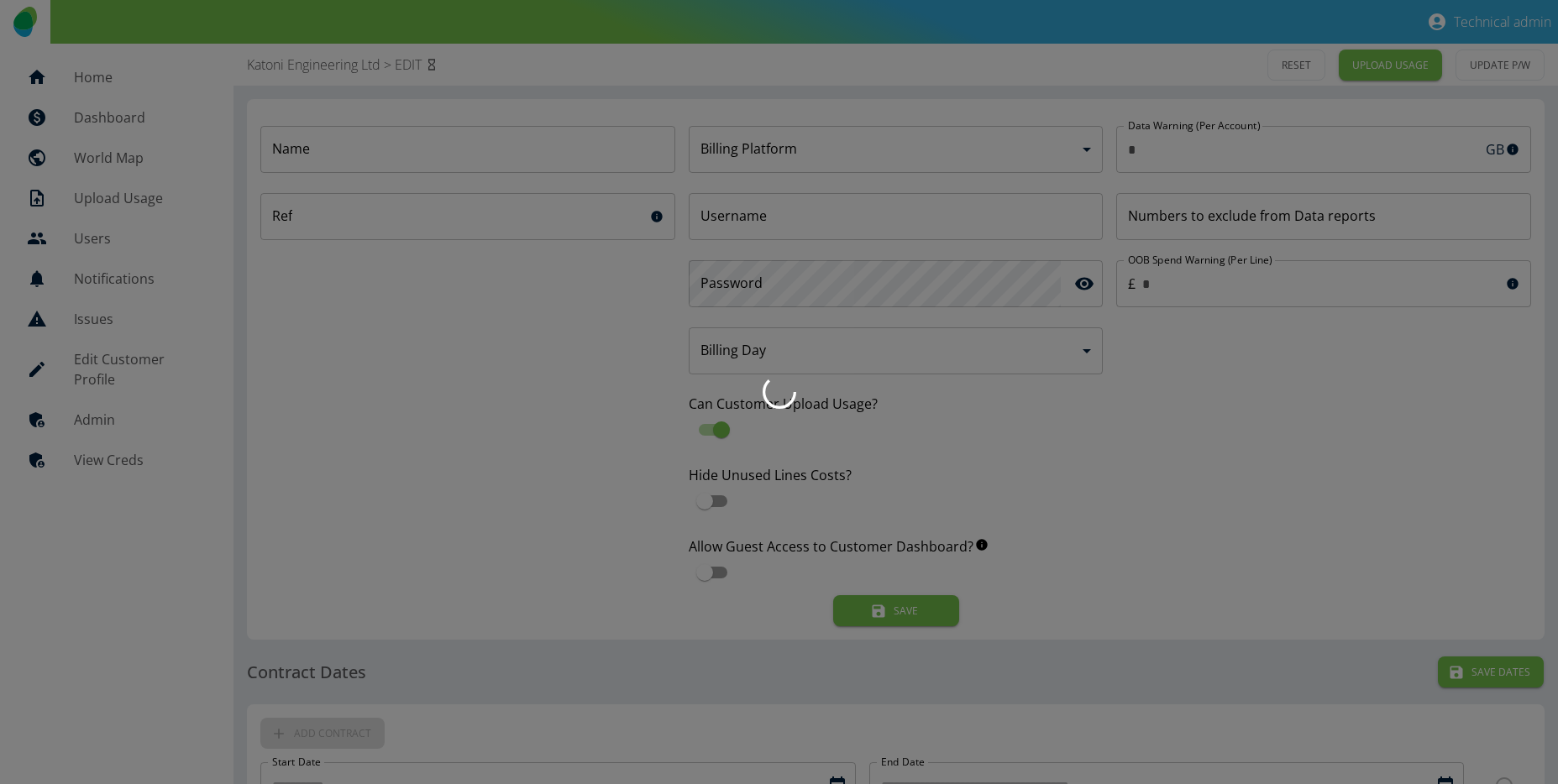 type on "**********" 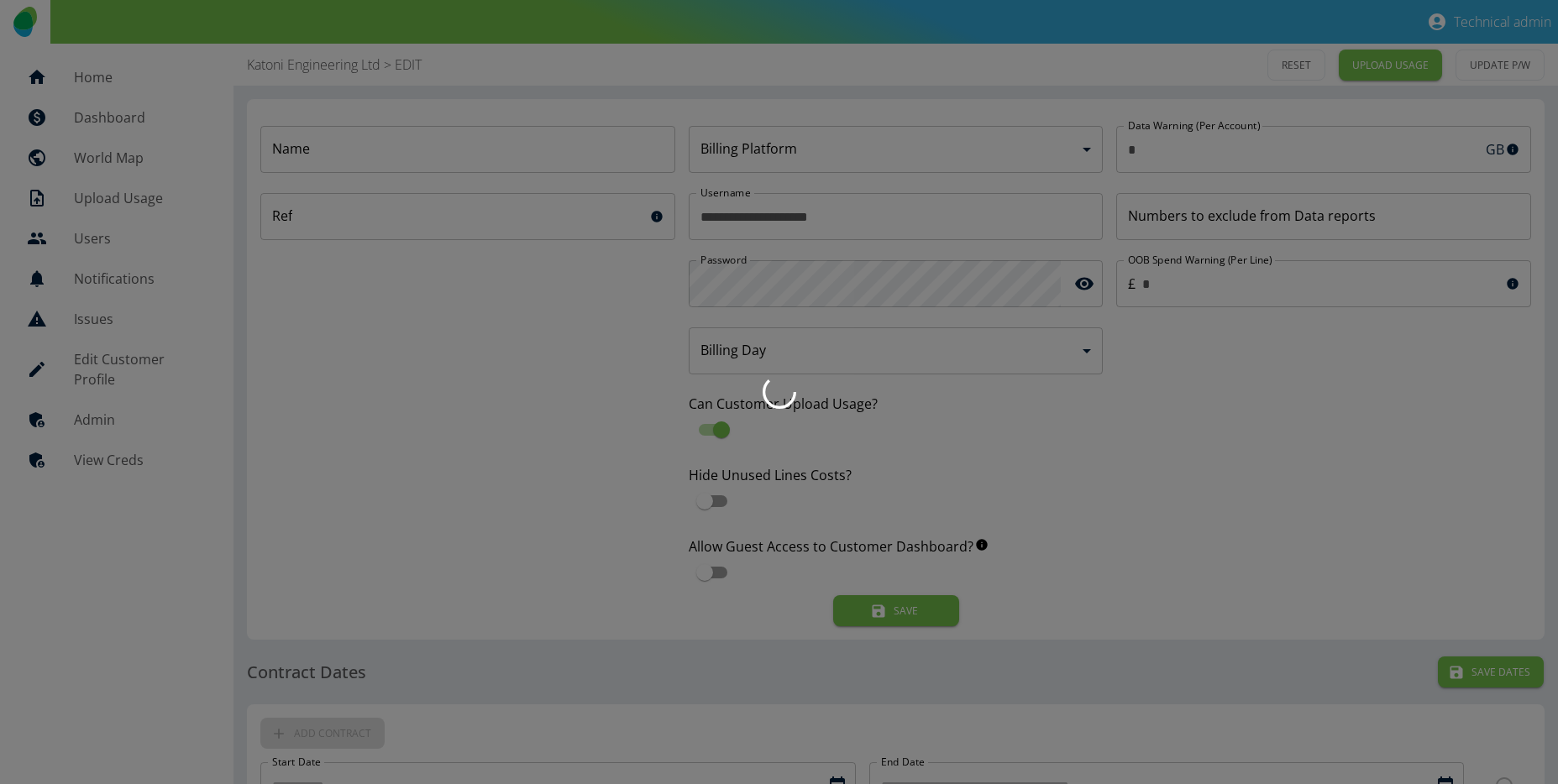 type on "**********" 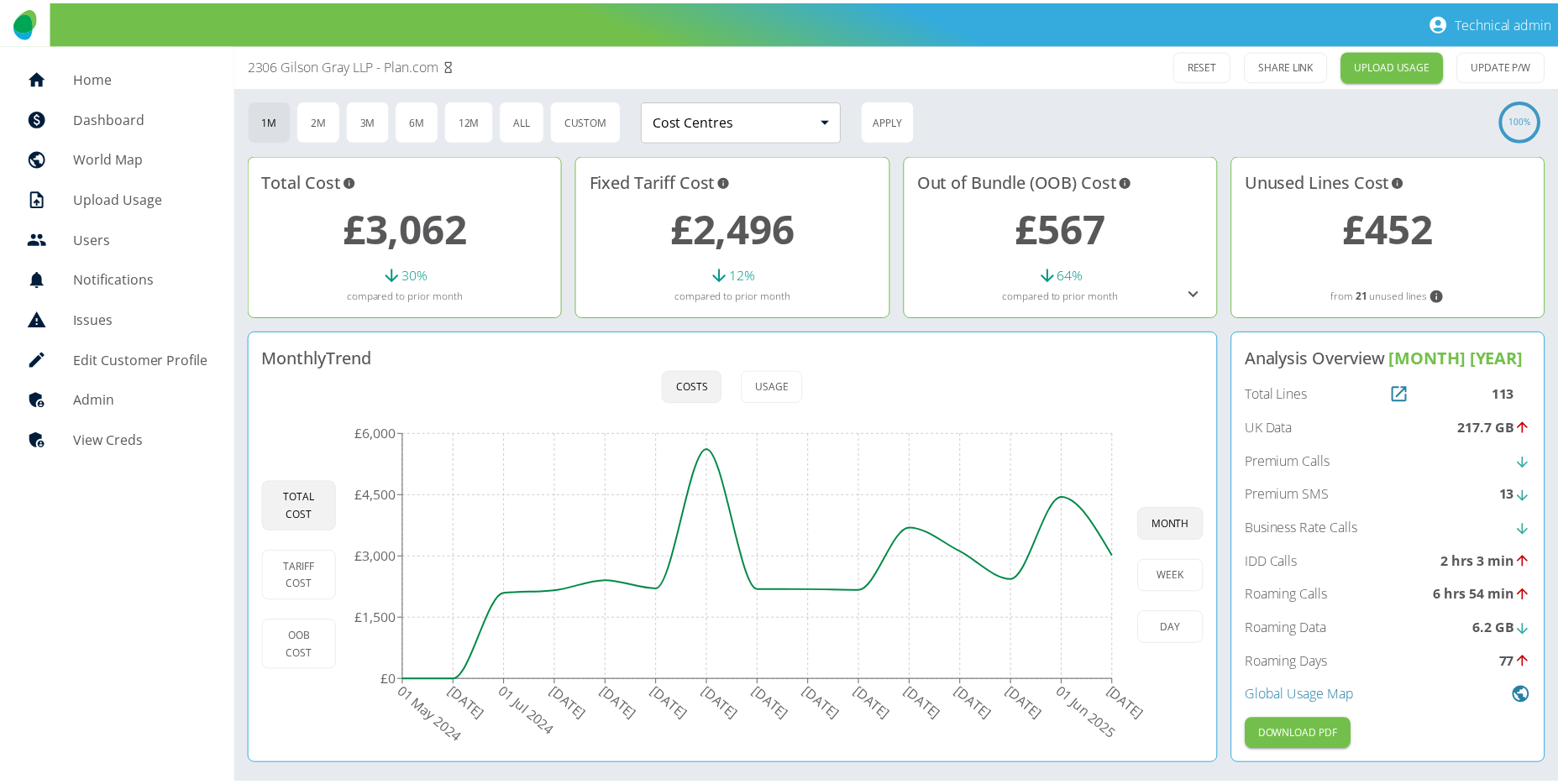 scroll, scrollTop: 0, scrollLeft: 0, axis: both 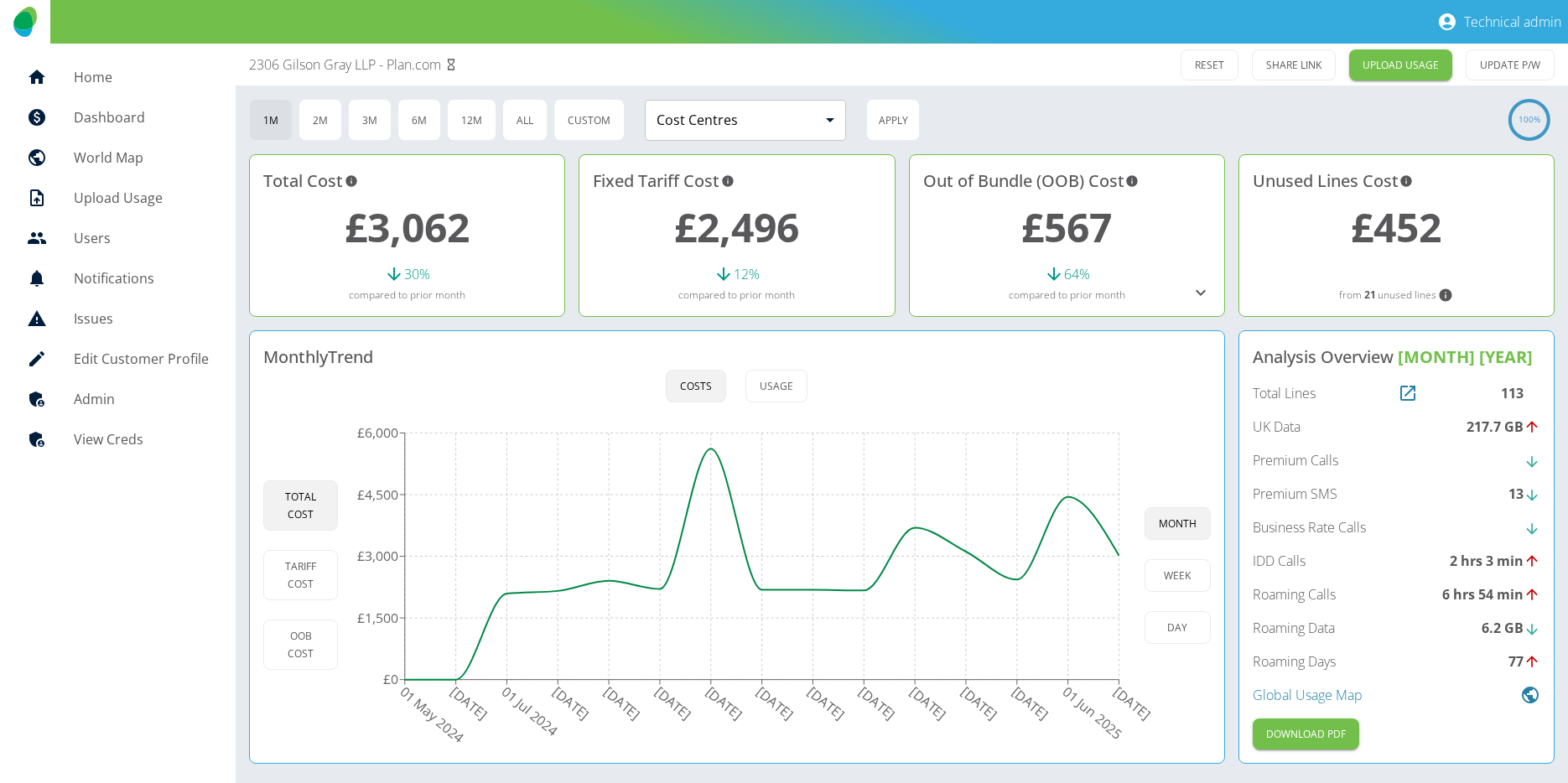 click on "Edit Customer Profile" at bounding box center (141, 359) 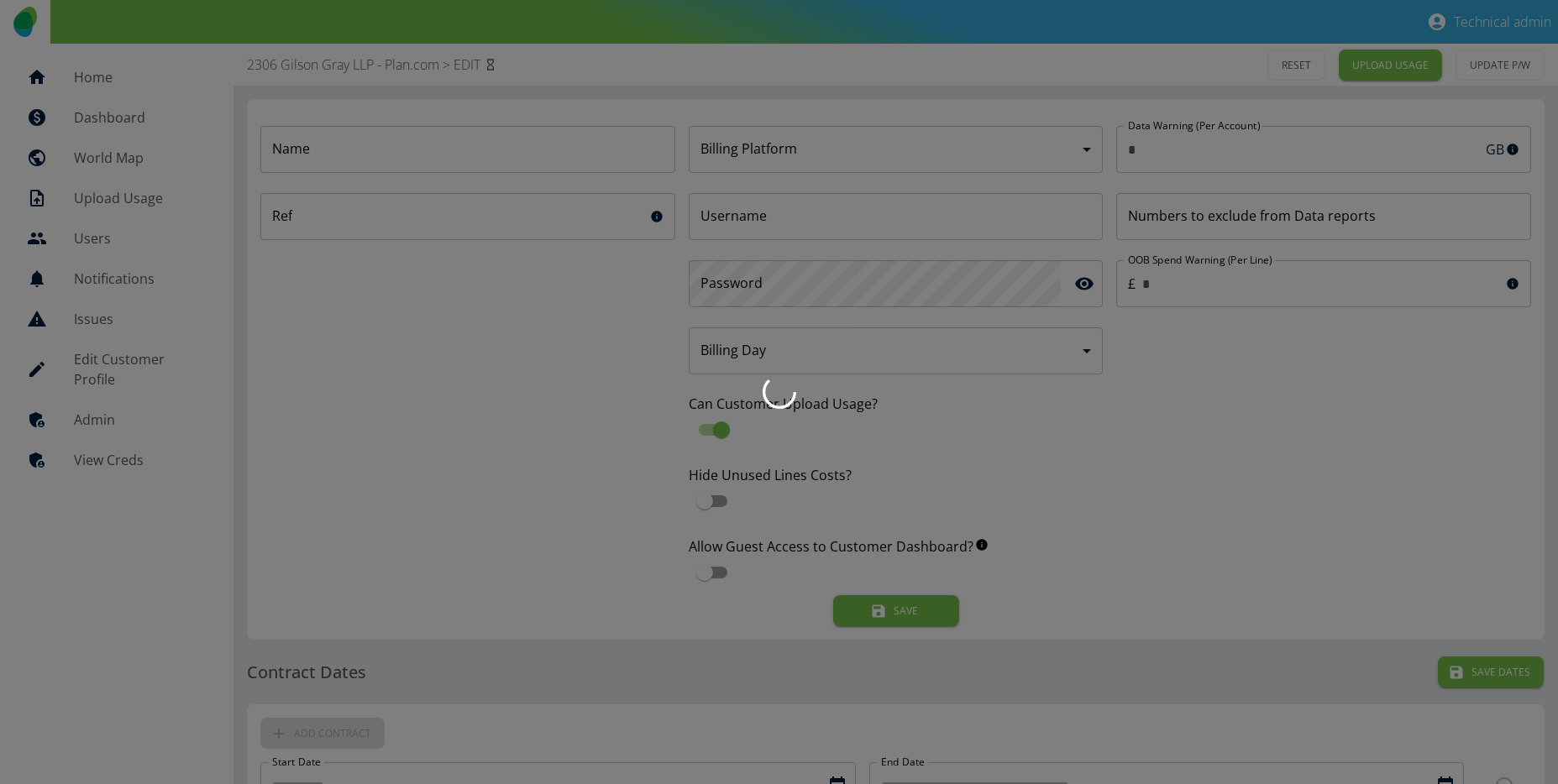 type on "*" 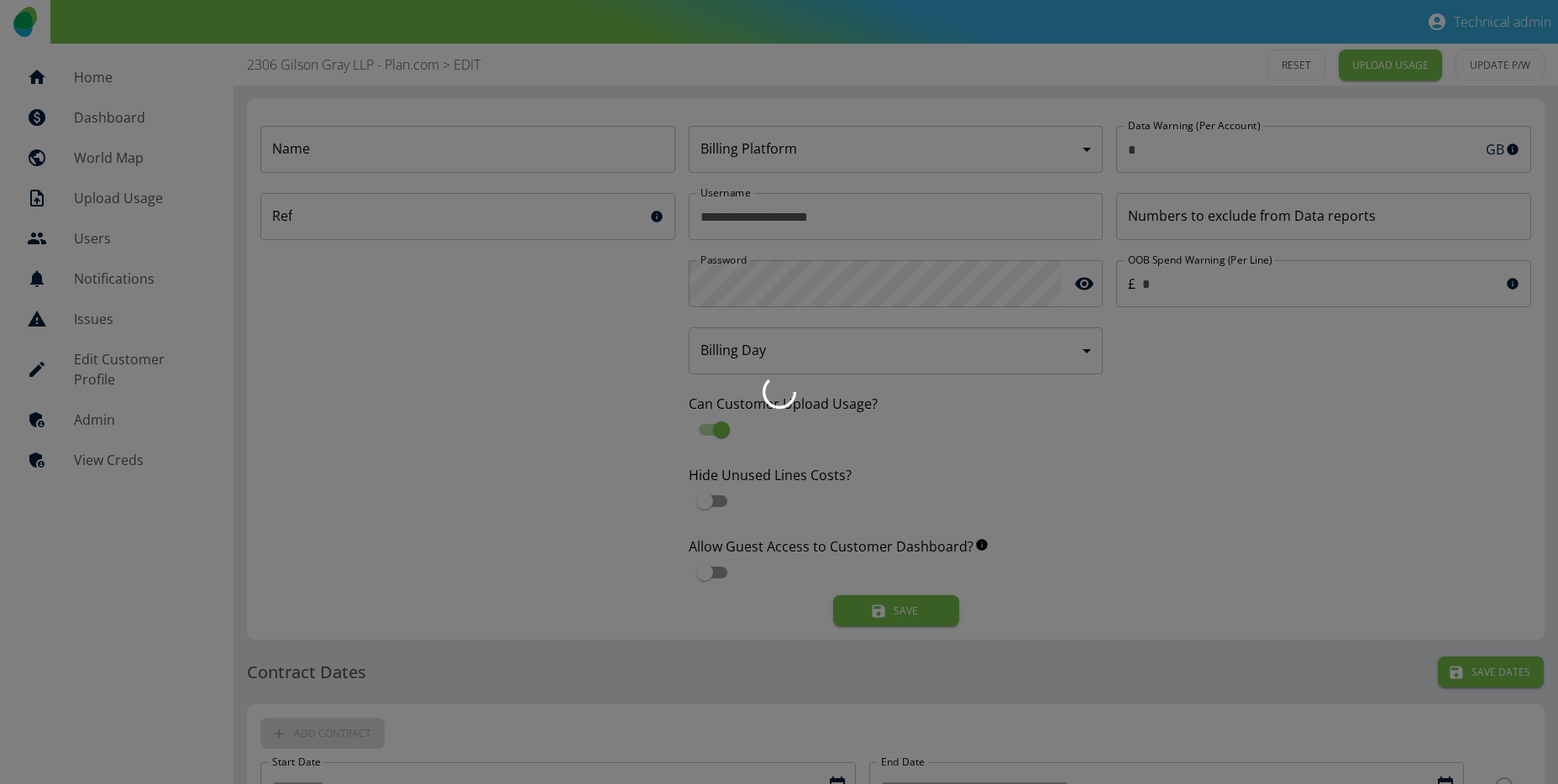 type on "**********" 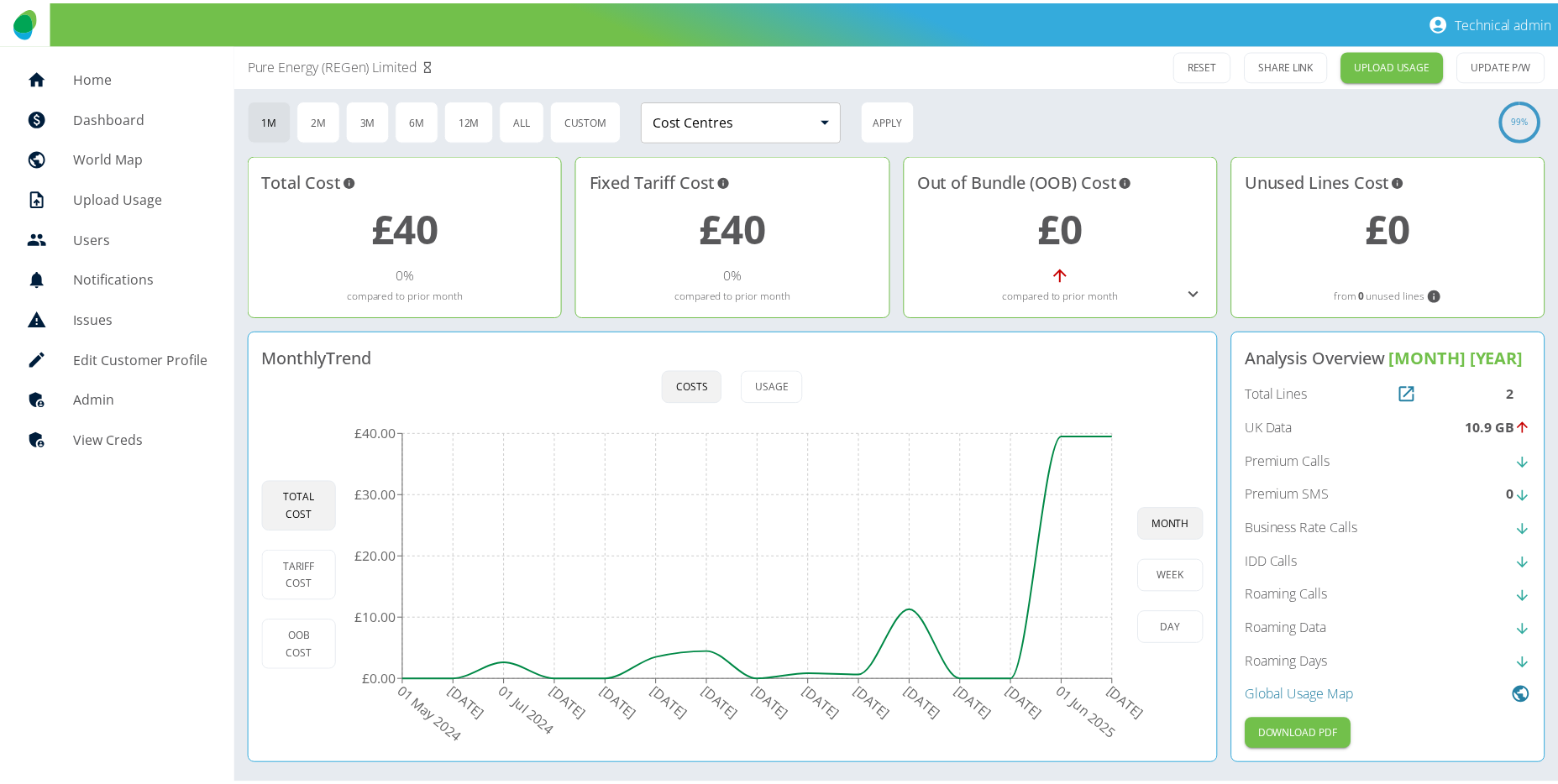scroll, scrollTop: 0, scrollLeft: 0, axis: both 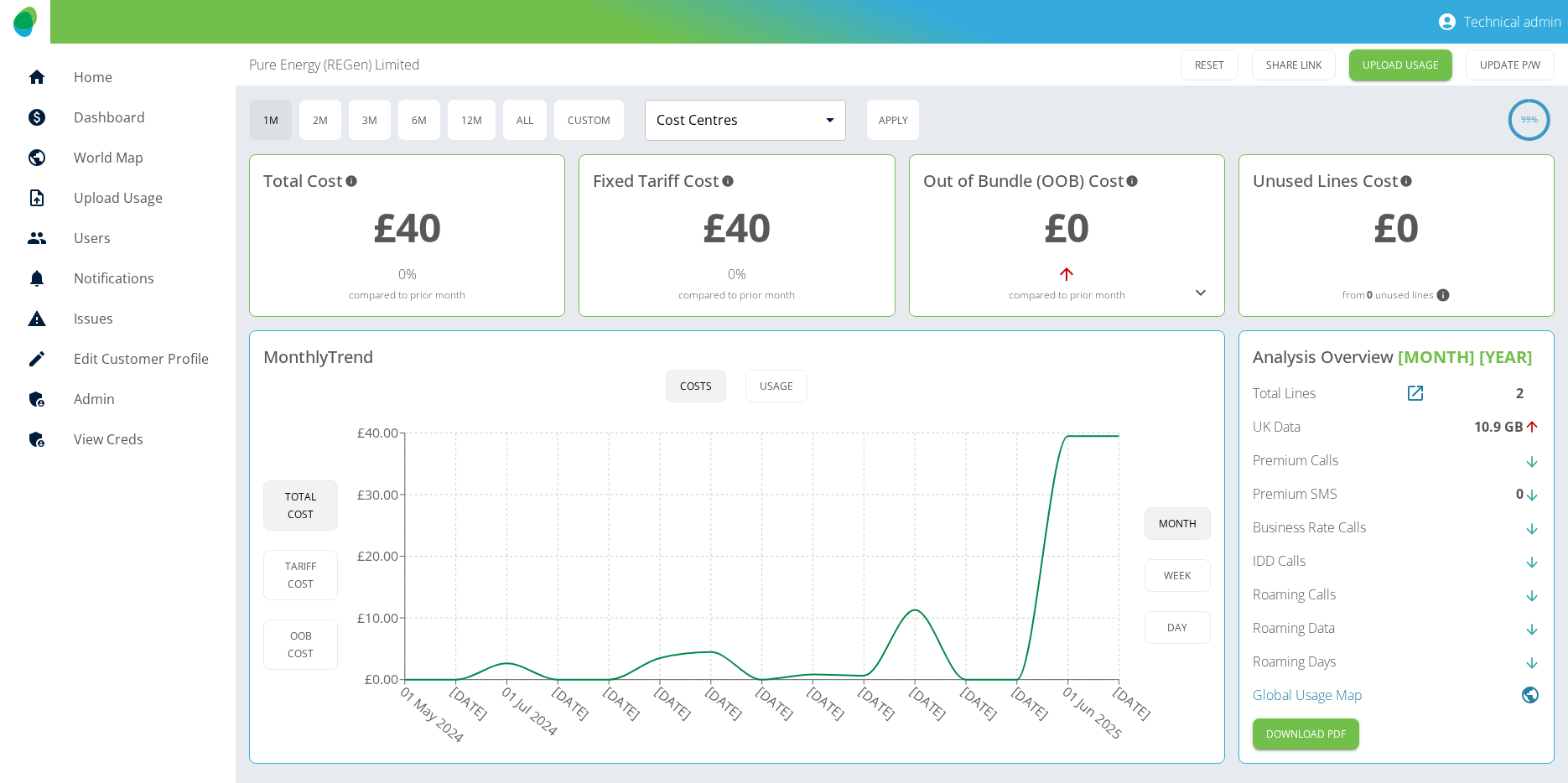 click on "Edit Customer Profile" at bounding box center [117, 359] 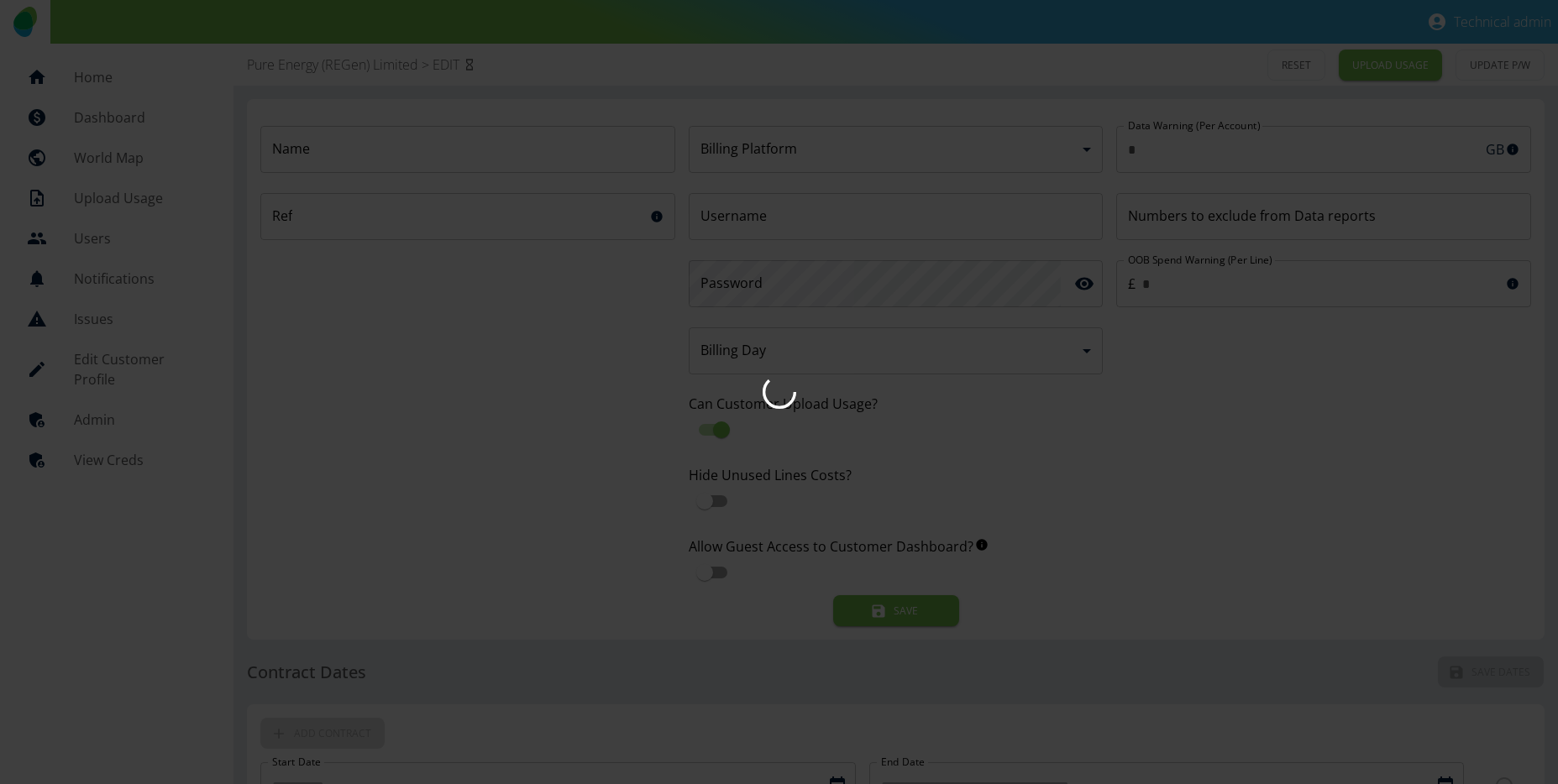 type on "**********" 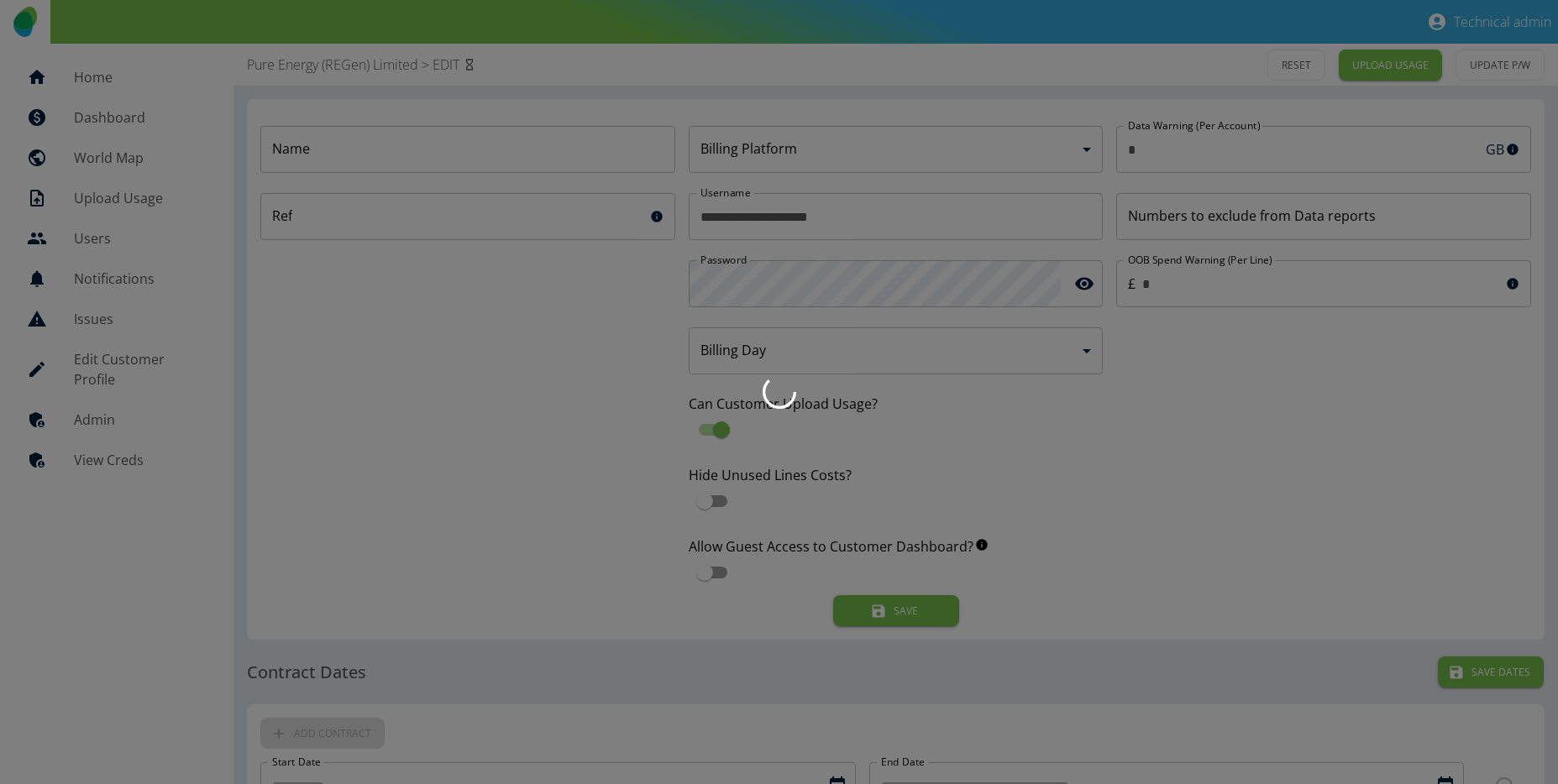 type 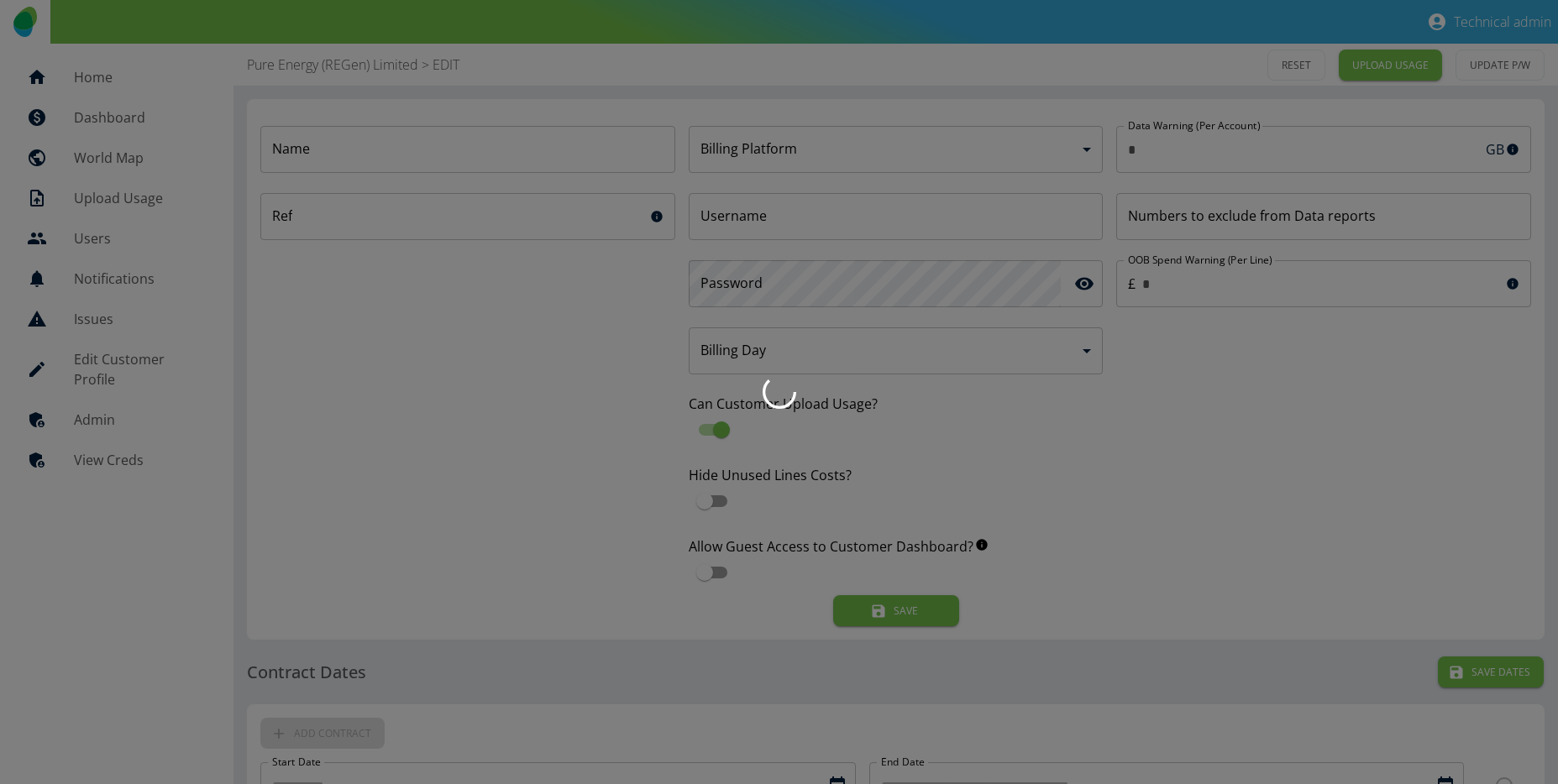 type on "**********" 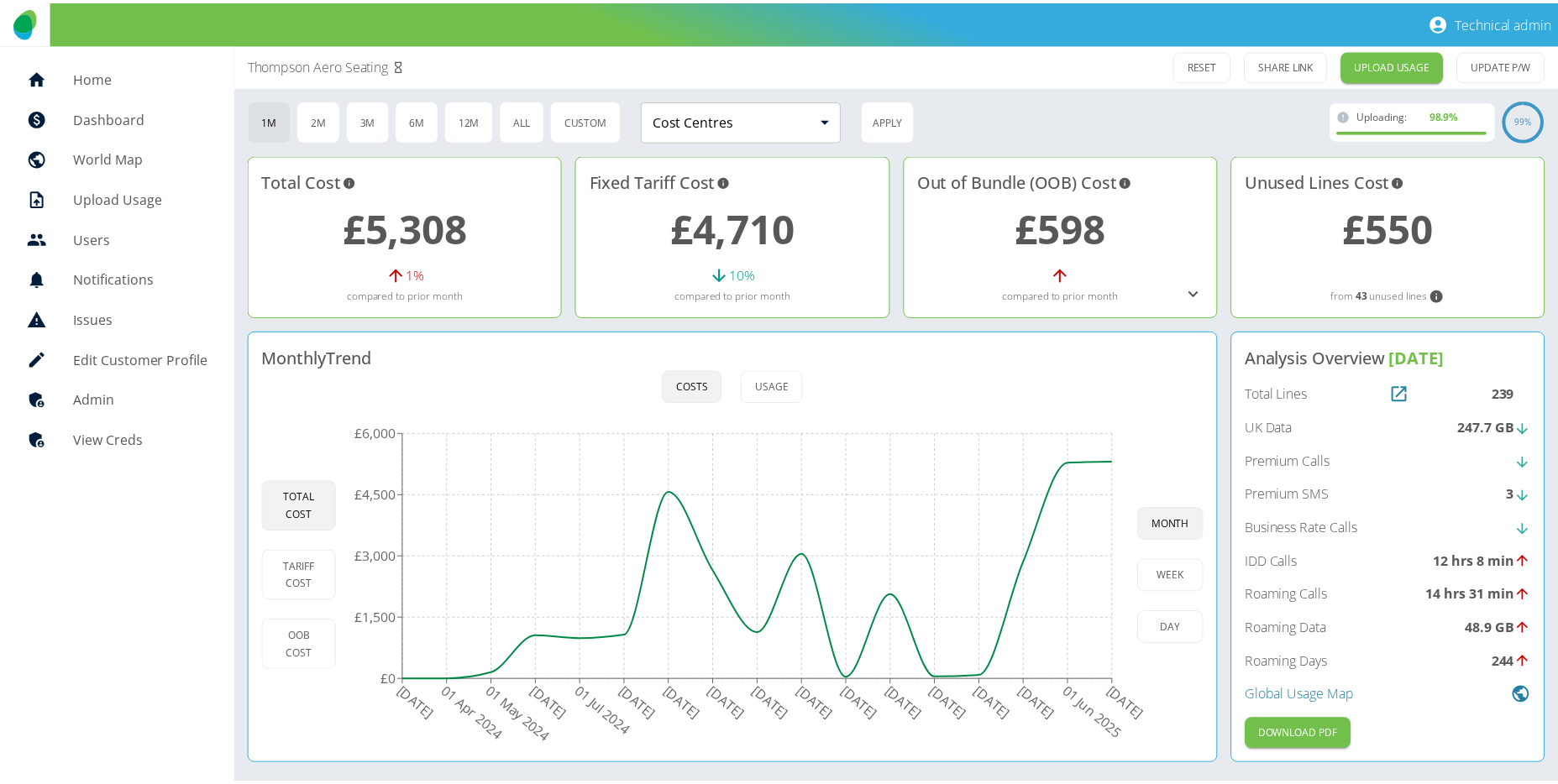 scroll, scrollTop: 0, scrollLeft: 0, axis: both 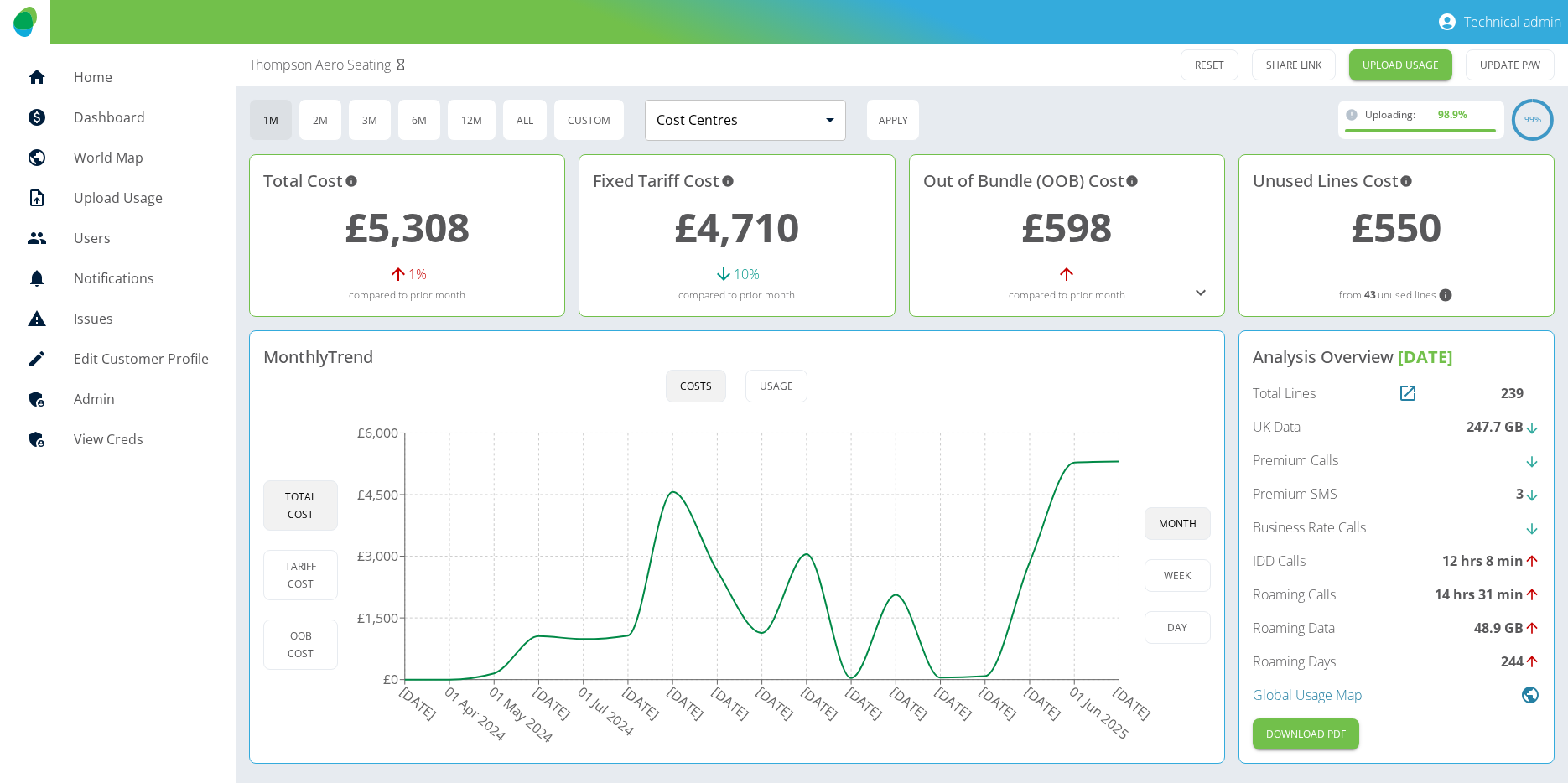 click on "Edit Customer Profile" at bounding box center (141, 359) 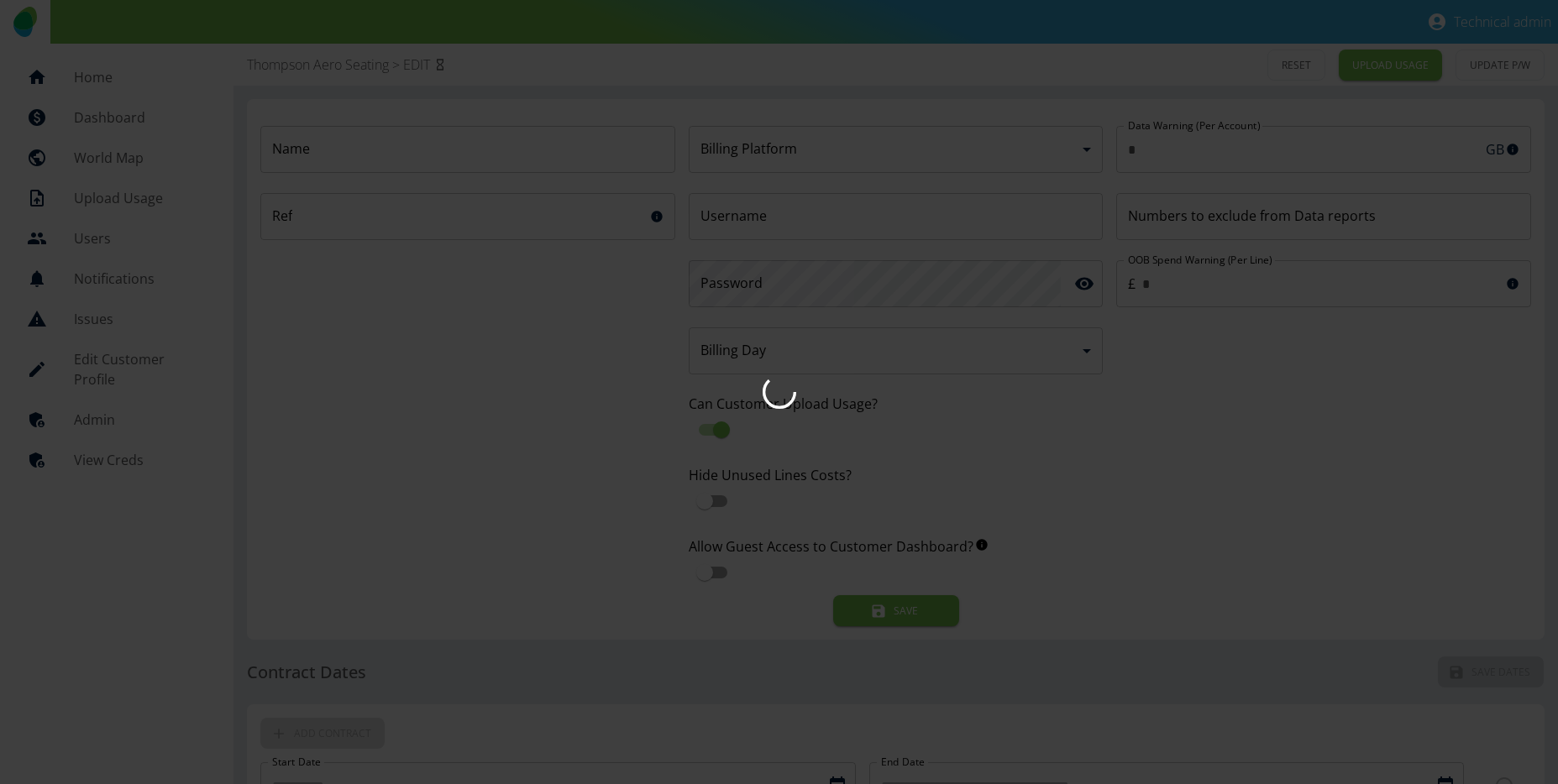 type on "*" 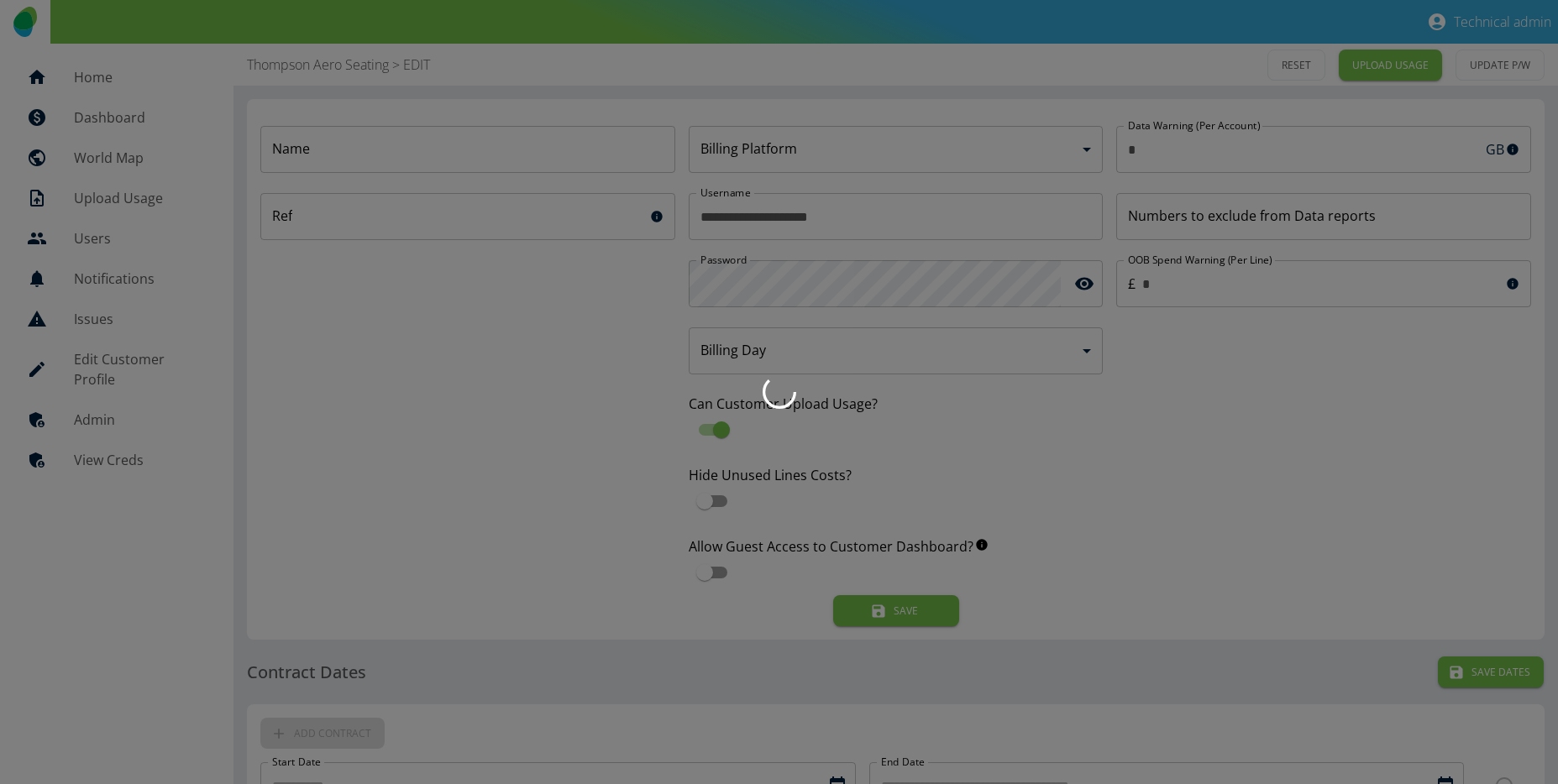 type on "**********" 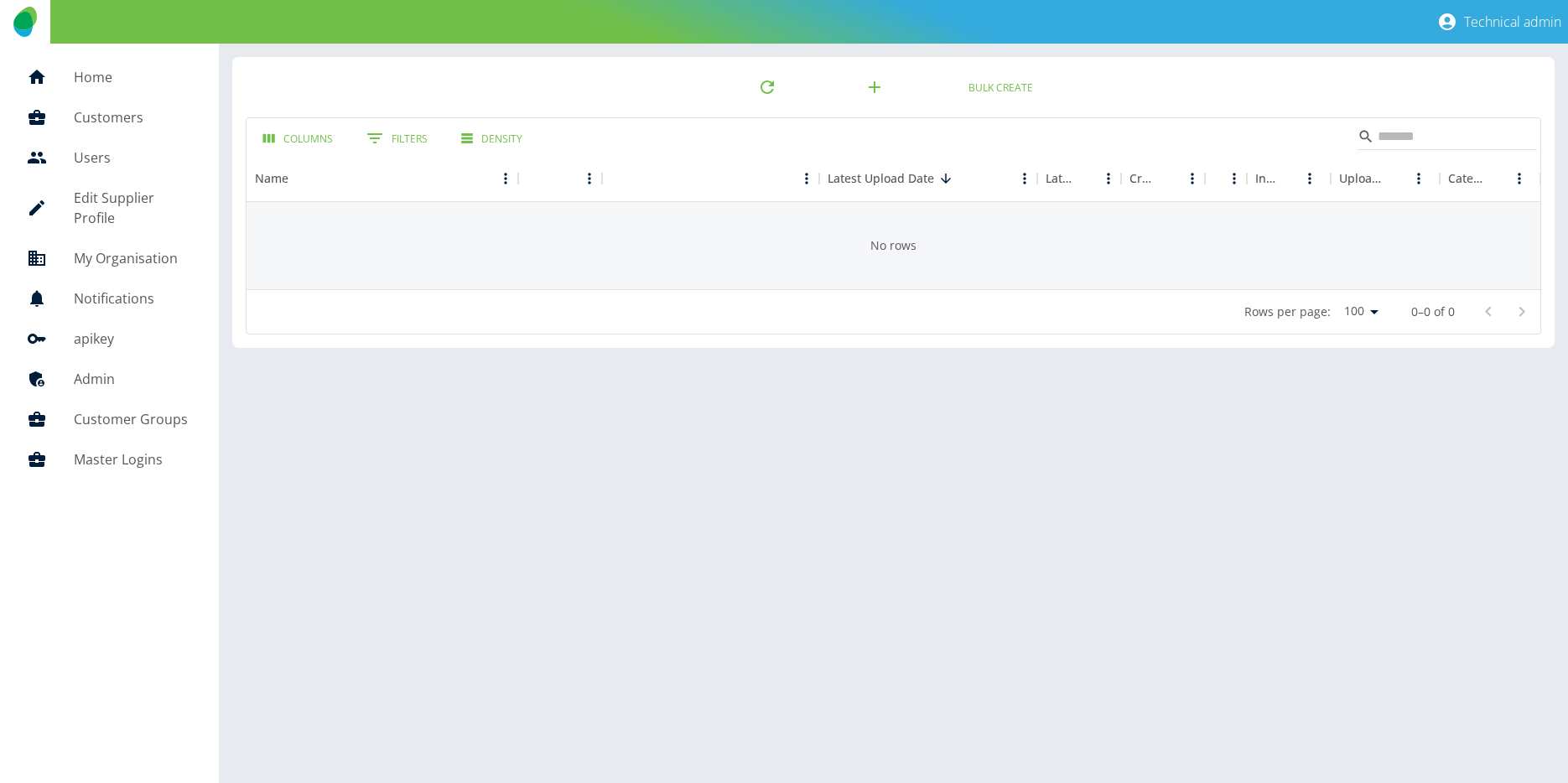 scroll, scrollTop: 0, scrollLeft: 0, axis: both 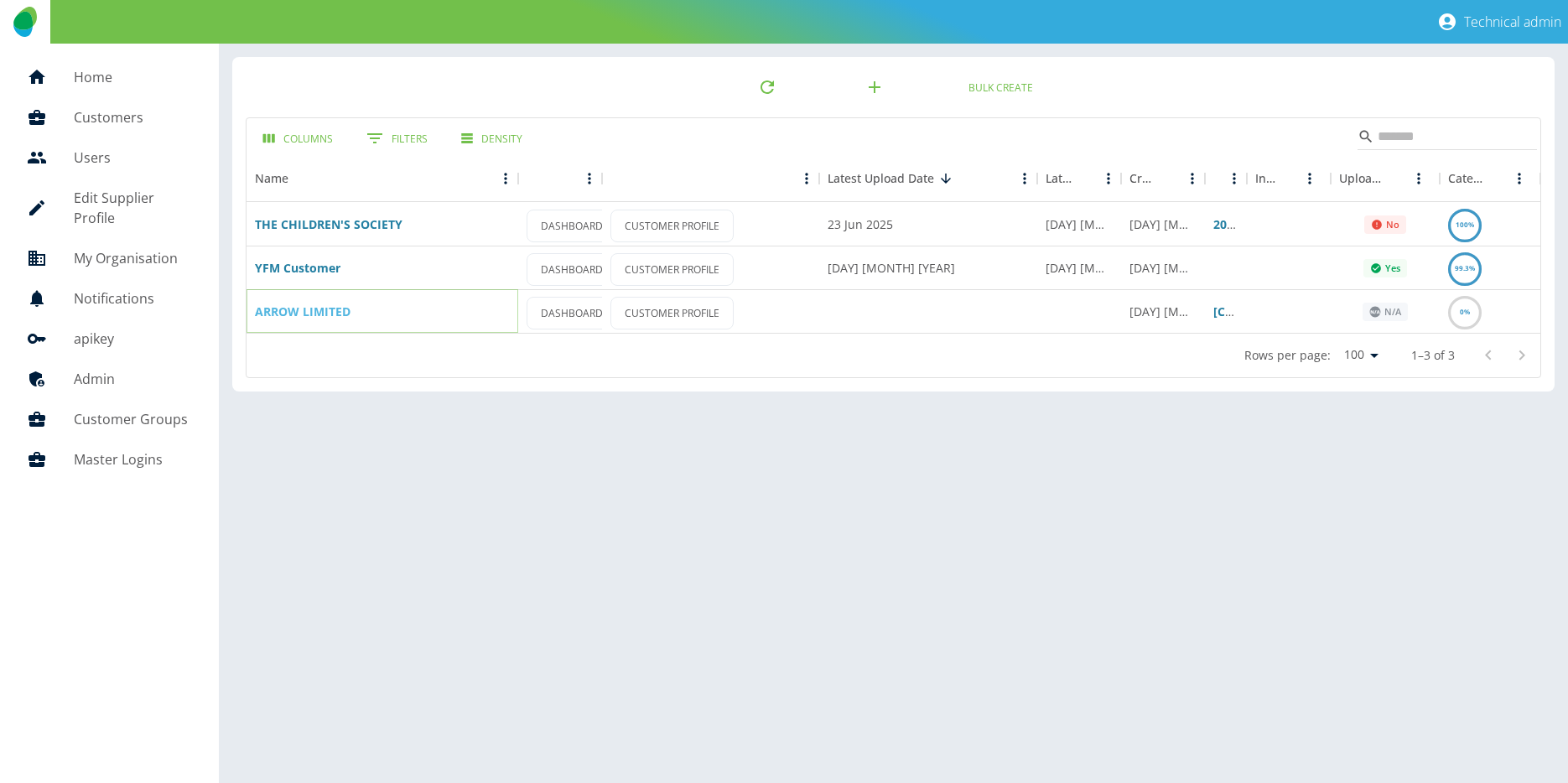 click on "ARROW LIMITED" at bounding box center (303, 311) 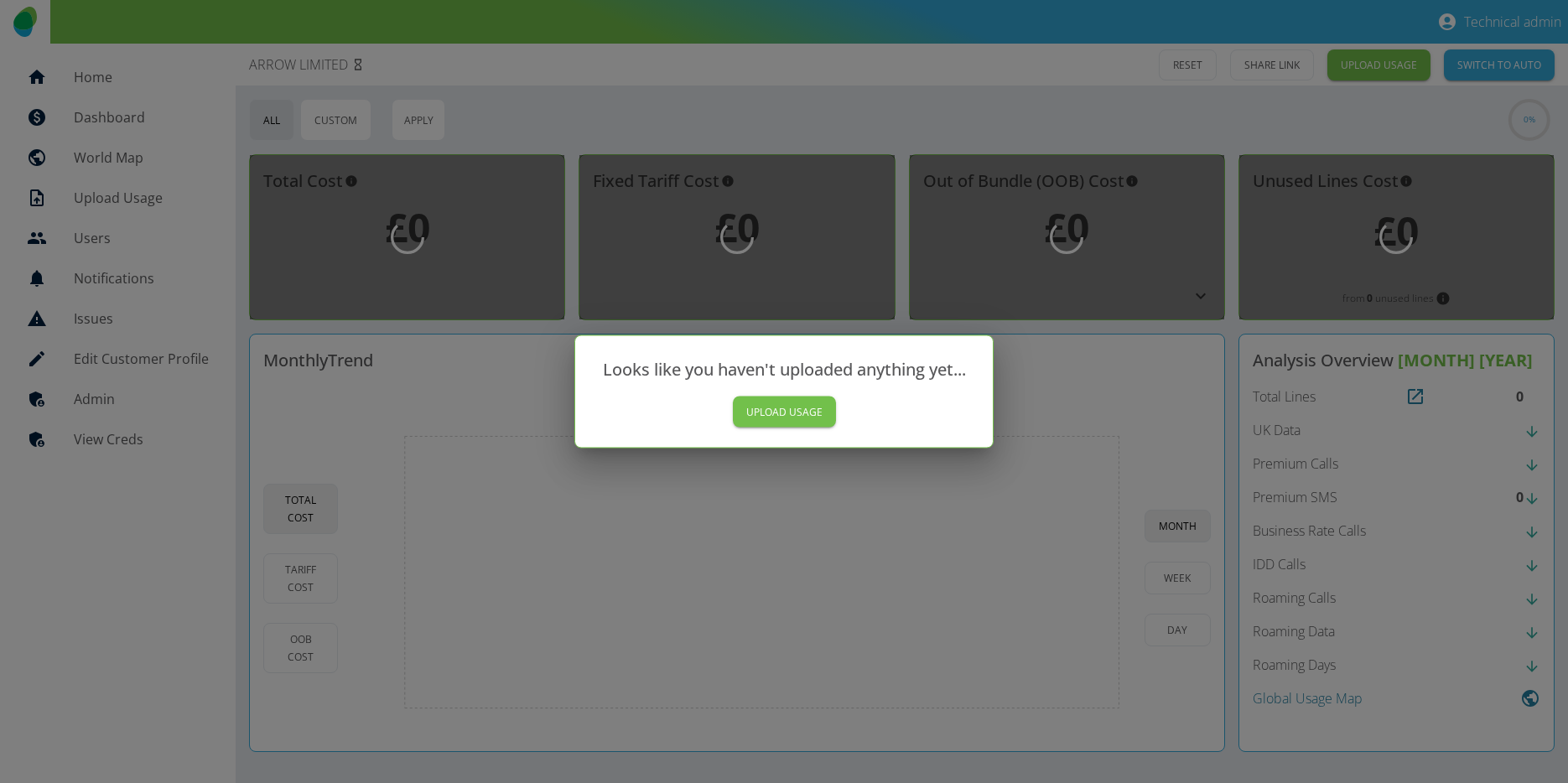 click at bounding box center (784, 392) 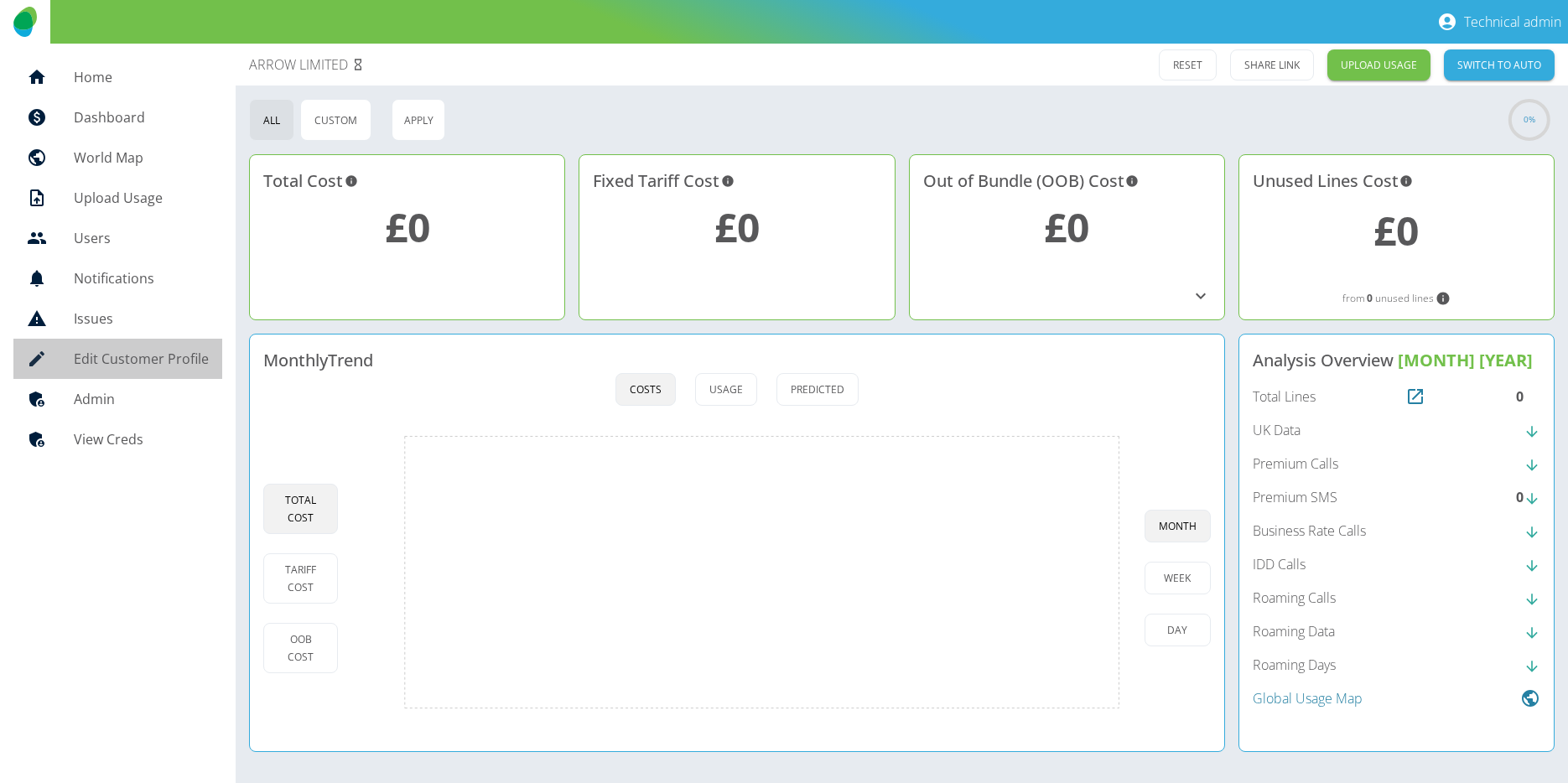 click on "Edit Customer Profile" at bounding box center (141, 359) 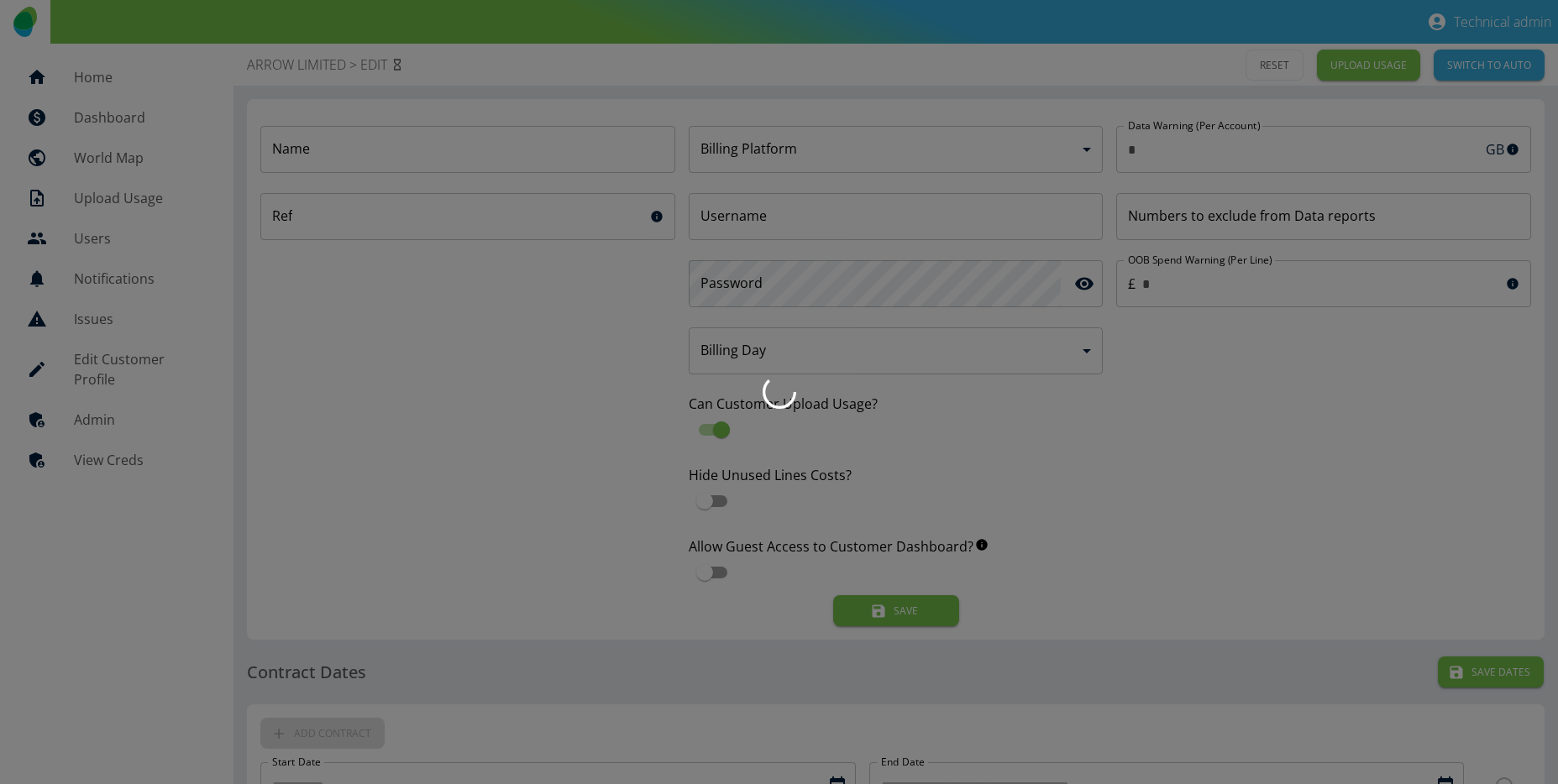 type on "*" 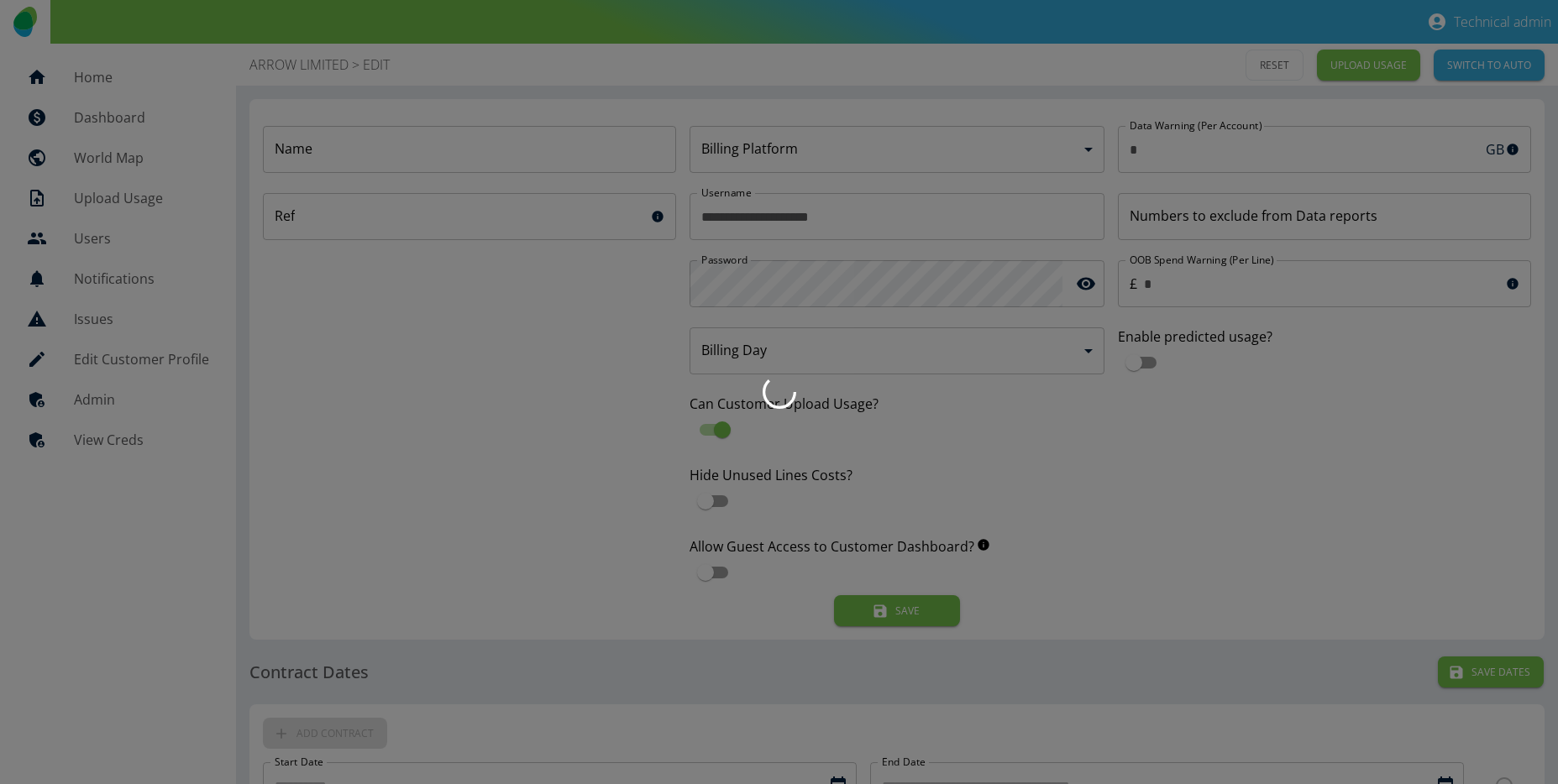 type on "**********" 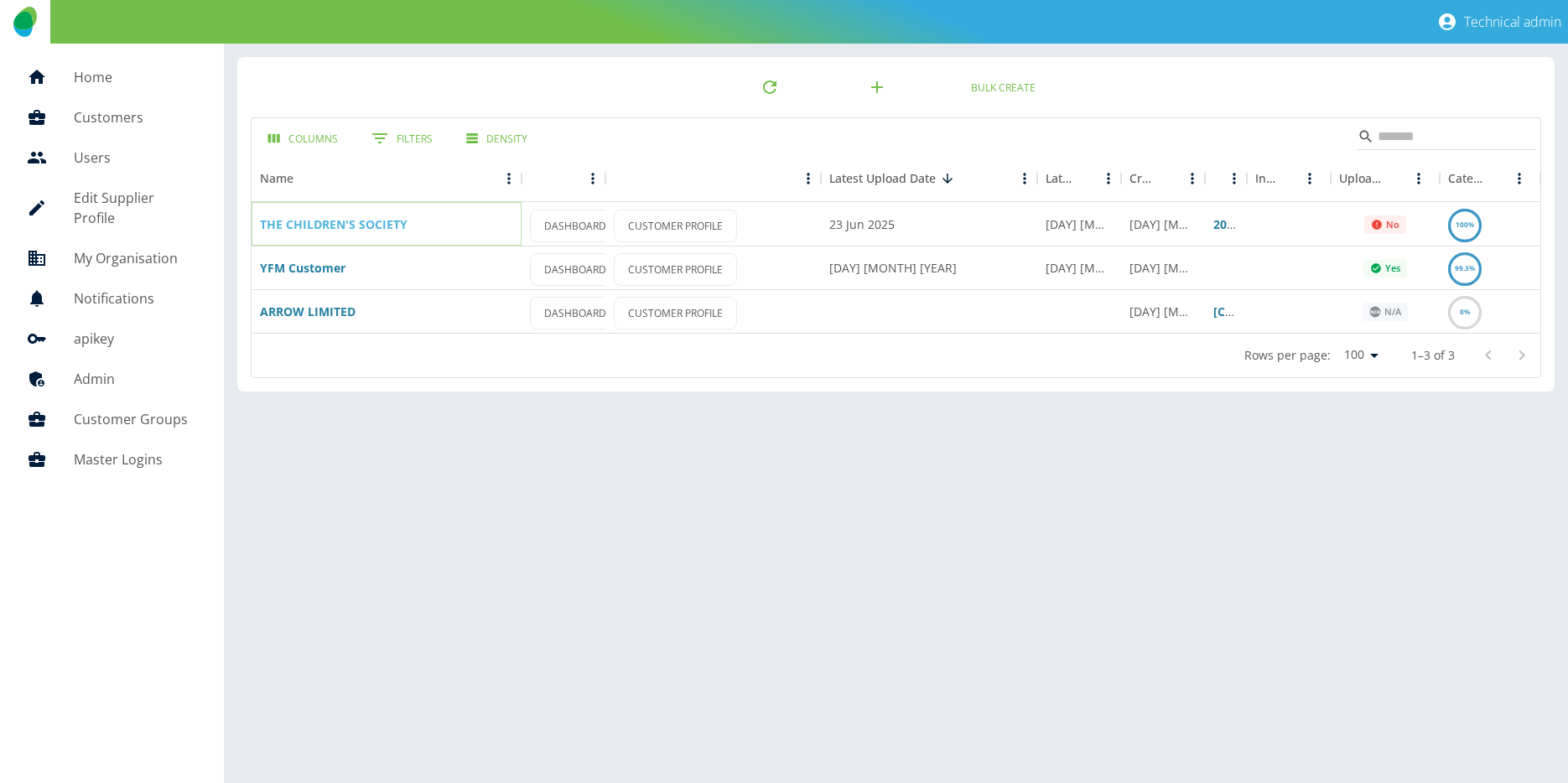 click on "THE CHILDREN'S SOCIETY" at bounding box center [334, 224] 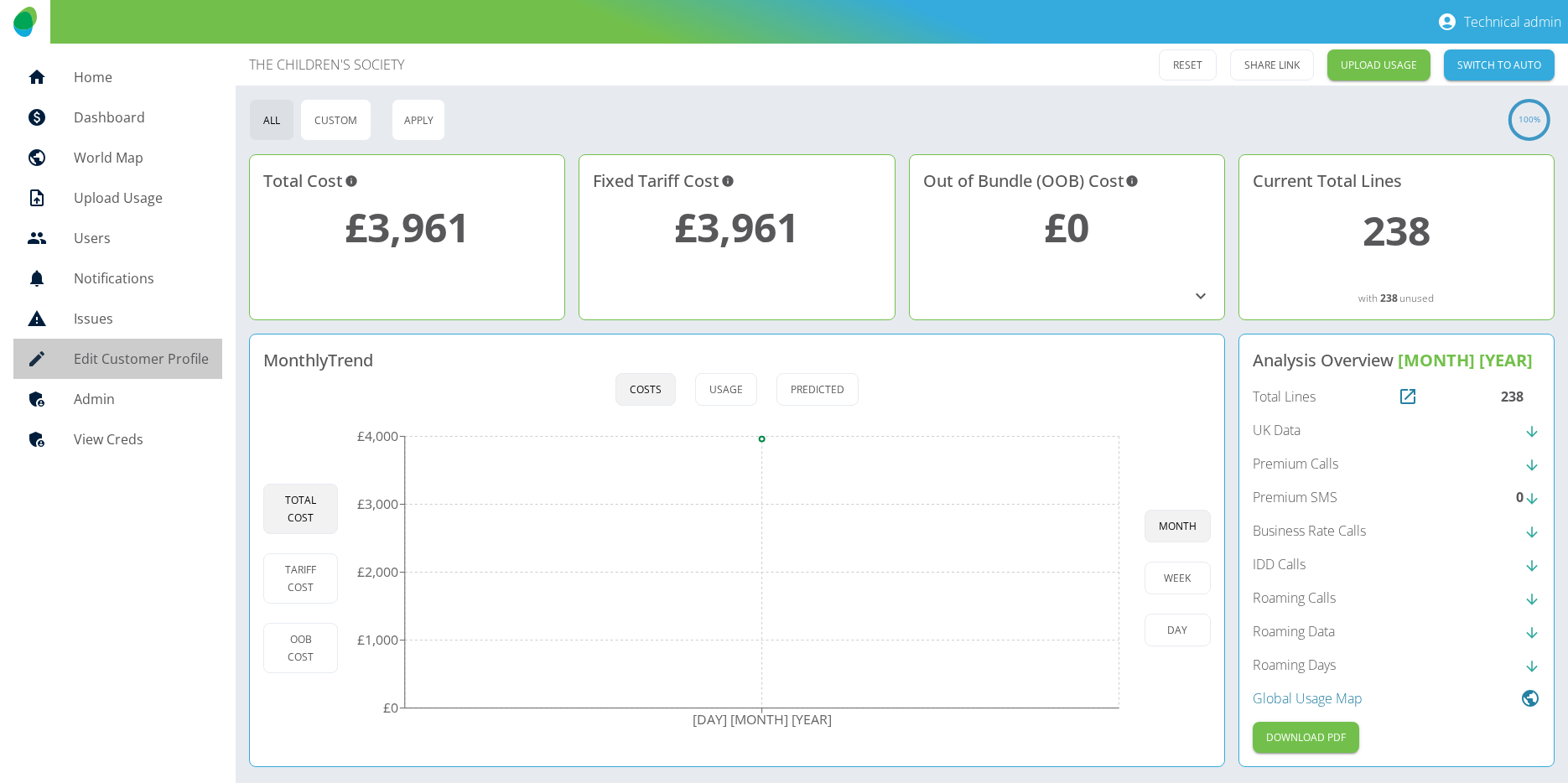 click on "Edit Customer Profile" at bounding box center (141, 359) 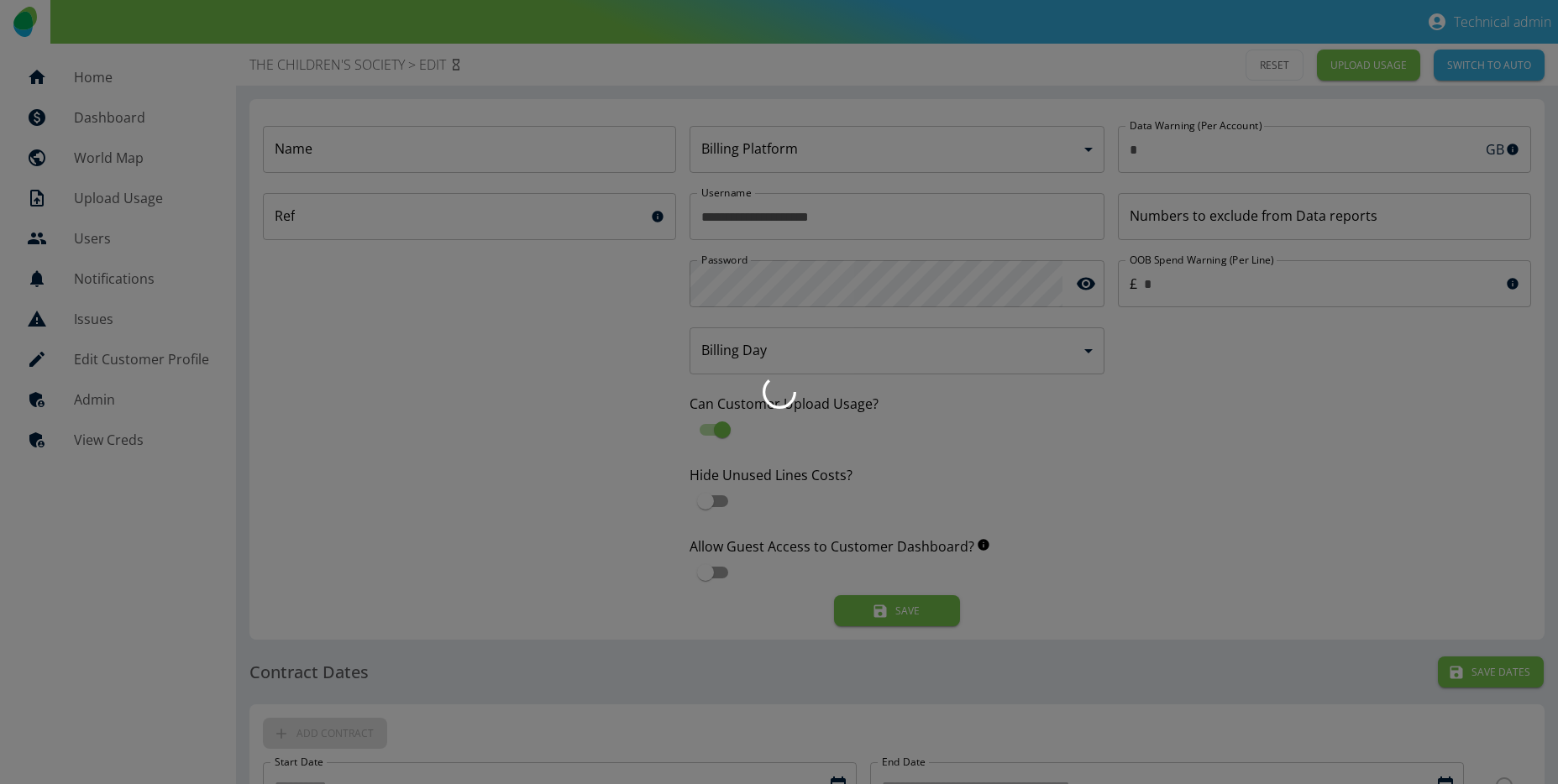 type 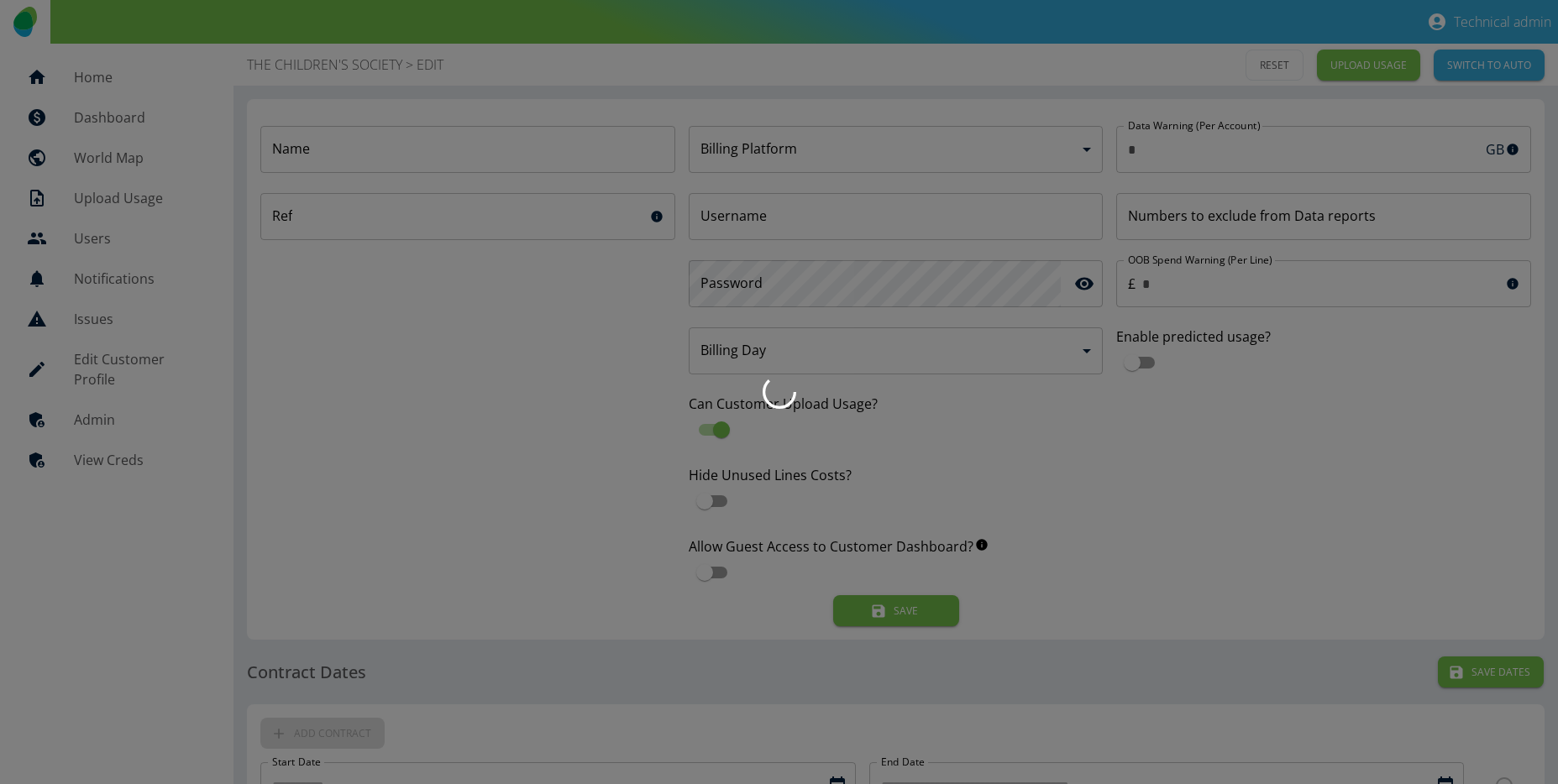 type on "**********" 